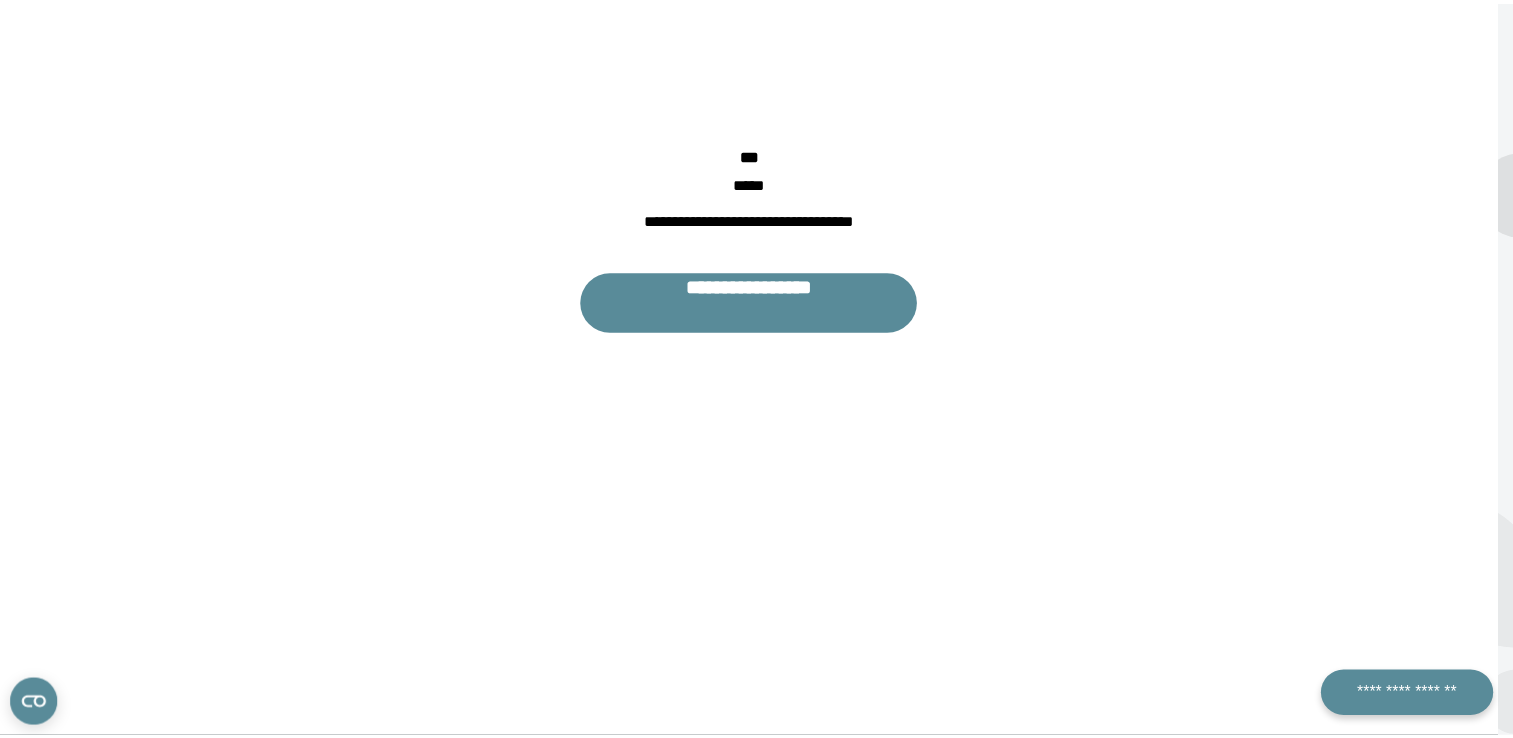 scroll, scrollTop: 0, scrollLeft: 0, axis: both 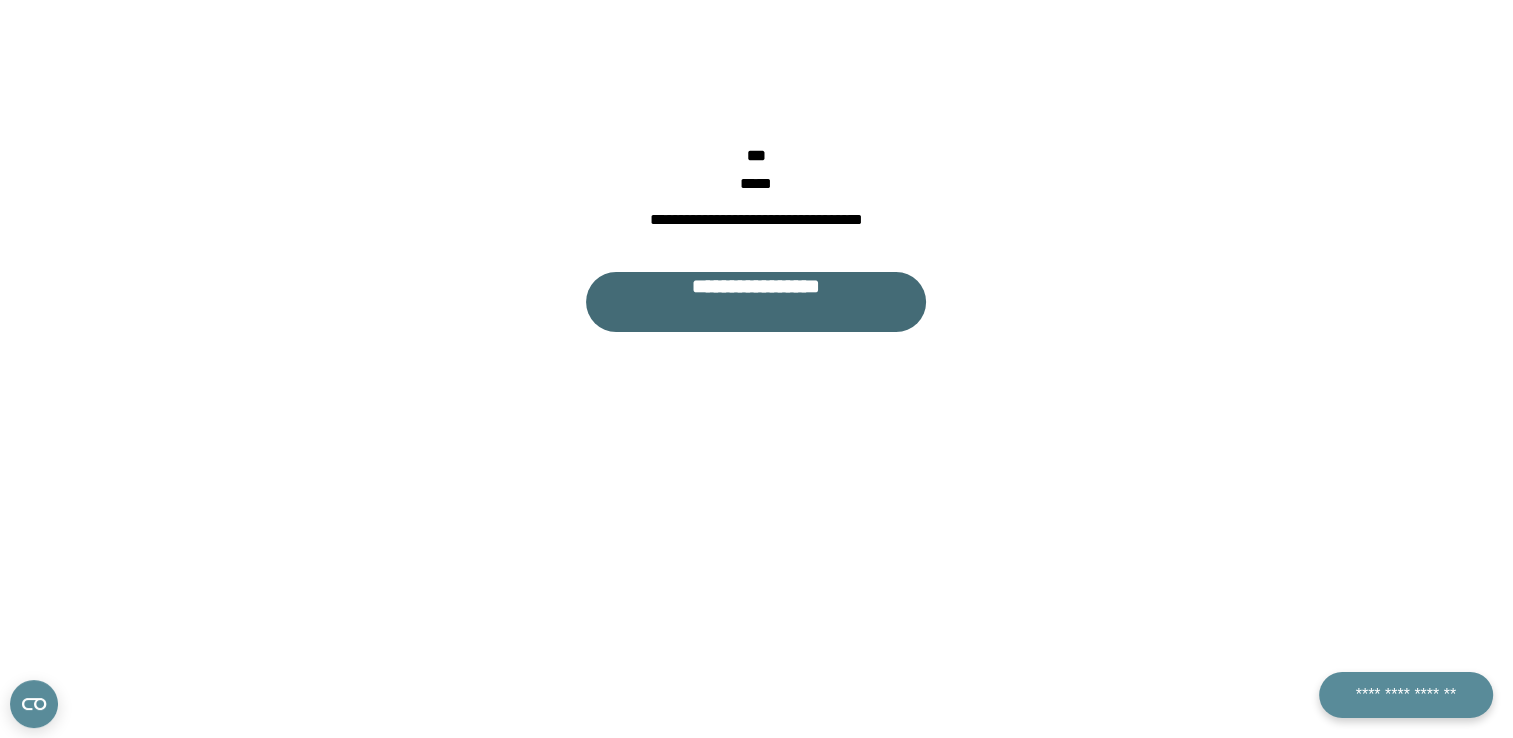 click on "**********" at bounding box center (756, 302) 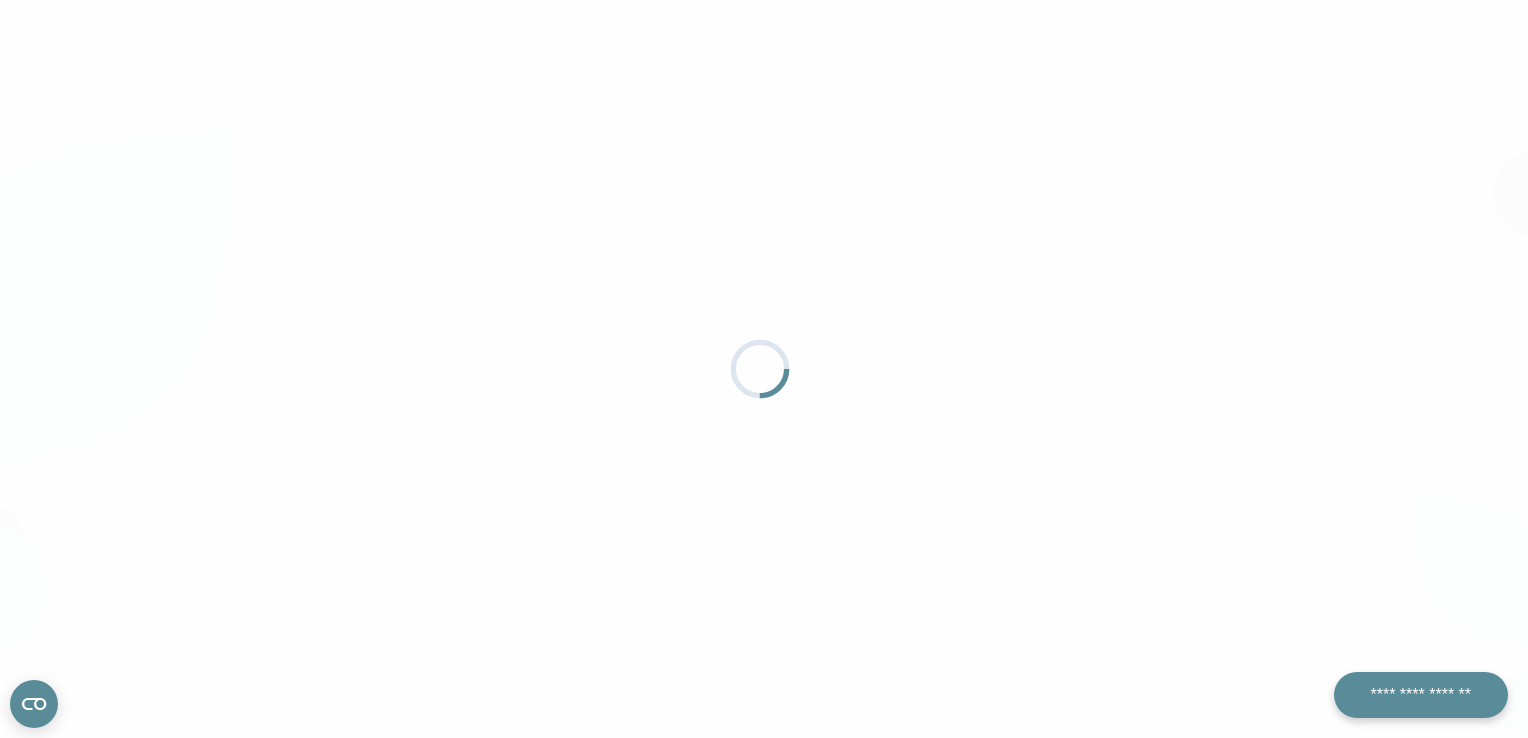 scroll, scrollTop: 0, scrollLeft: 0, axis: both 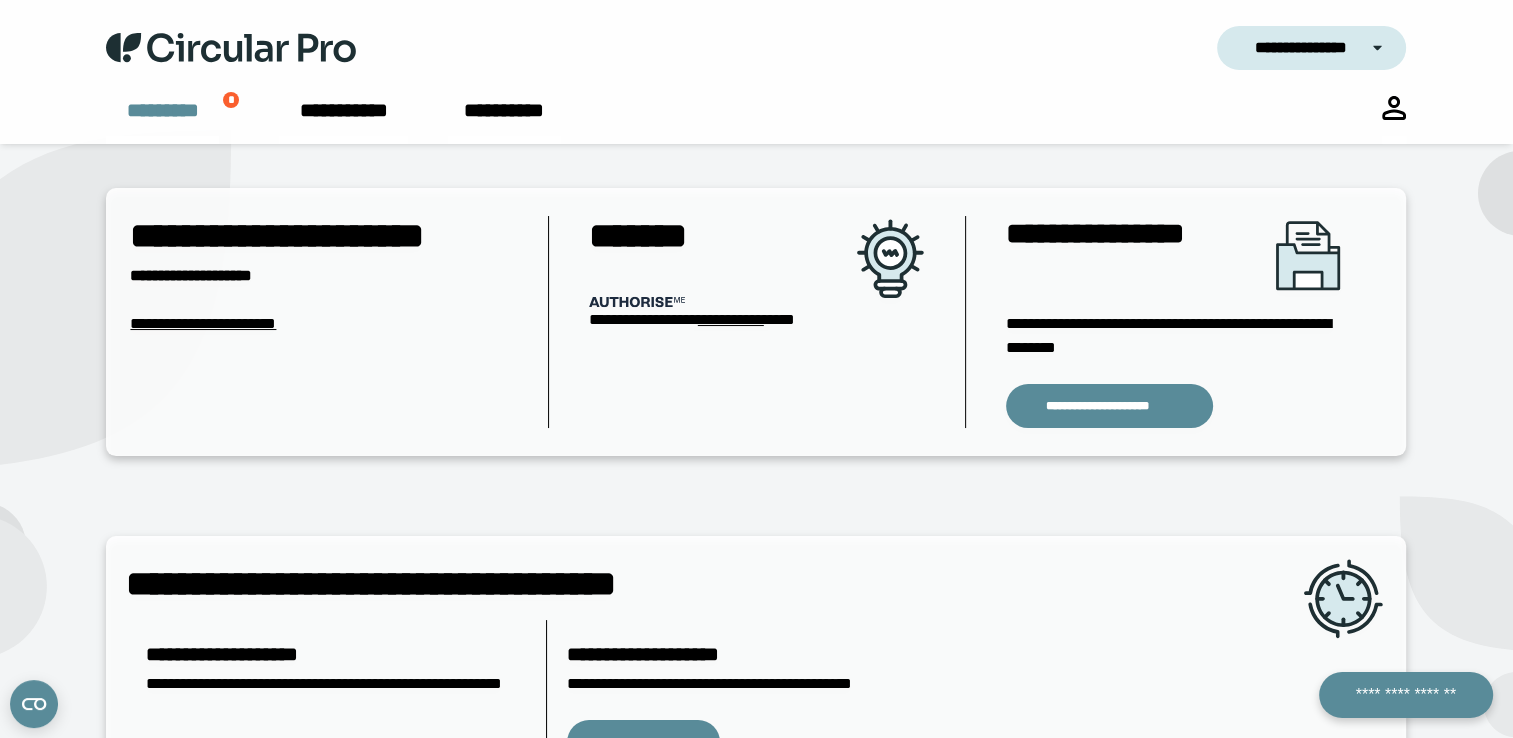 click on "*********" at bounding box center [162, 120] 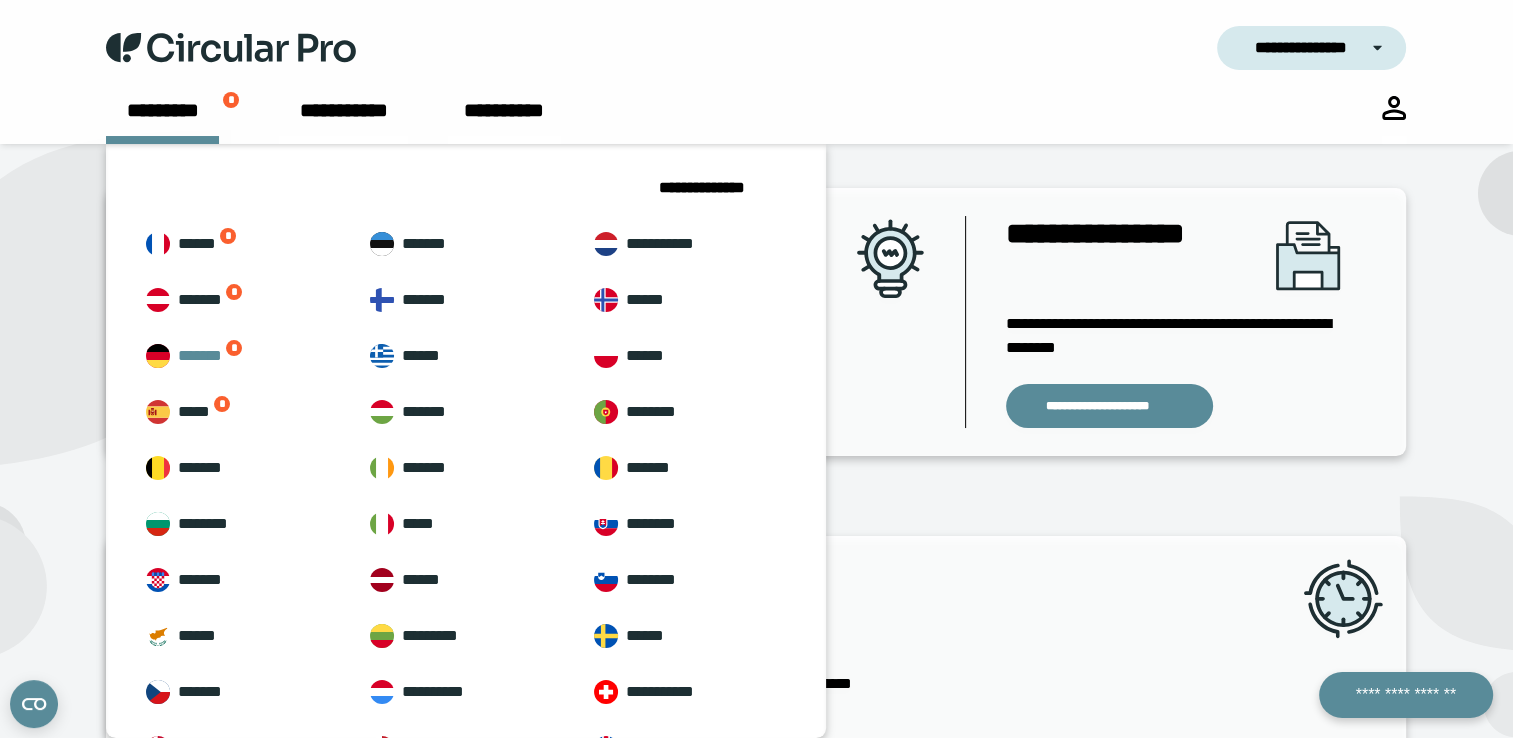 click on "******* *" at bounding box center (242, 356) 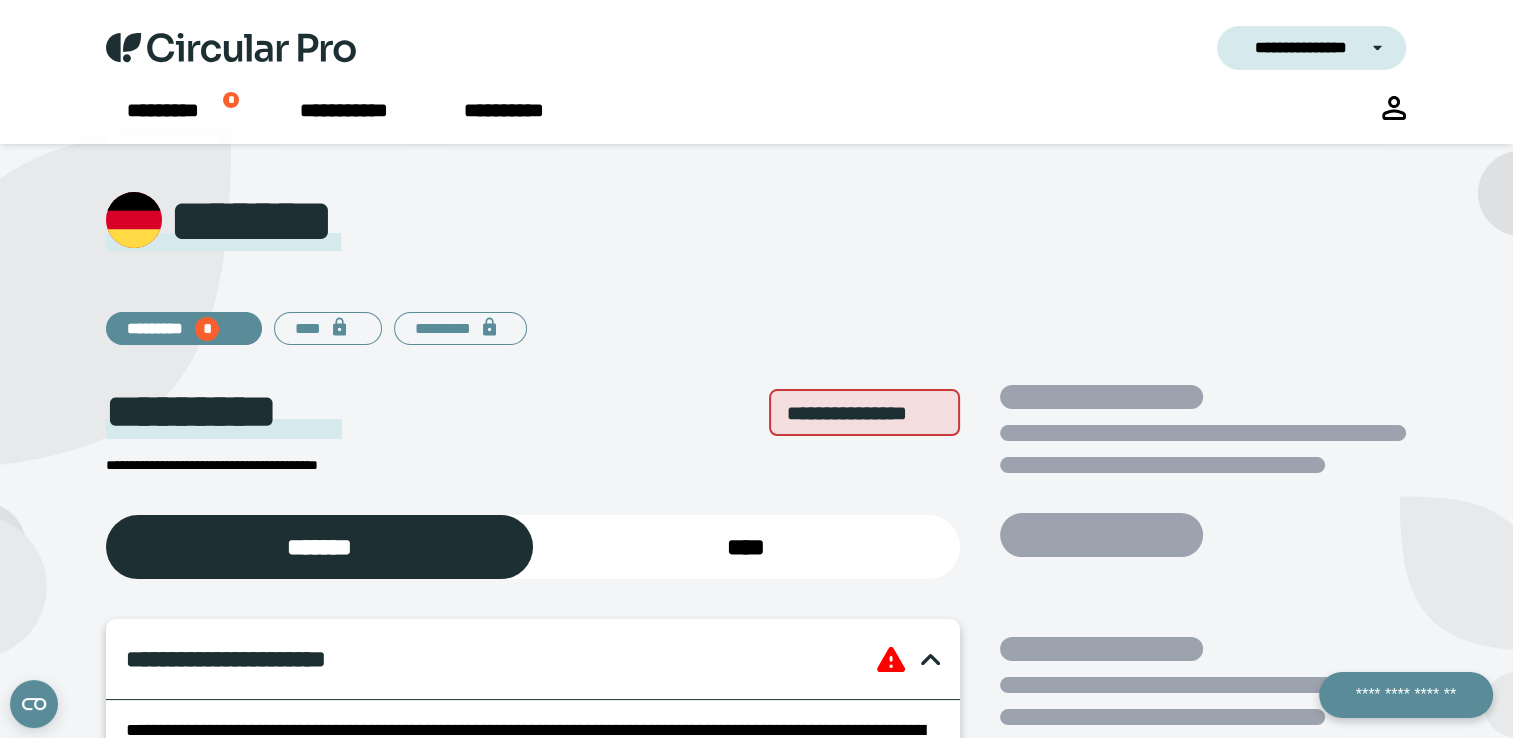 click on "********* *" at bounding box center [183, 329] 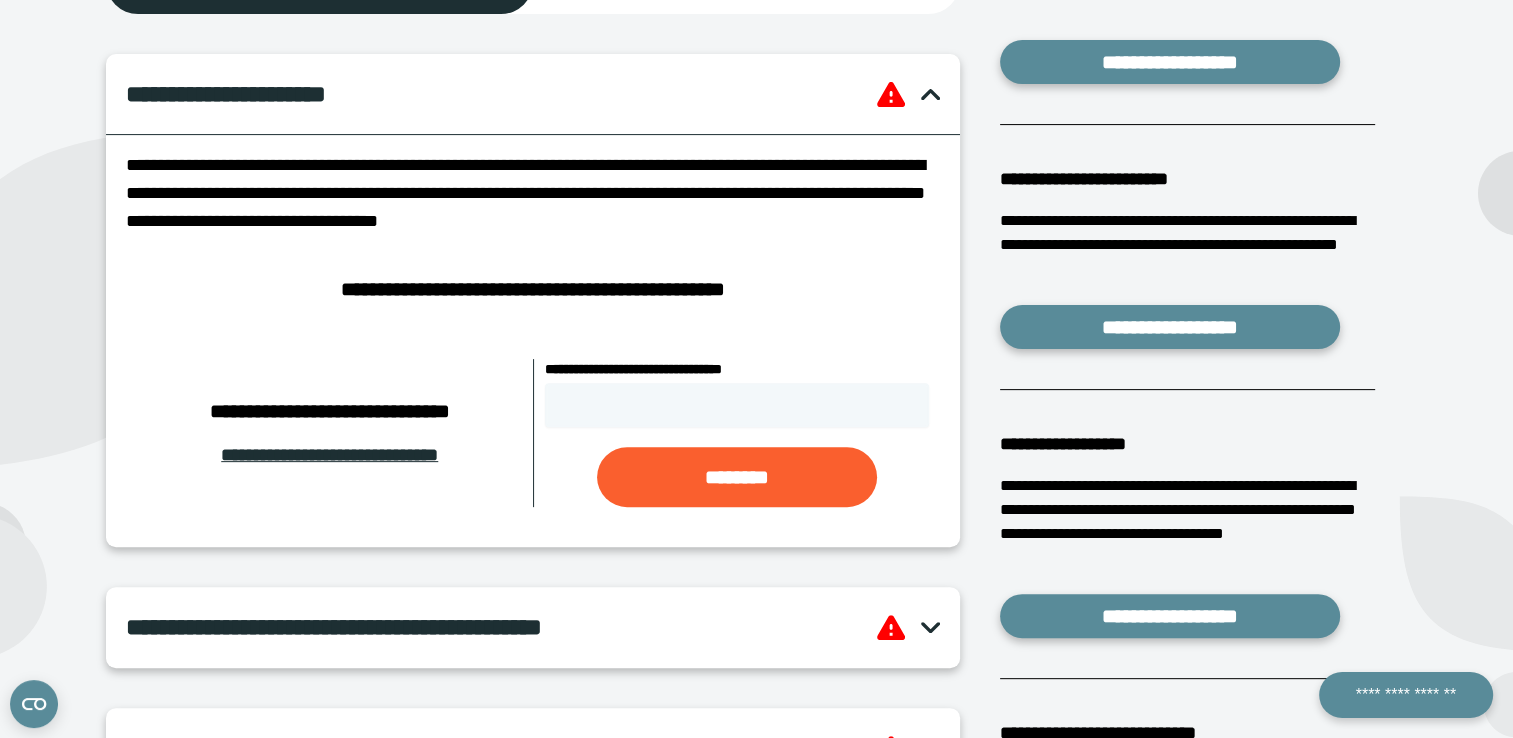scroll, scrollTop: 600, scrollLeft: 0, axis: vertical 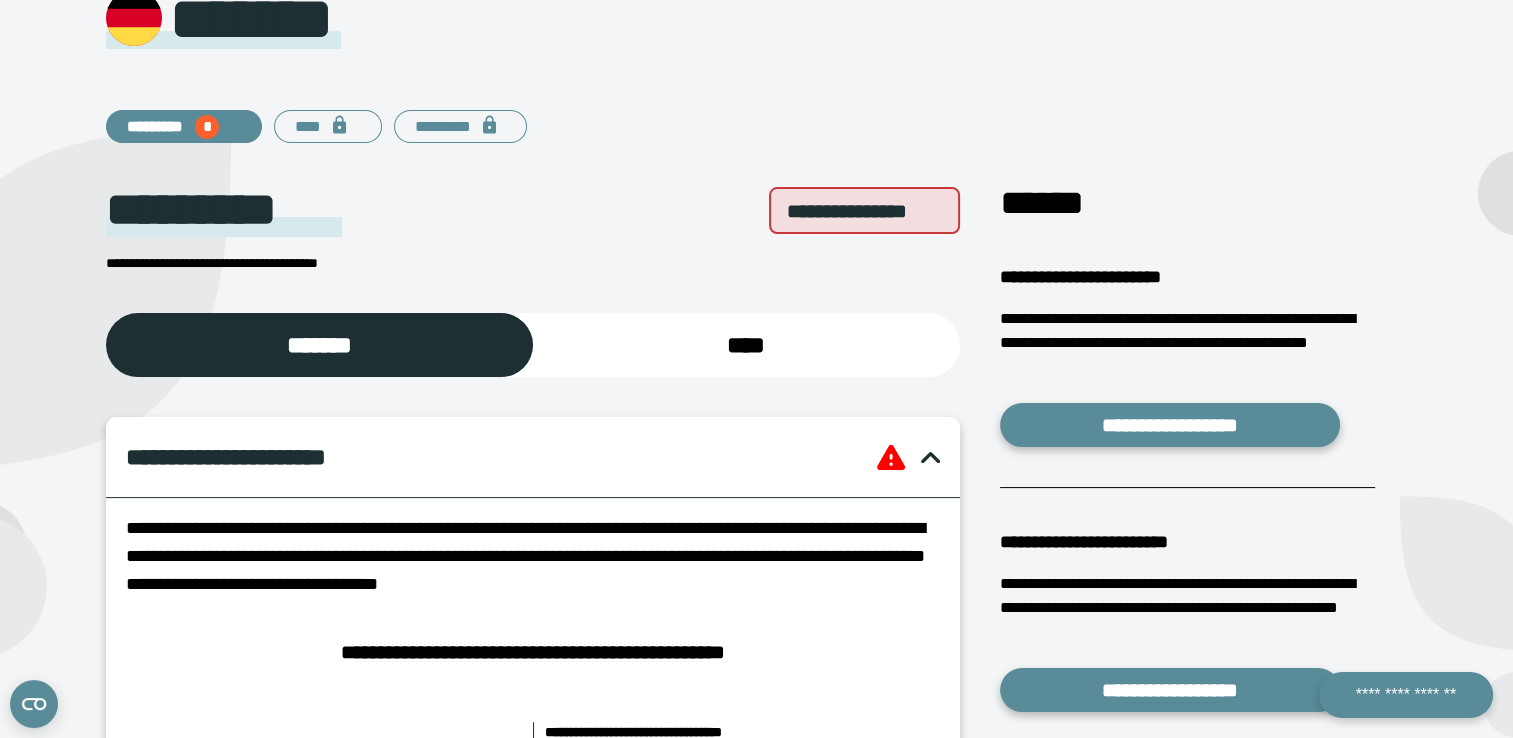 click on "*" at bounding box center [207, 127] 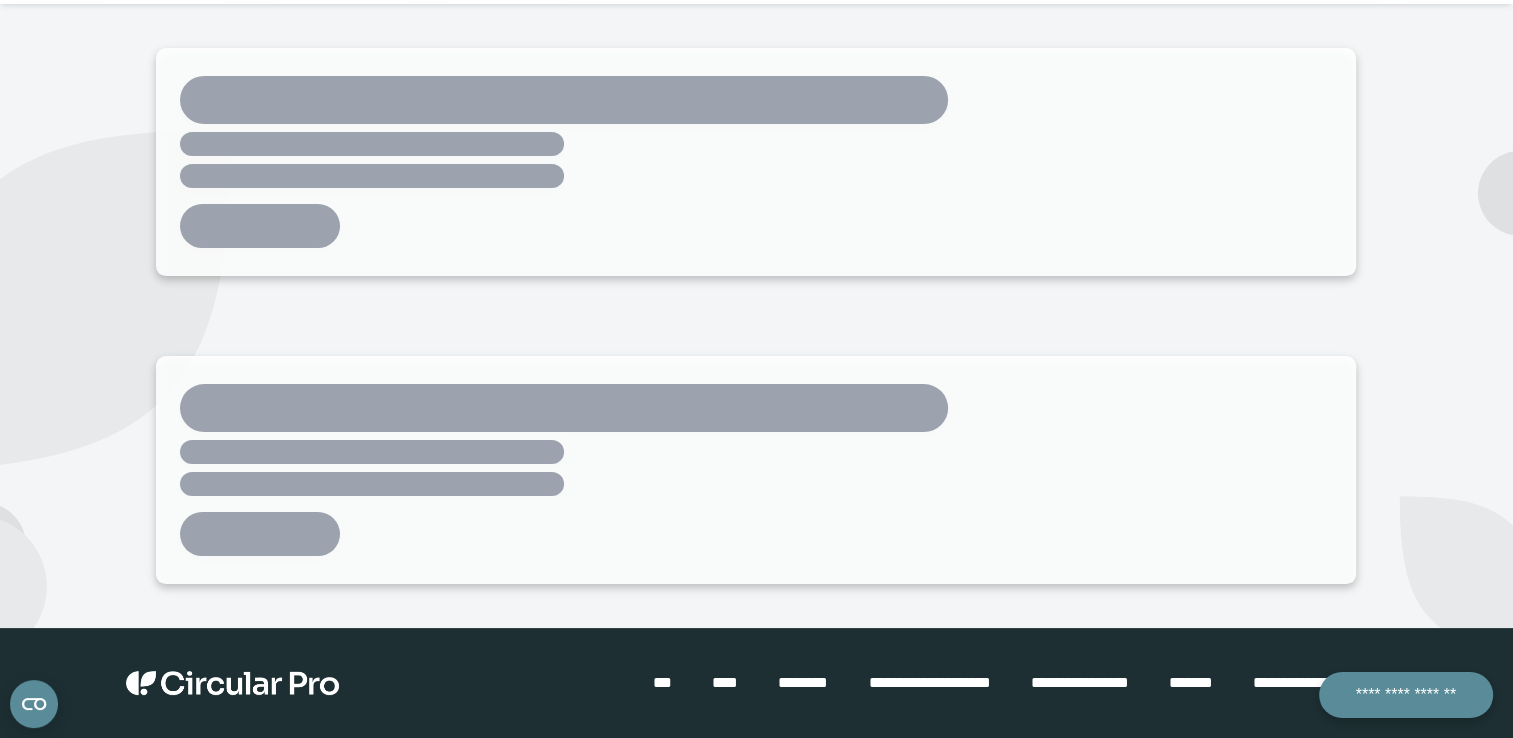 scroll, scrollTop: 0, scrollLeft: 0, axis: both 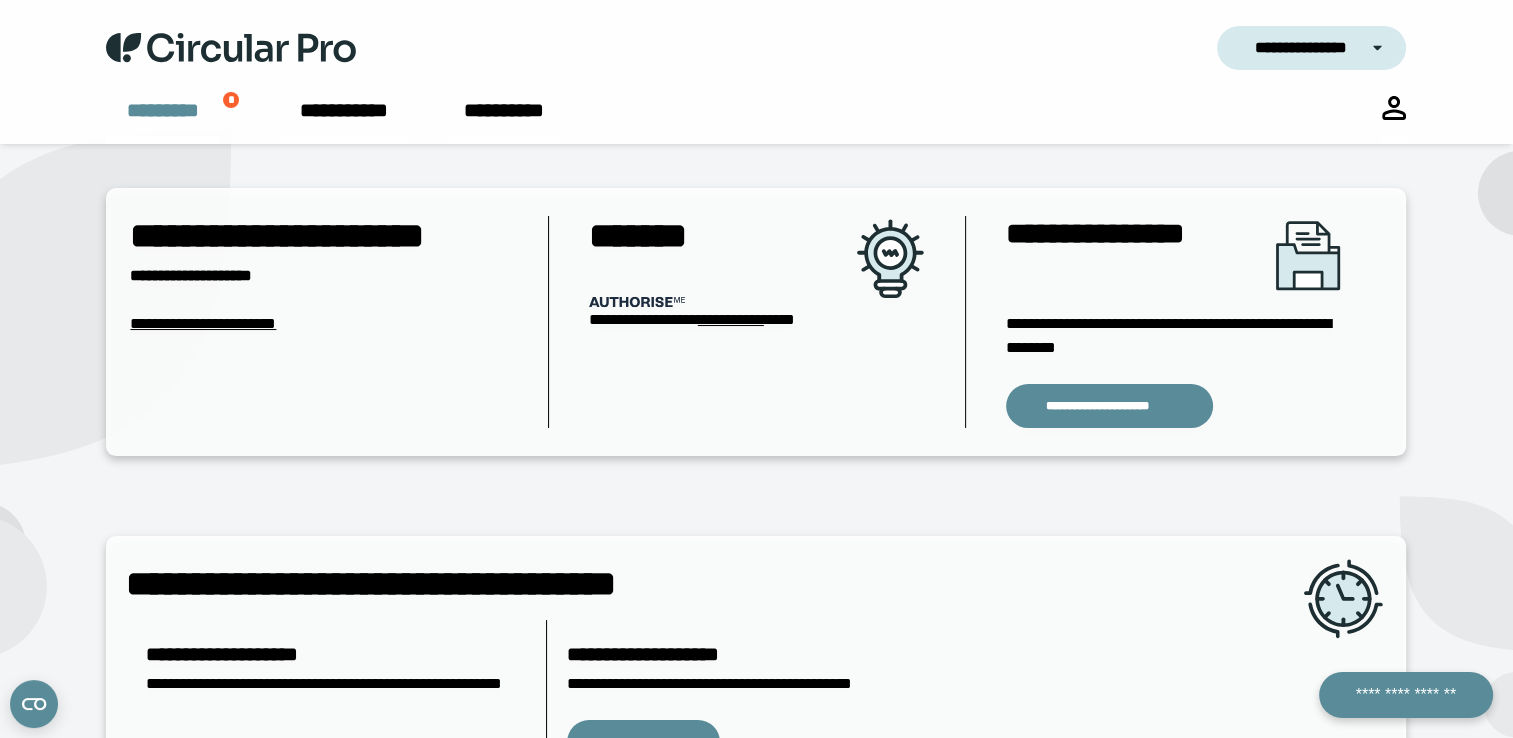 click on "*********" at bounding box center [162, 120] 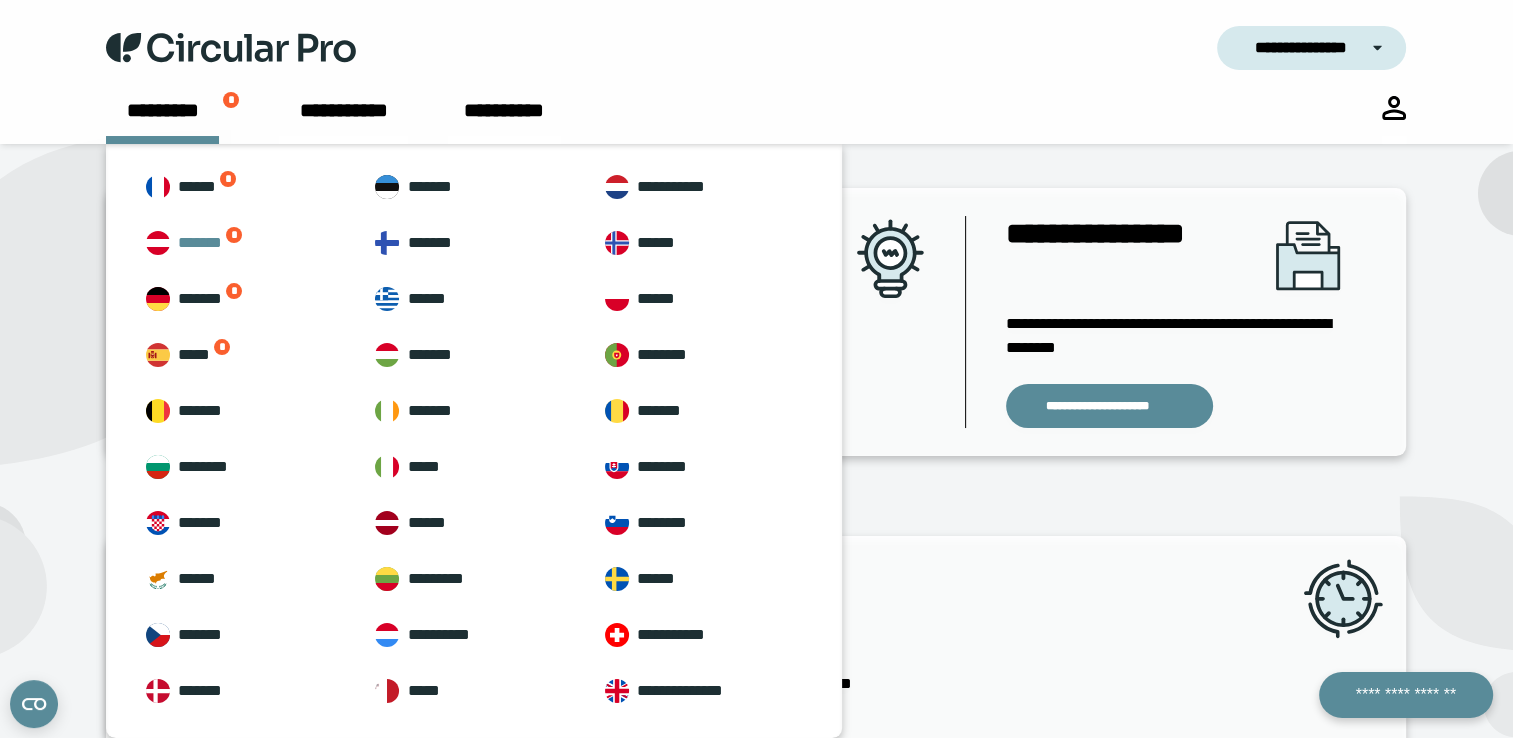 scroll, scrollTop: 61, scrollLeft: 0, axis: vertical 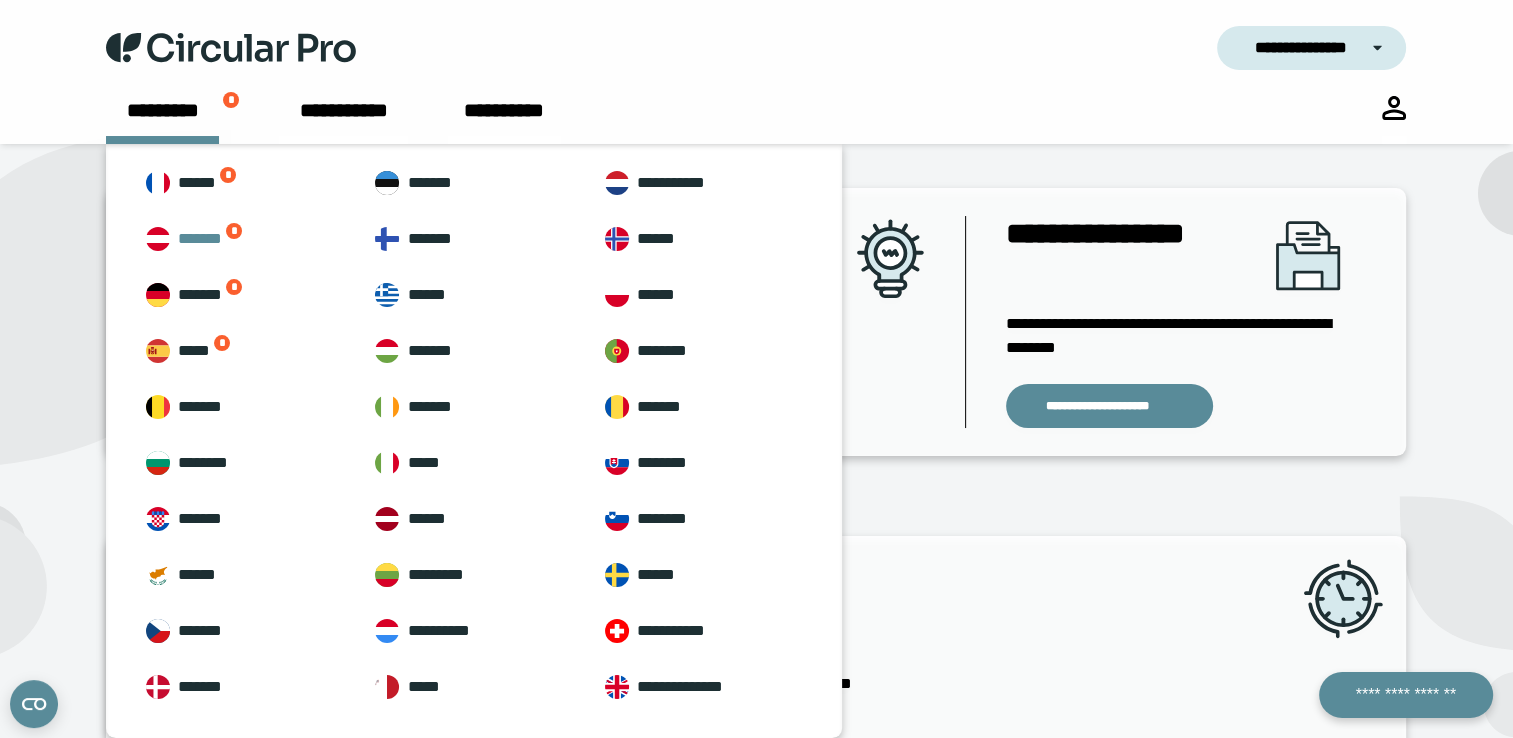 click on "******* *" at bounding box center [242, 239] 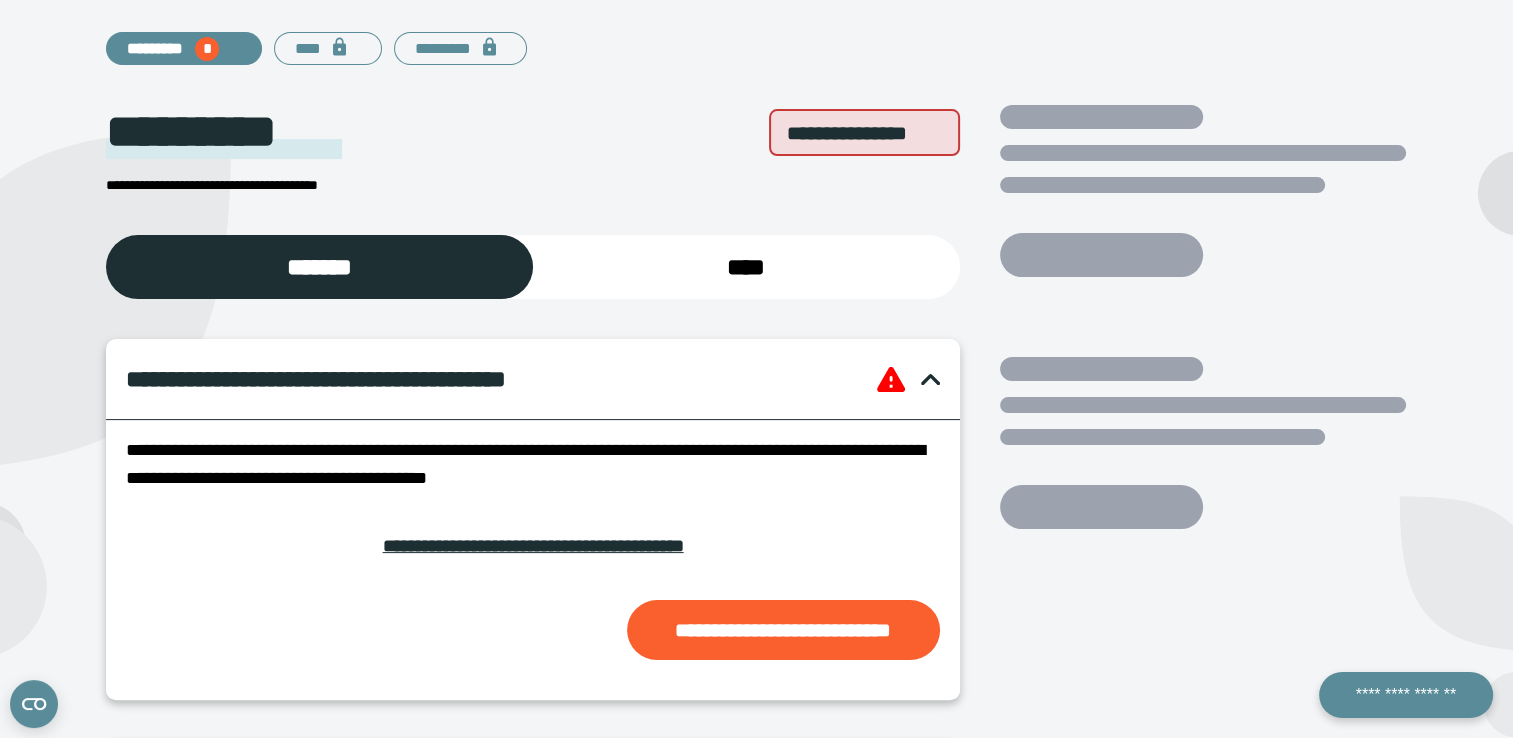 scroll, scrollTop: 300, scrollLeft: 0, axis: vertical 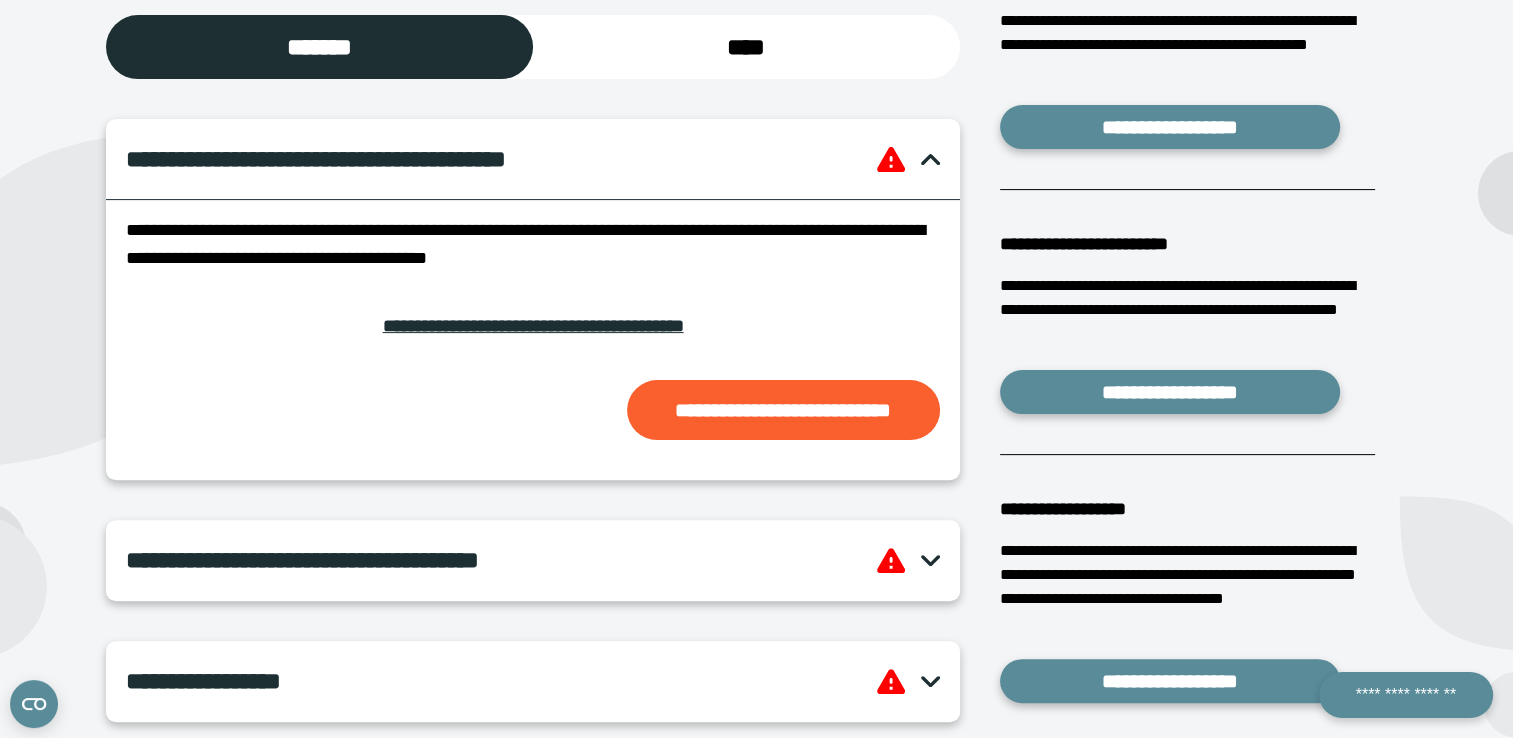 drag, startPoint x: 794, startPoint y: 462, endPoint x: 448, endPoint y: 415, distance: 349.1776 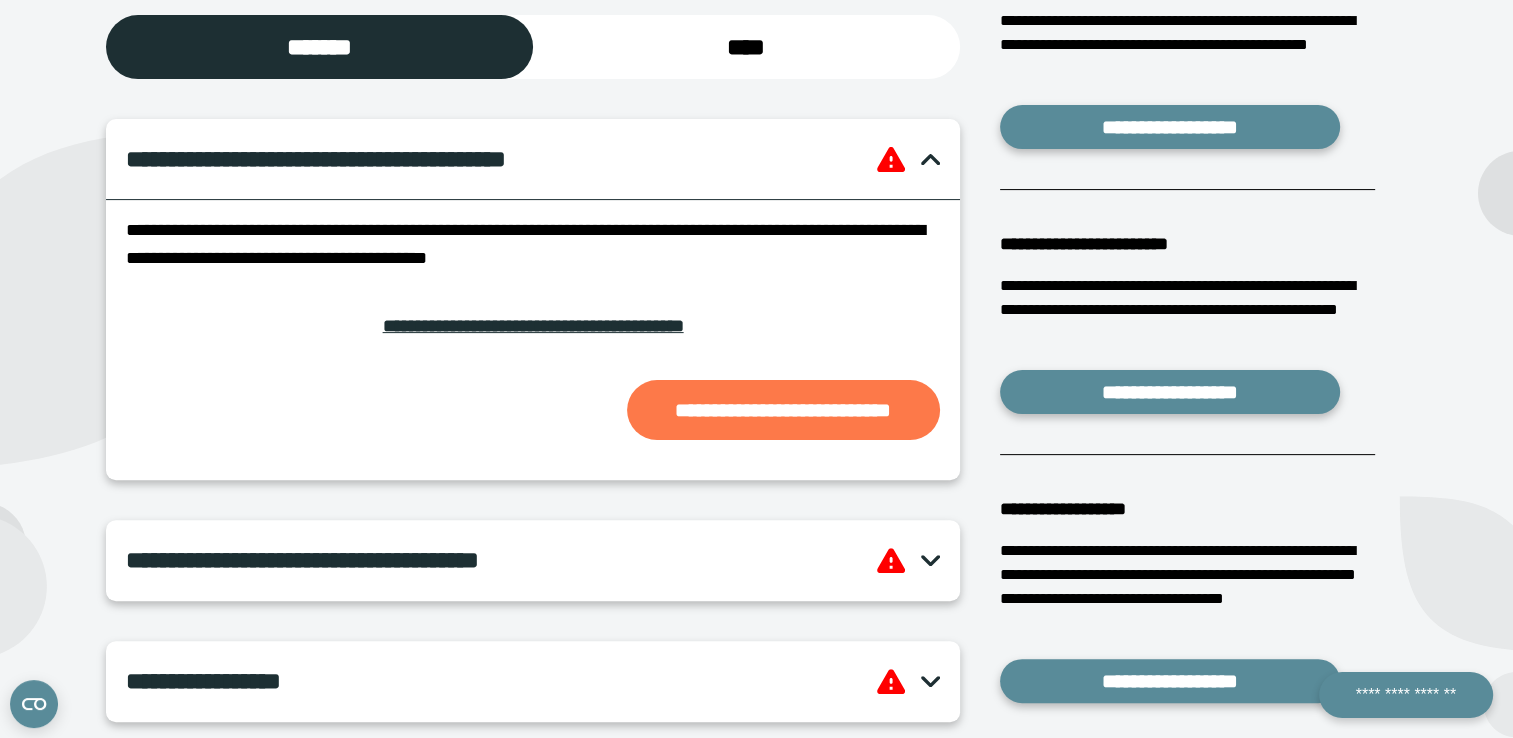 click on "**********" at bounding box center (783, 410) 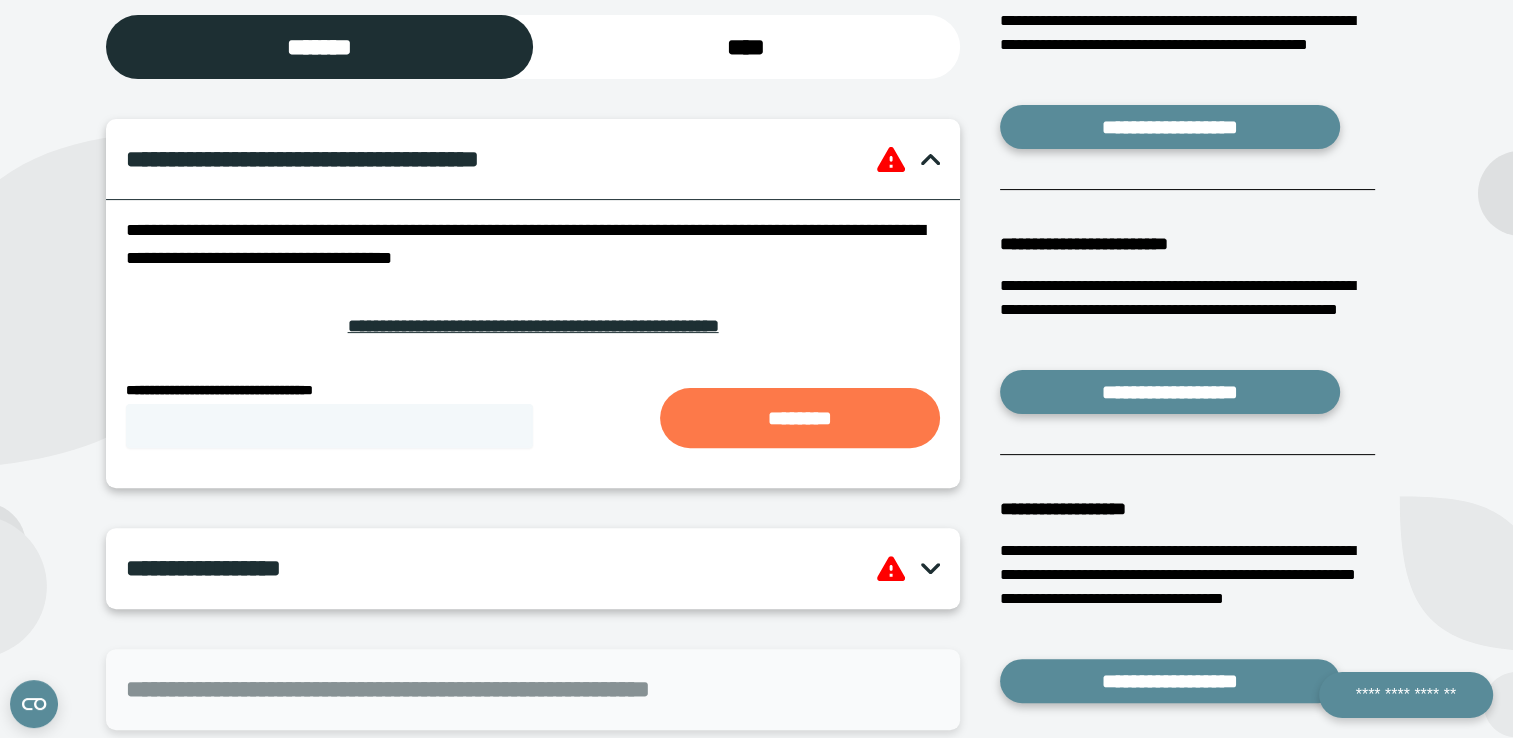 click on "********" at bounding box center [800, 418] 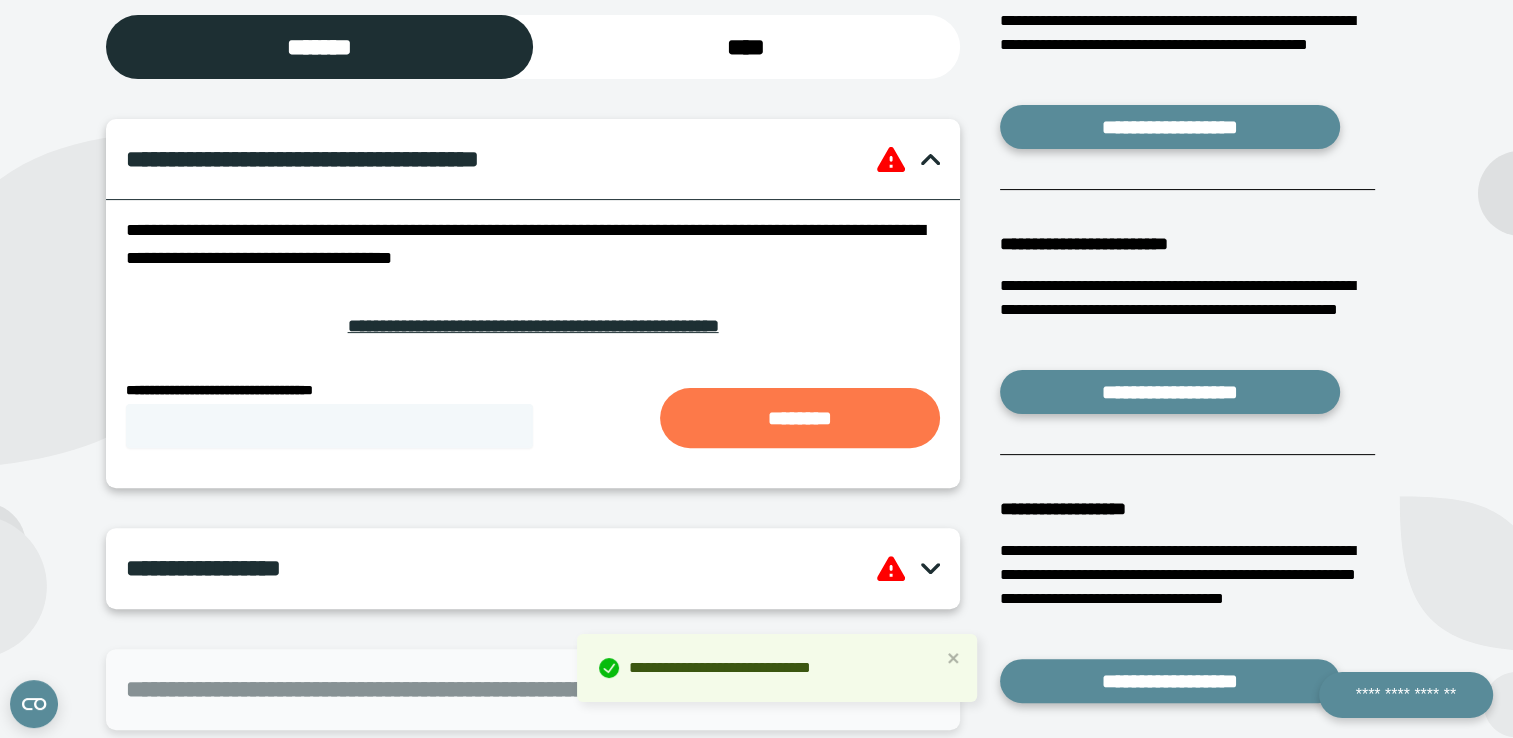 click on "********" at bounding box center (800, 418) 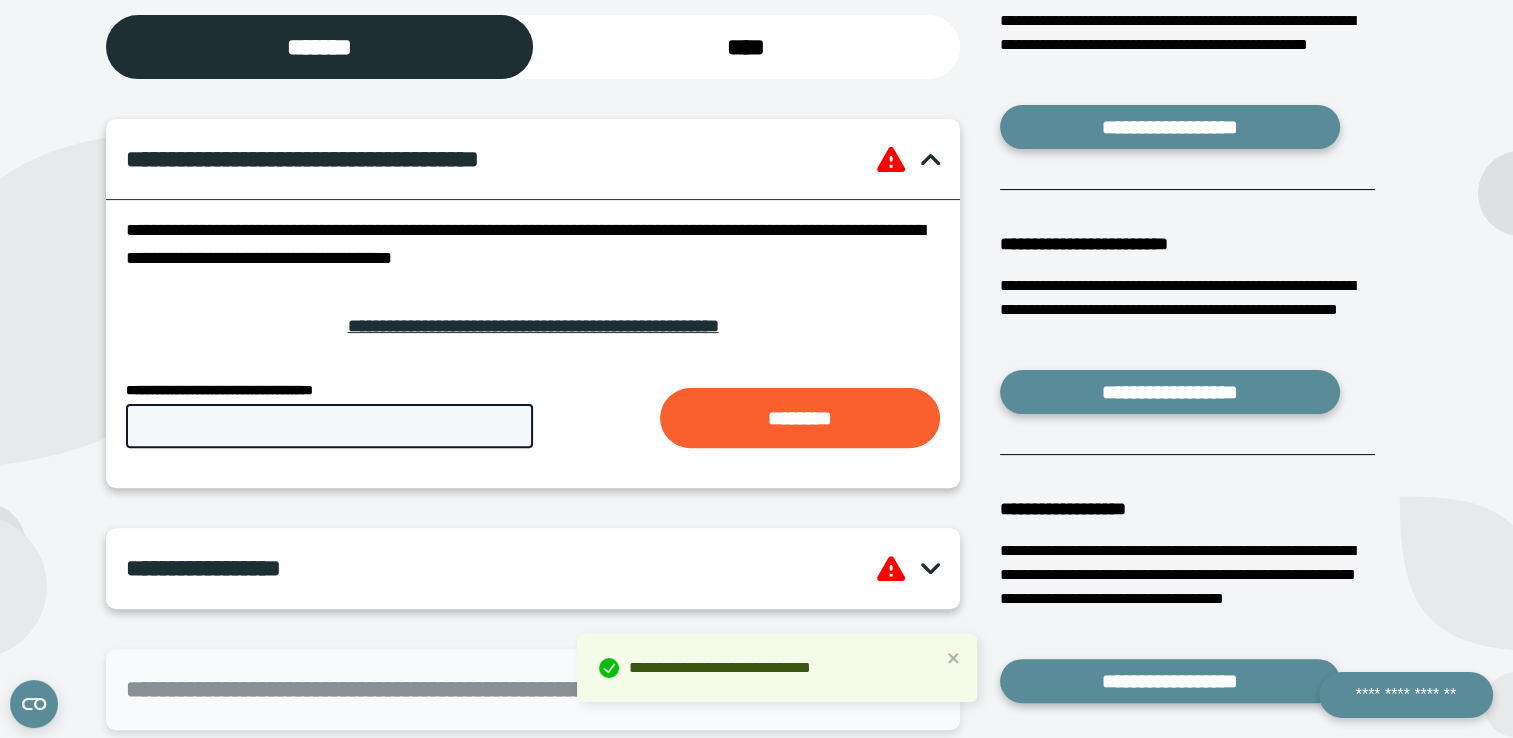 click on "**********" at bounding box center [329, 426] 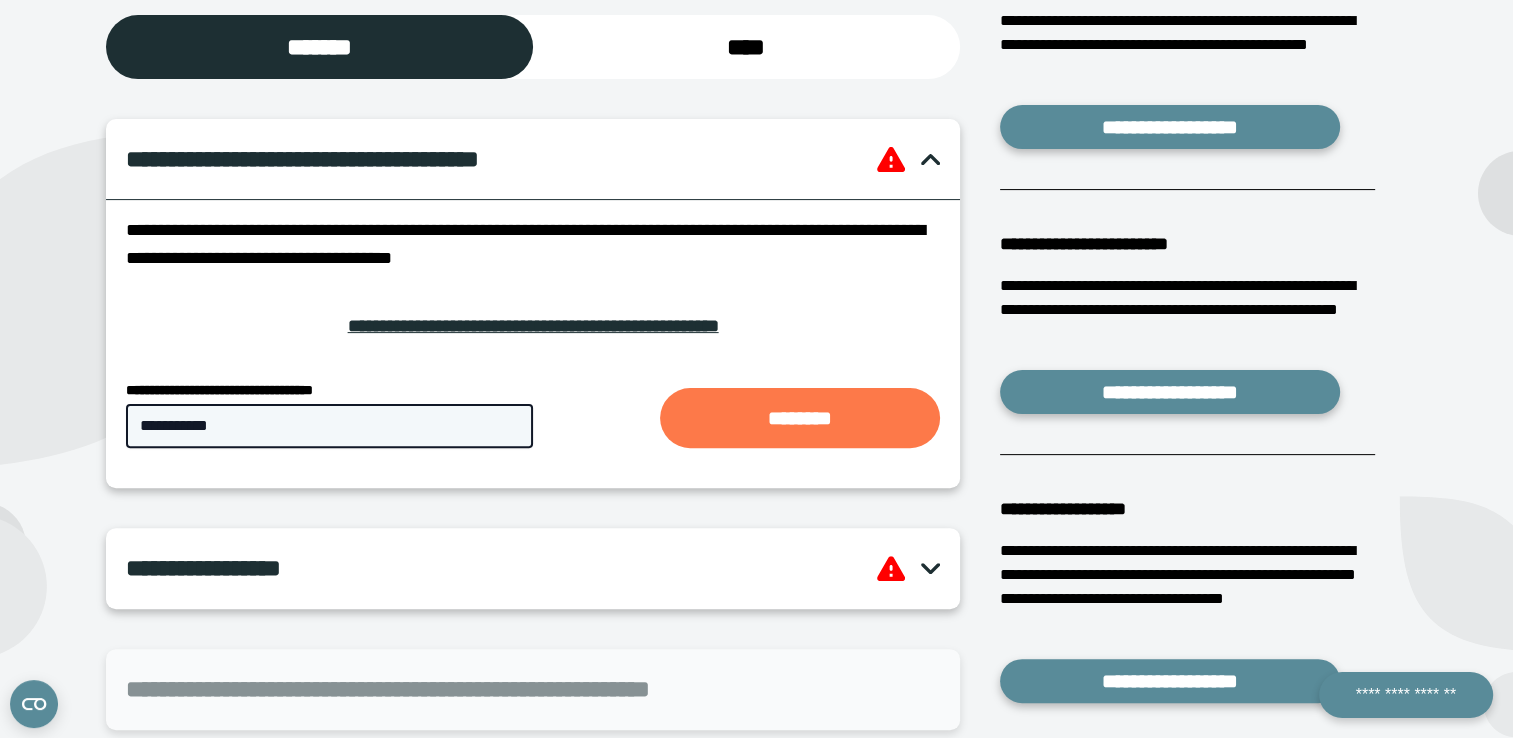 type on "**********" 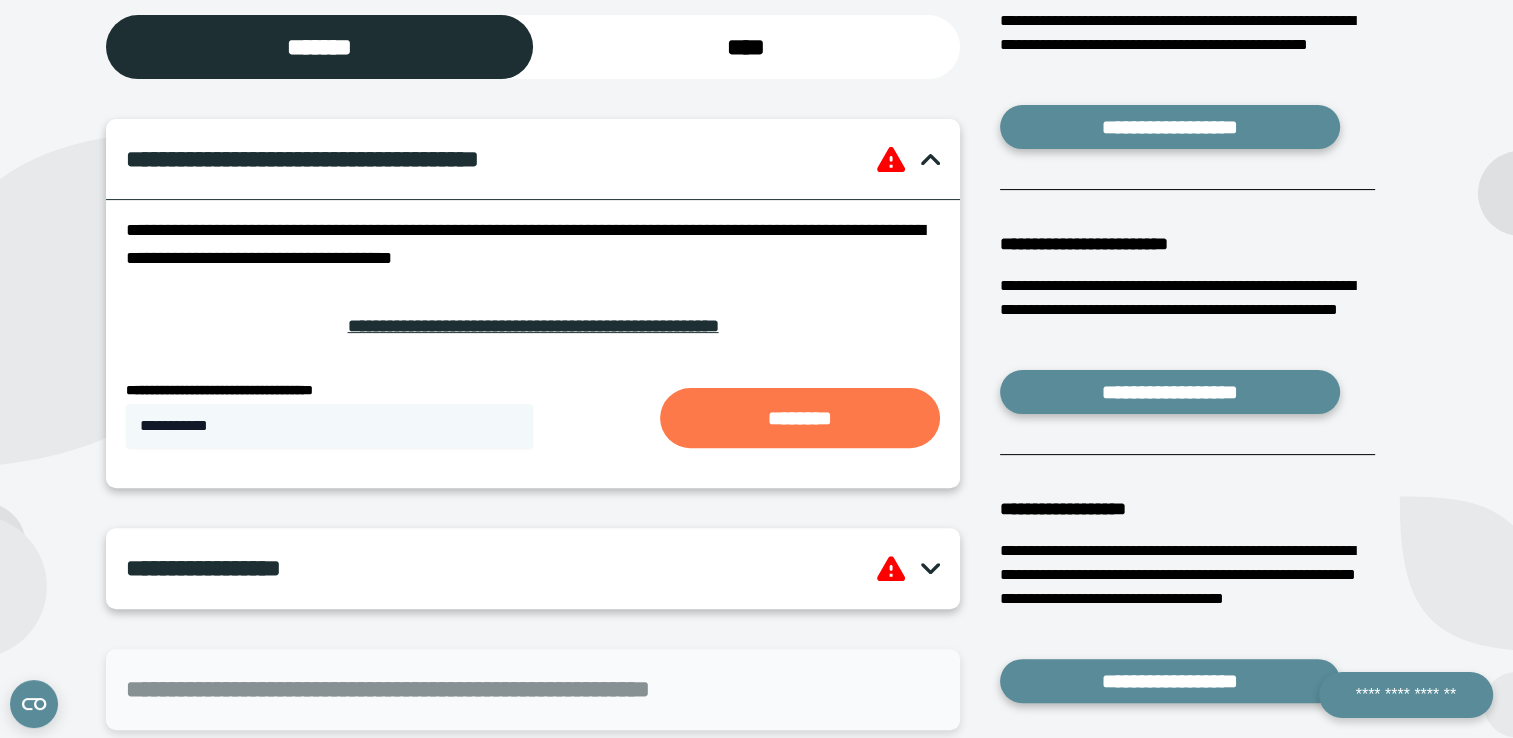 click on "********" at bounding box center (800, 418) 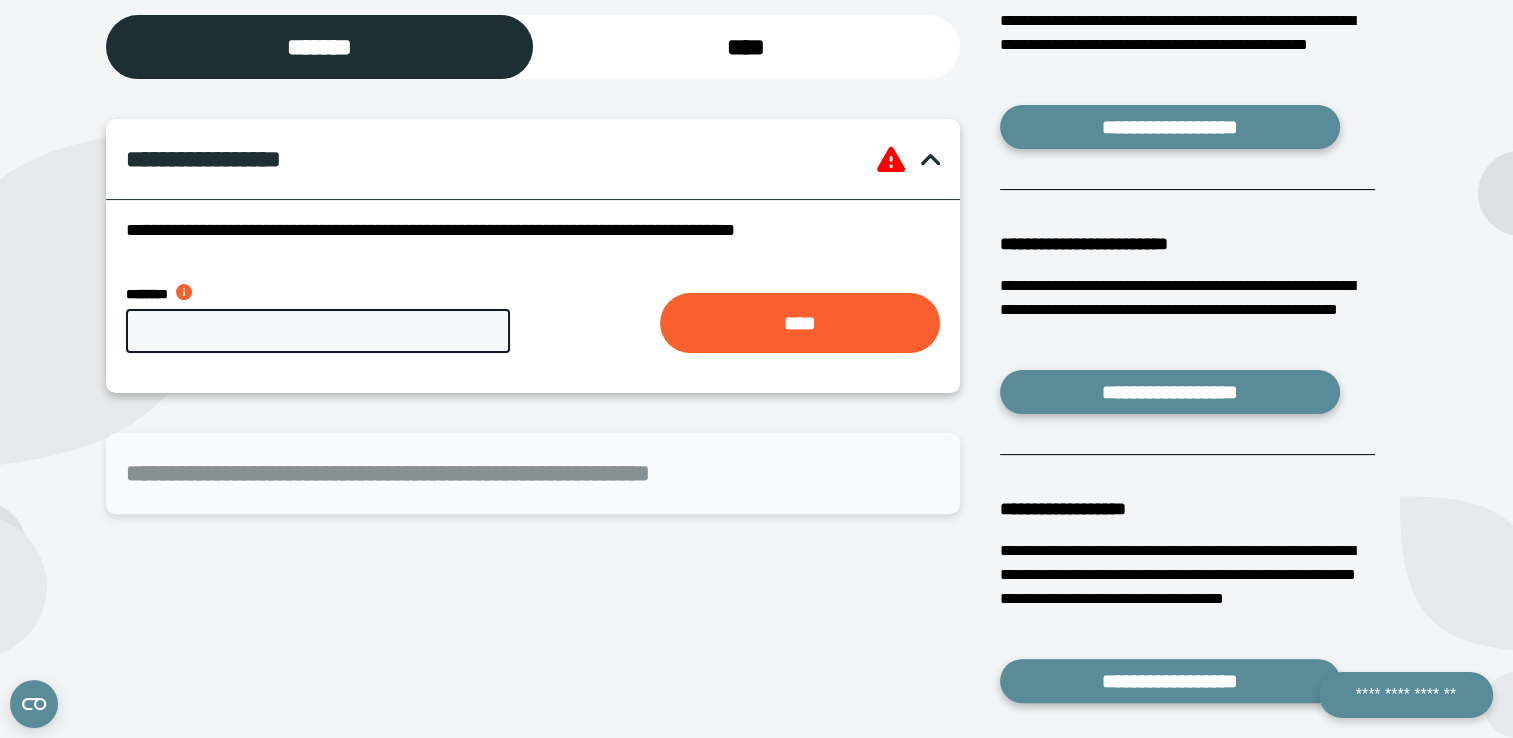 click on "********" at bounding box center (318, 331) 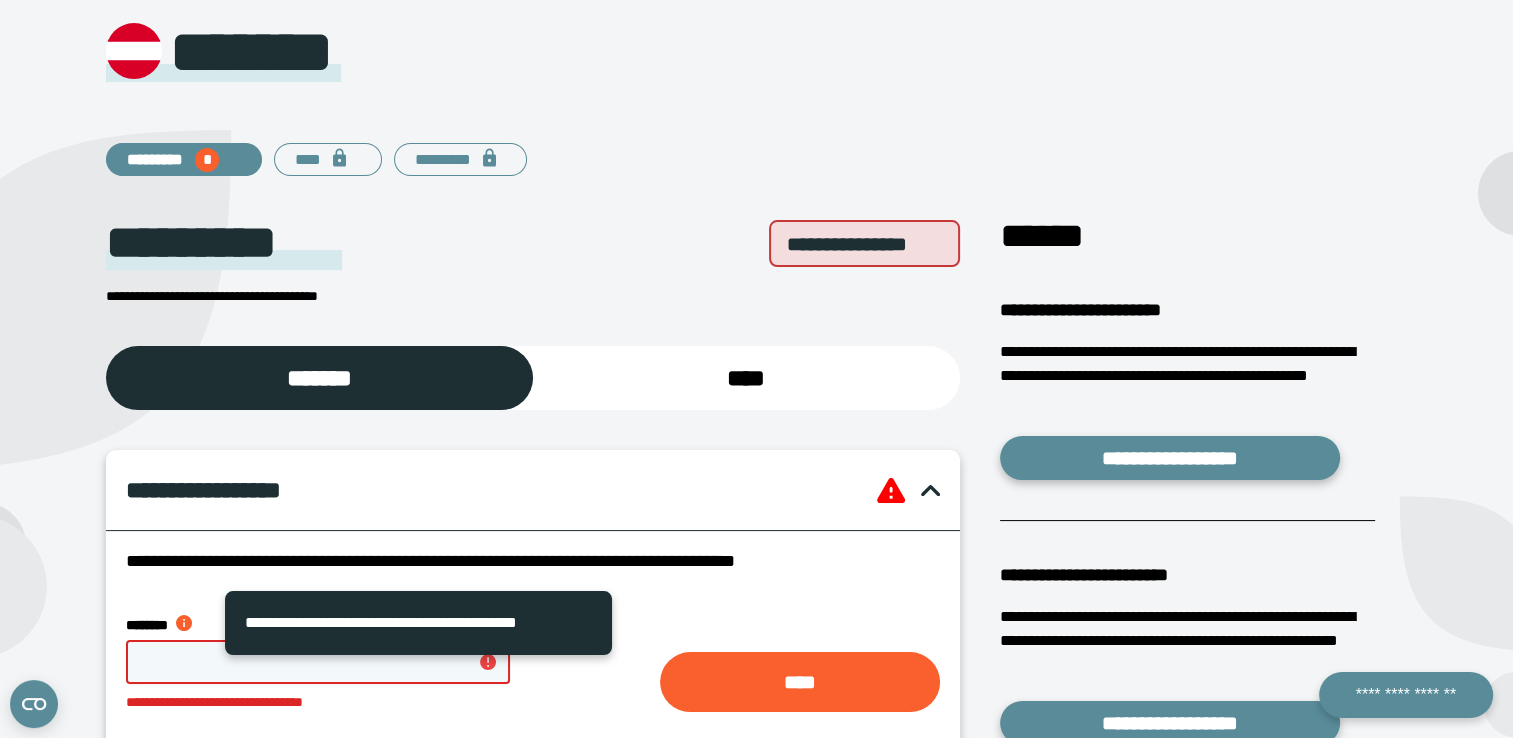 scroll, scrollTop: 167, scrollLeft: 0, axis: vertical 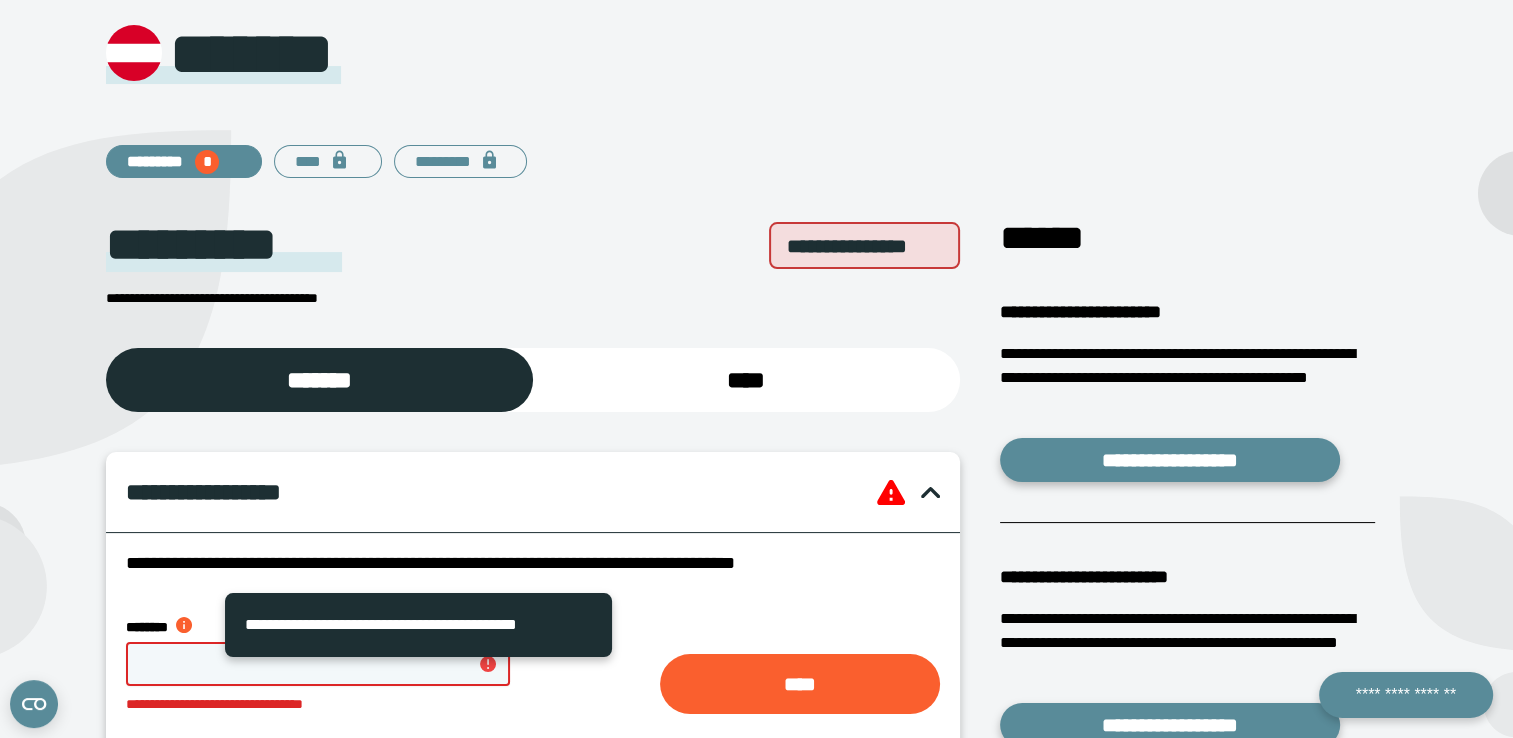 click on "********" at bounding box center [318, 664] 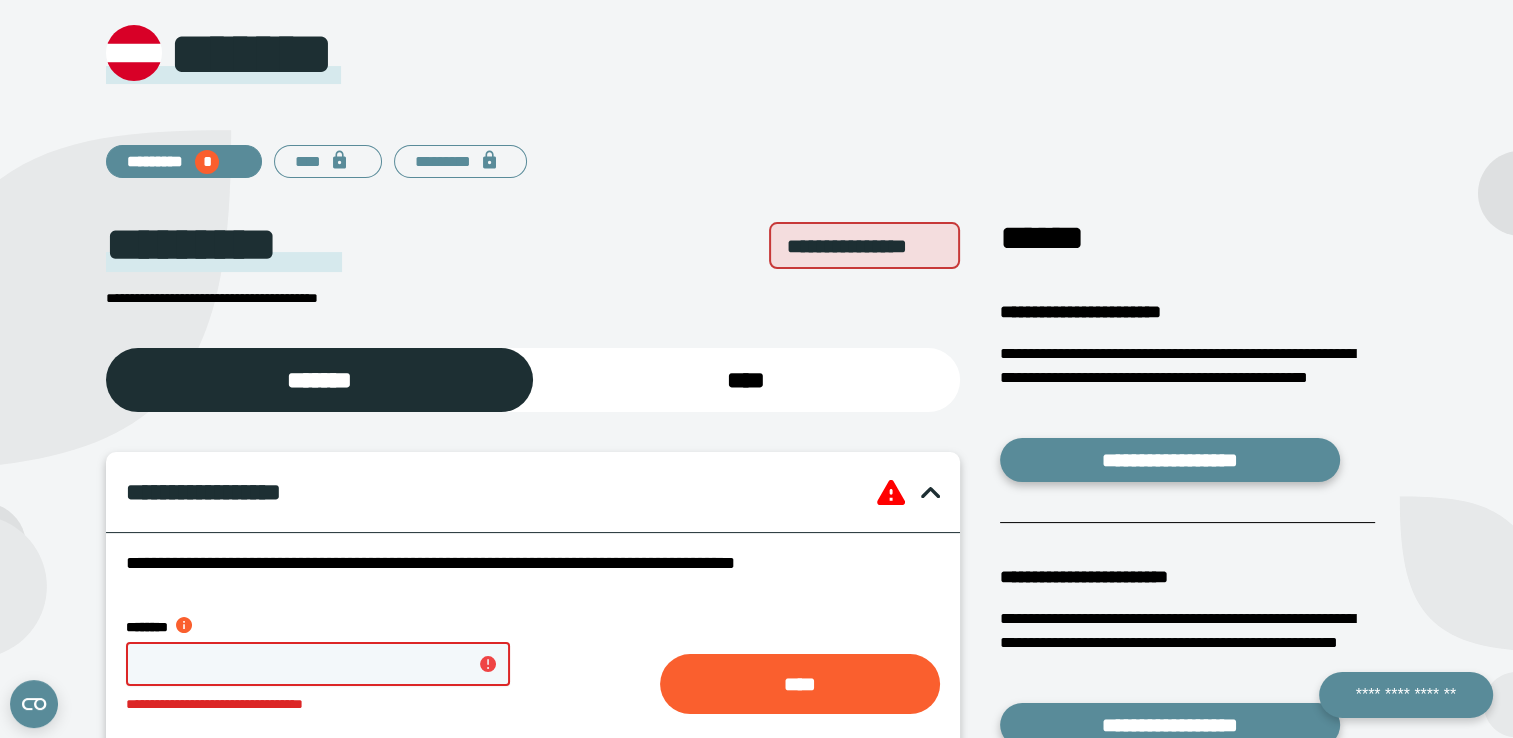paste on "**********" 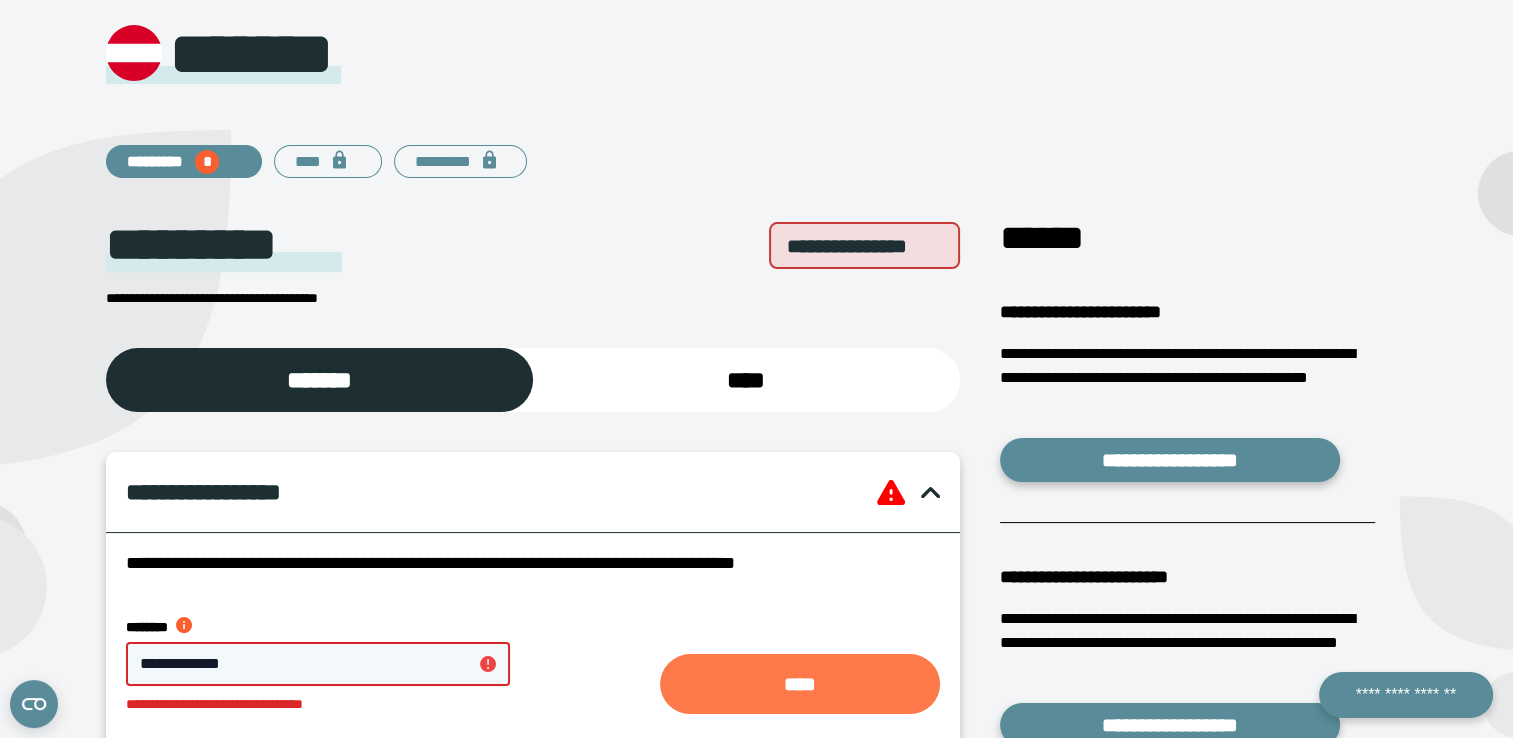 type on "**********" 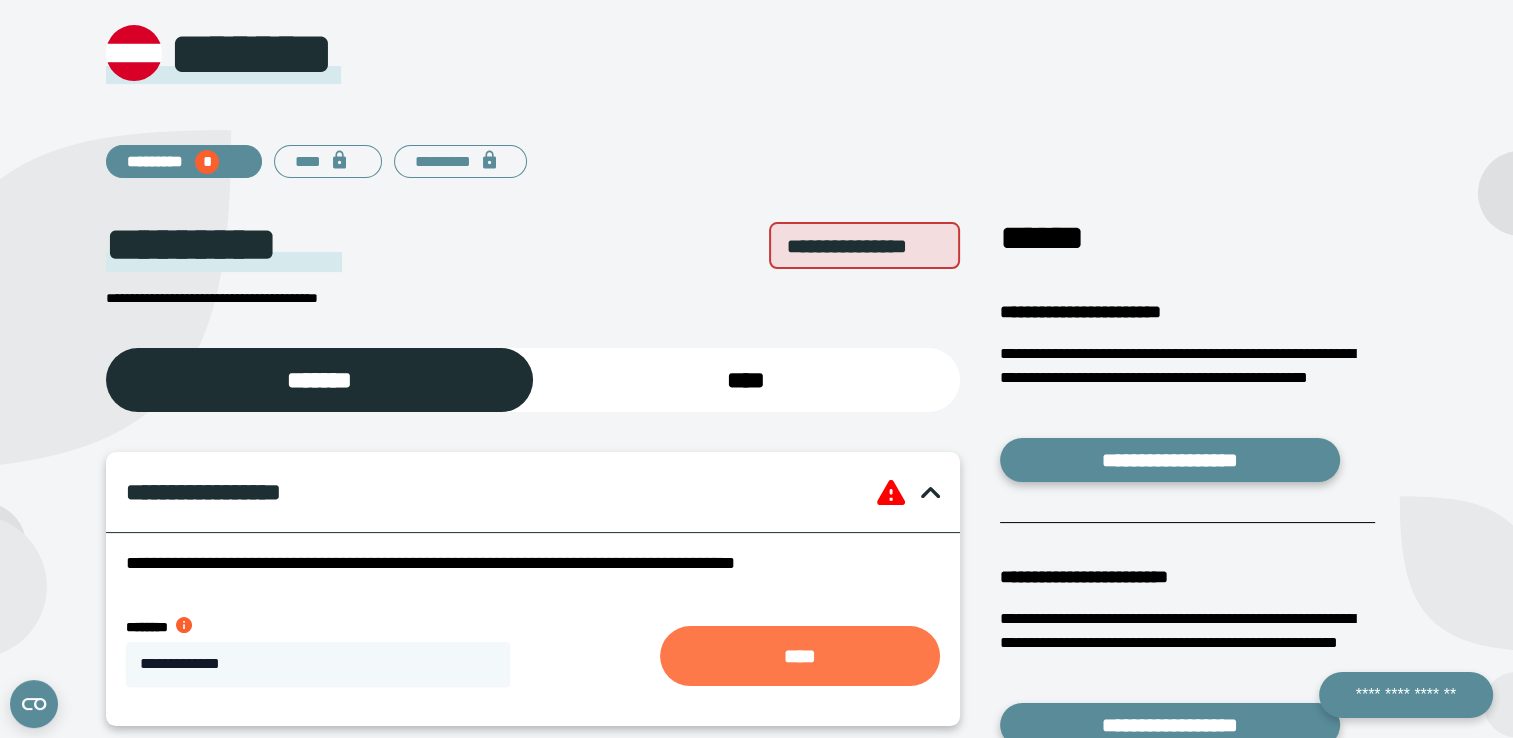 click on "****" at bounding box center (800, 656) 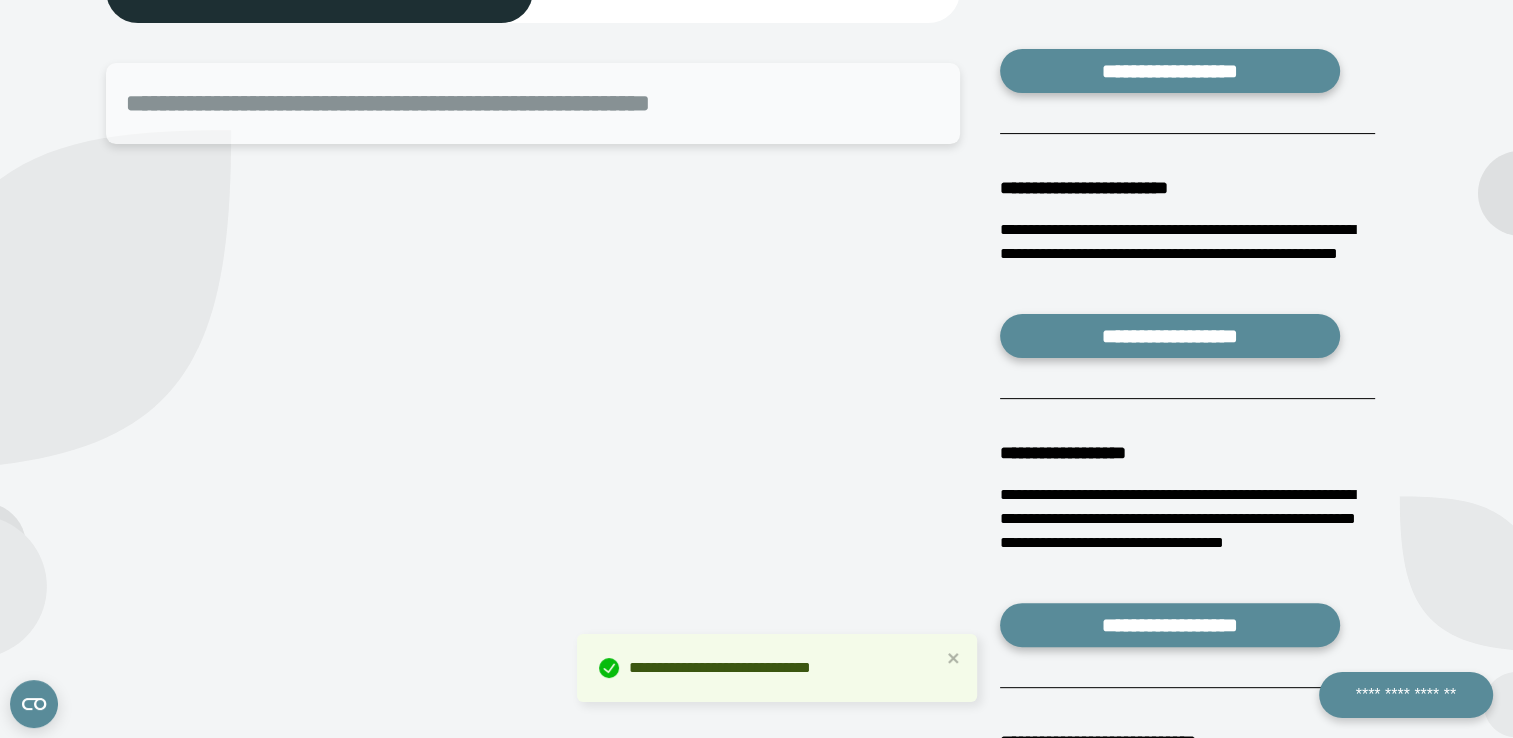 scroll, scrollTop: 567, scrollLeft: 0, axis: vertical 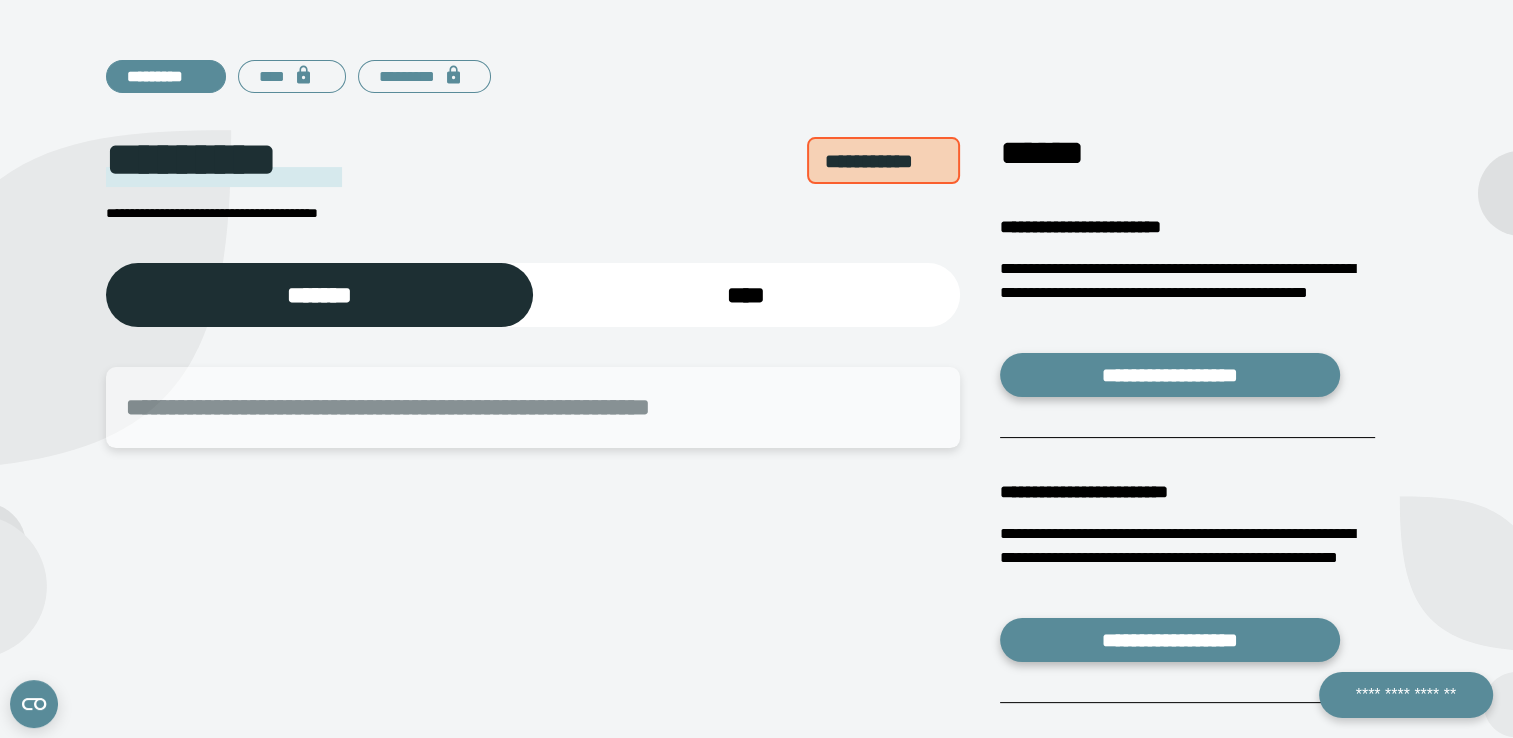 click on "****" at bounding box center [746, 295] 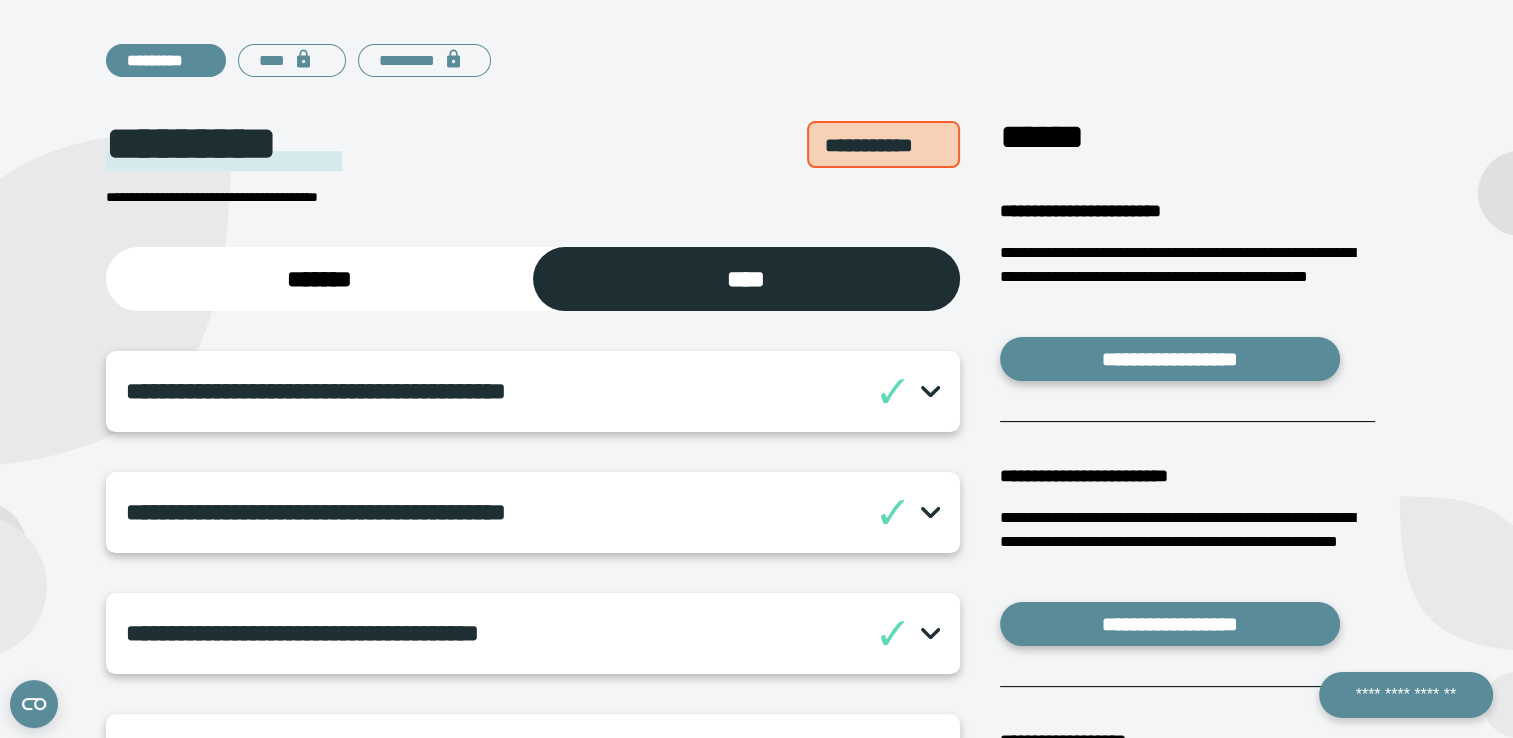 scroll, scrollTop: 352, scrollLeft: 0, axis: vertical 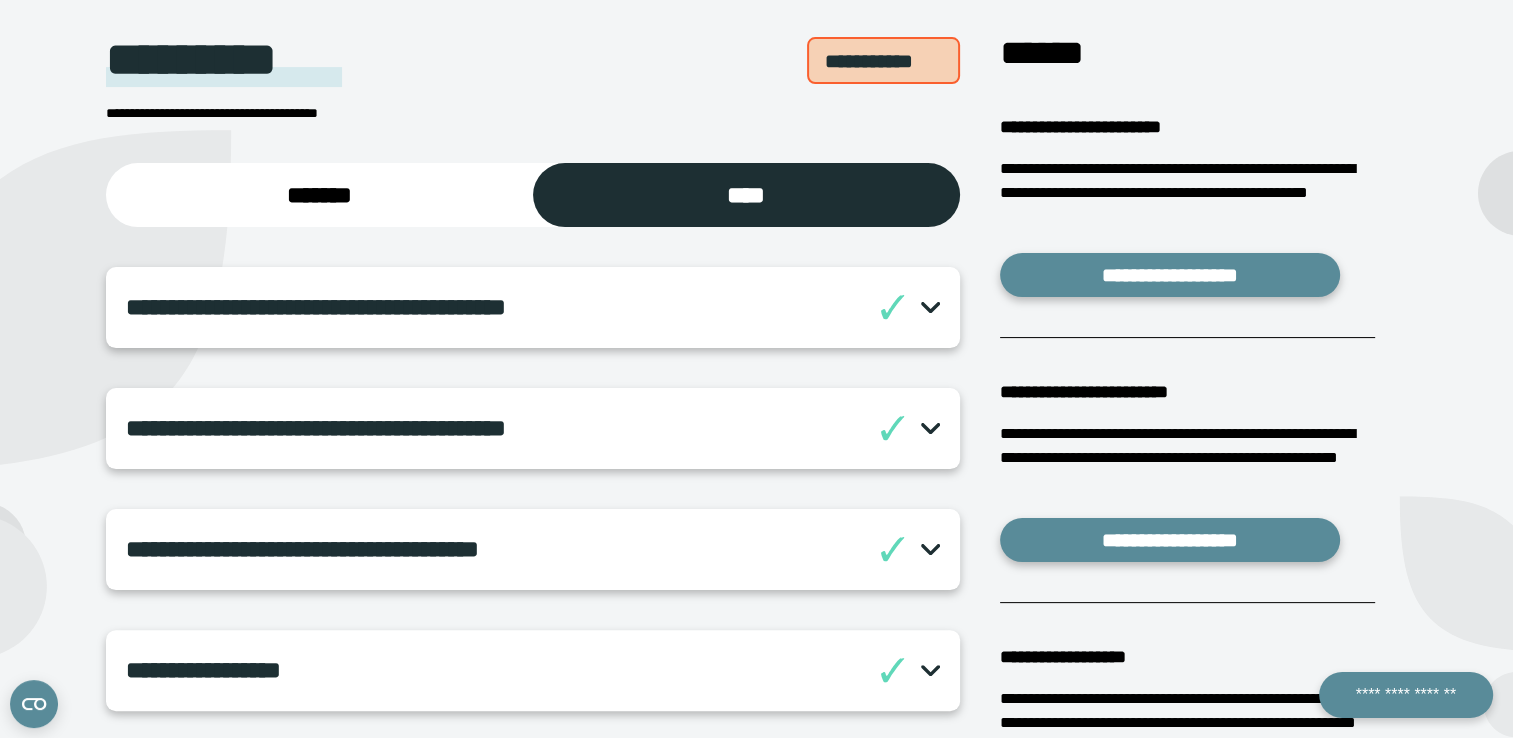 click on "**********" at bounding box center [532, 307] 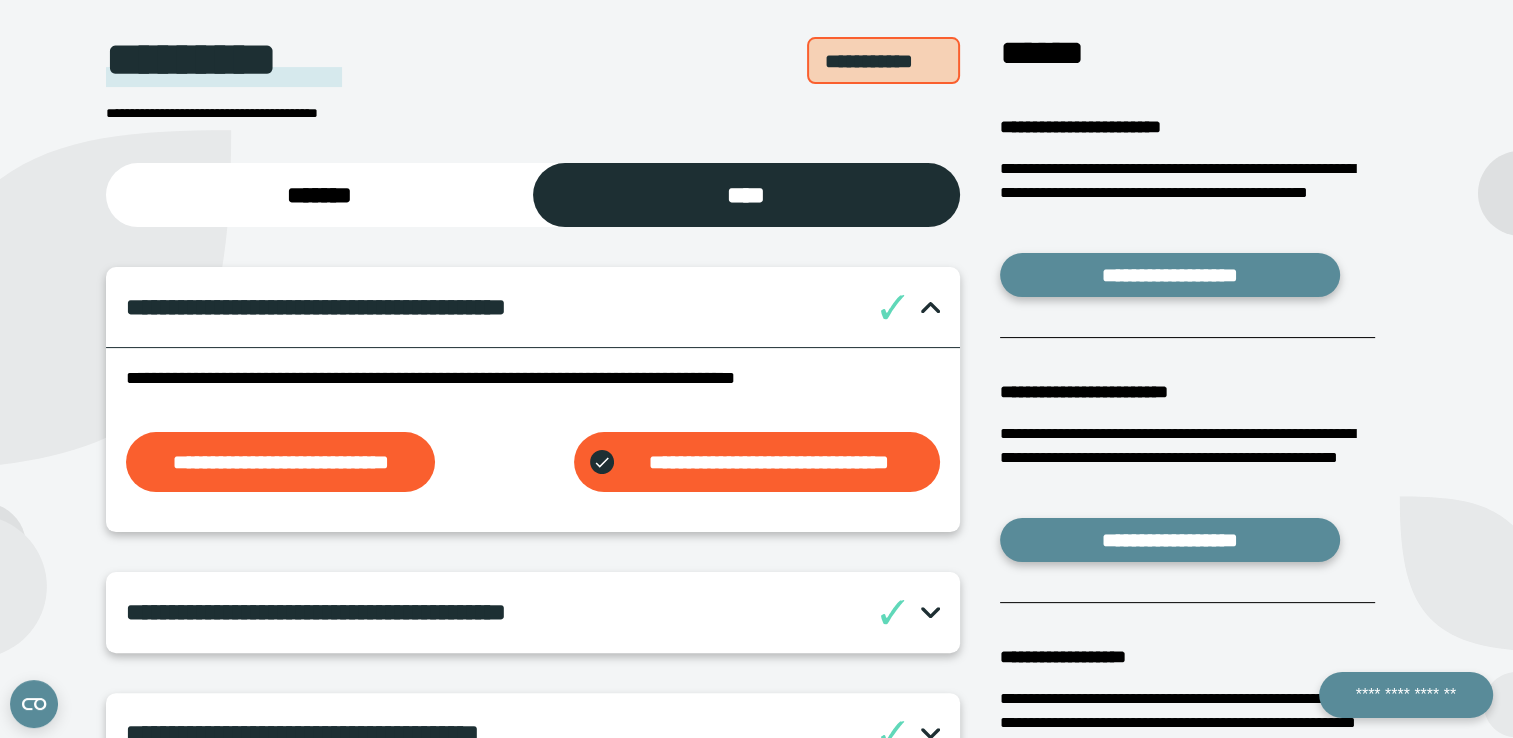 click at bounding box center (930, 612) 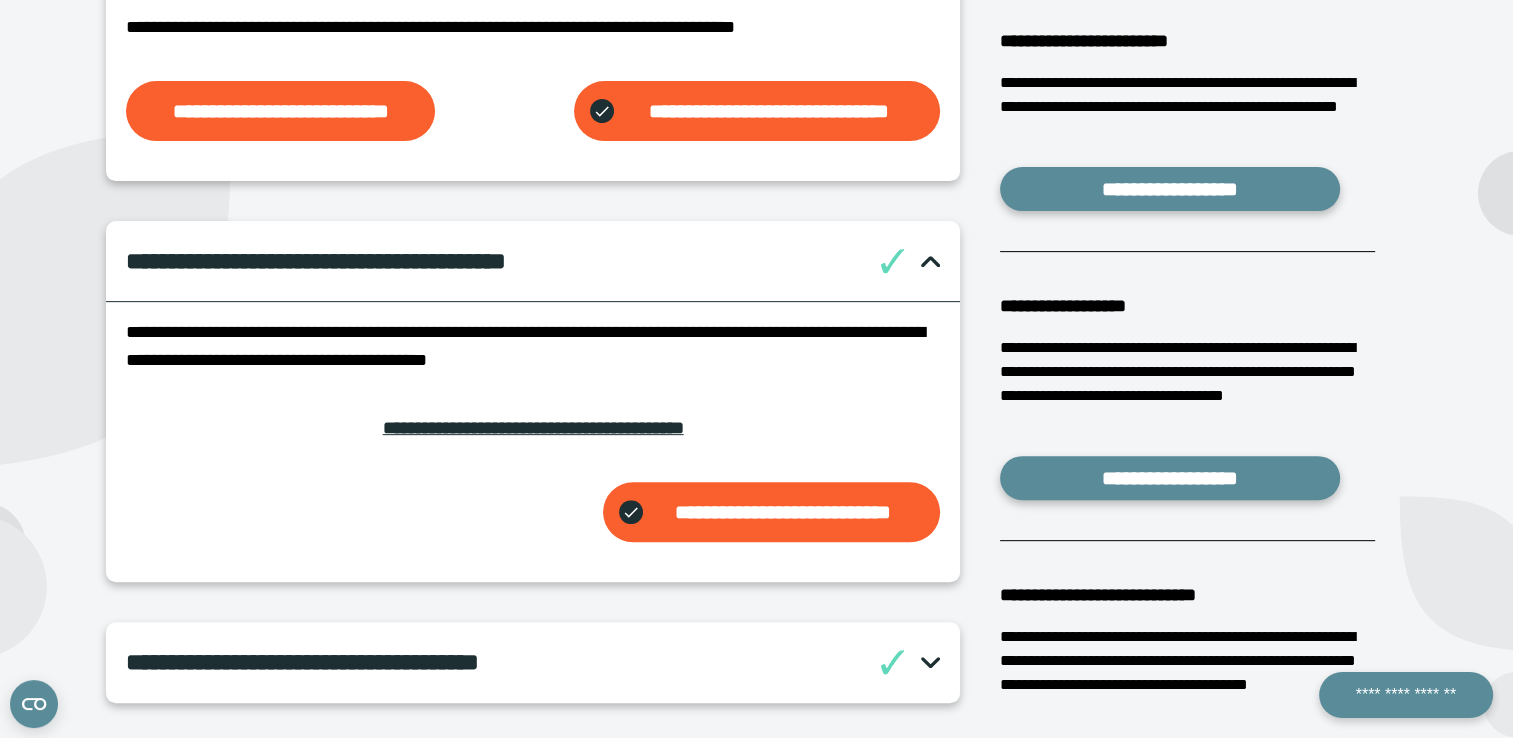 scroll, scrollTop: 752, scrollLeft: 0, axis: vertical 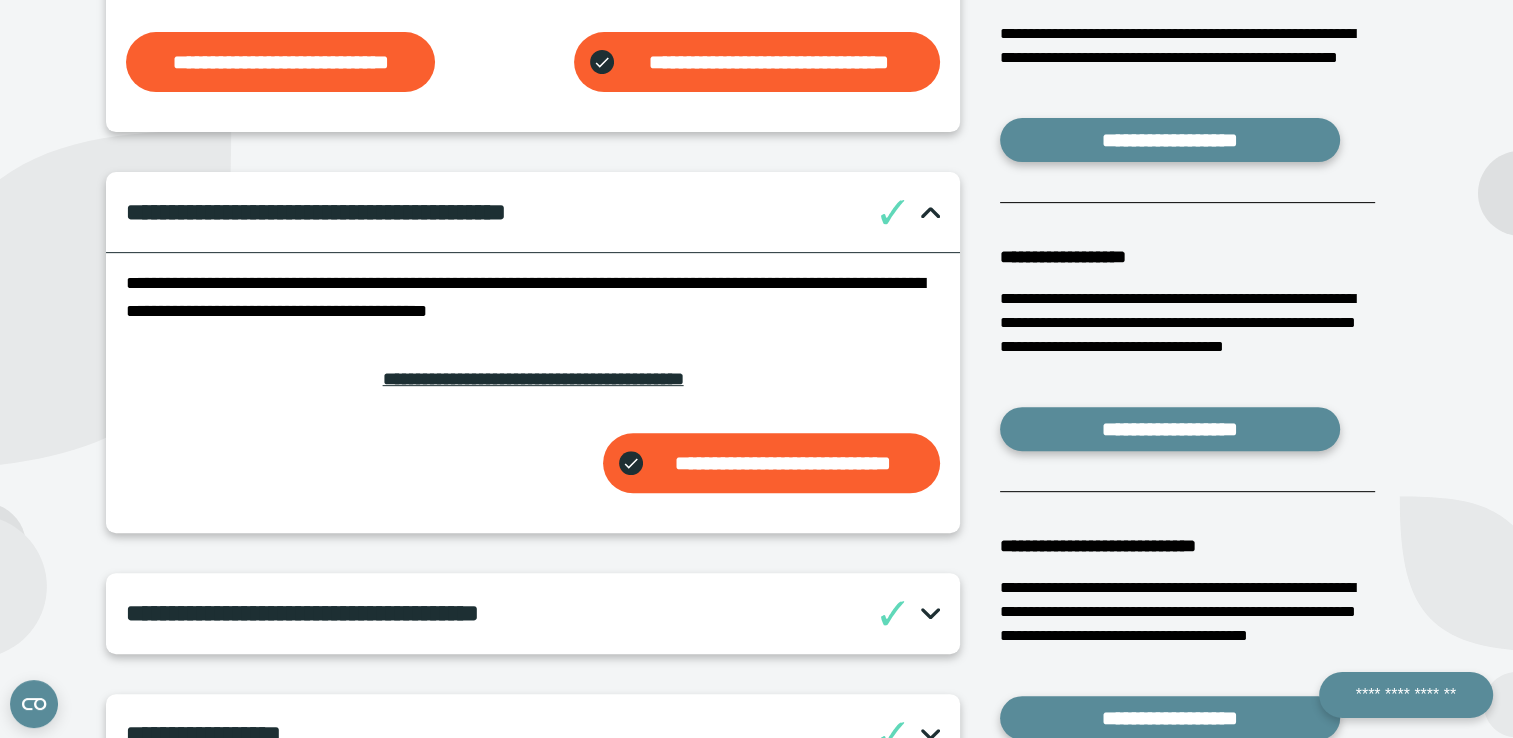 click on "**********" at bounding box center (532, 379) 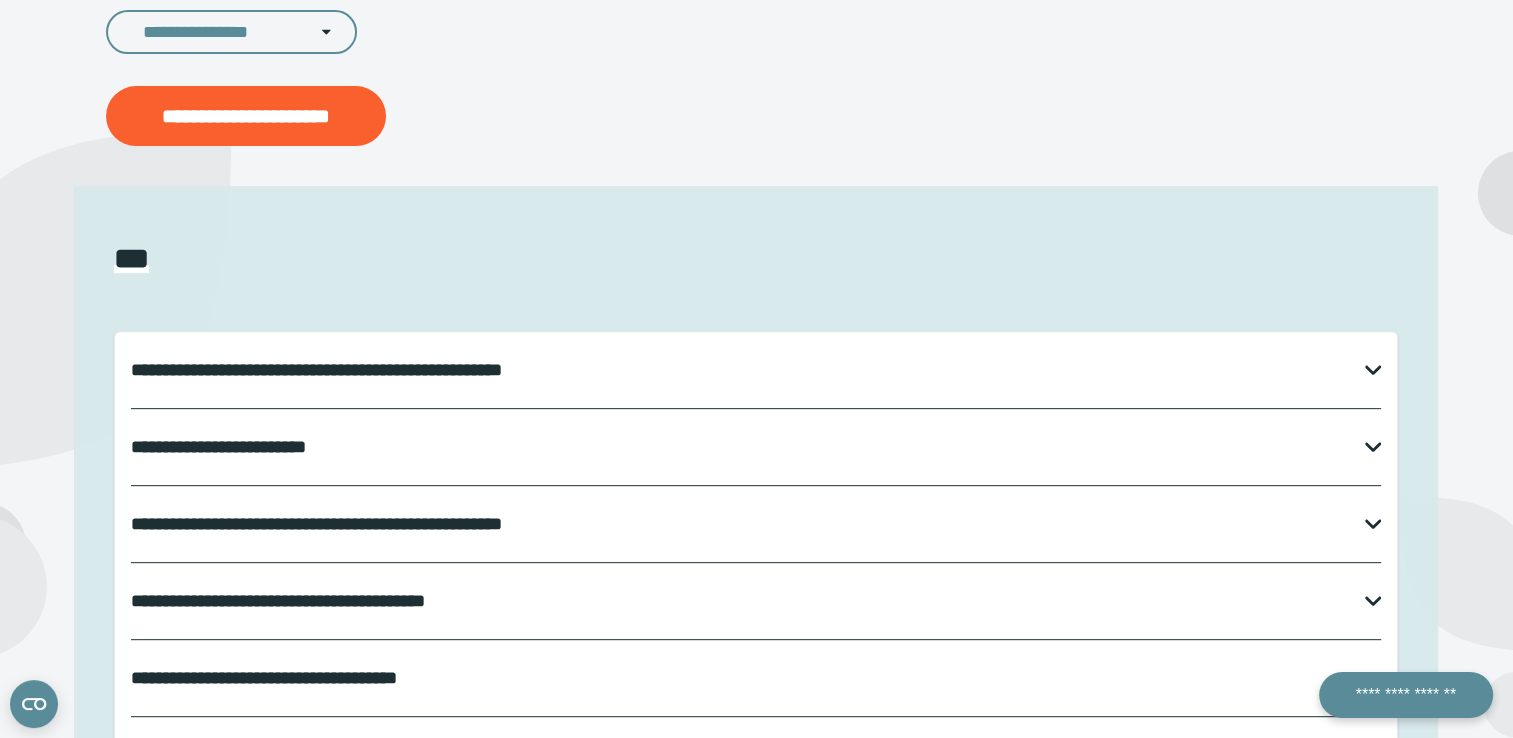 click on "**********" at bounding box center (756, 370) 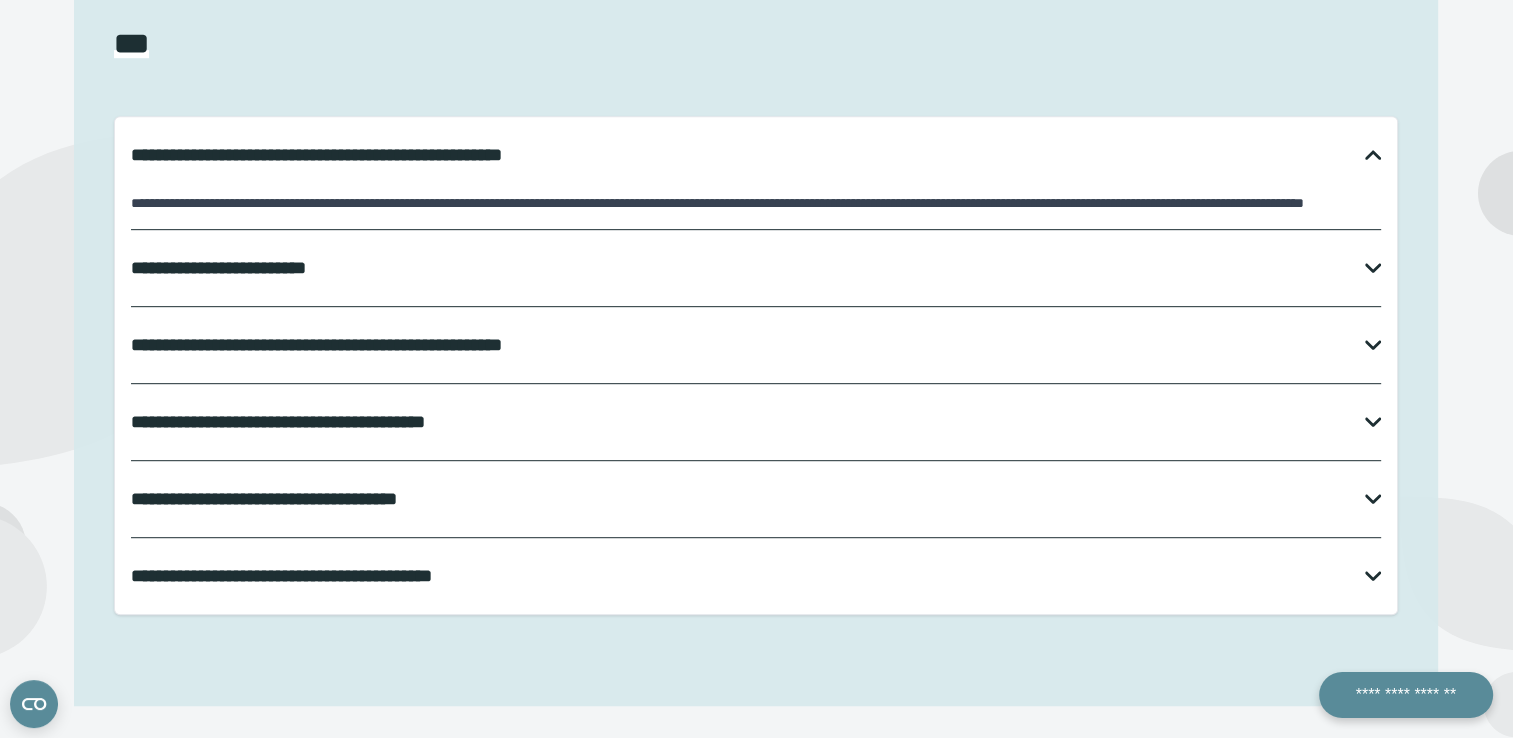 drag, startPoint x: 769, startPoint y: 278, endPoint x: 682, endPoint y: 254, distance: 90.24966 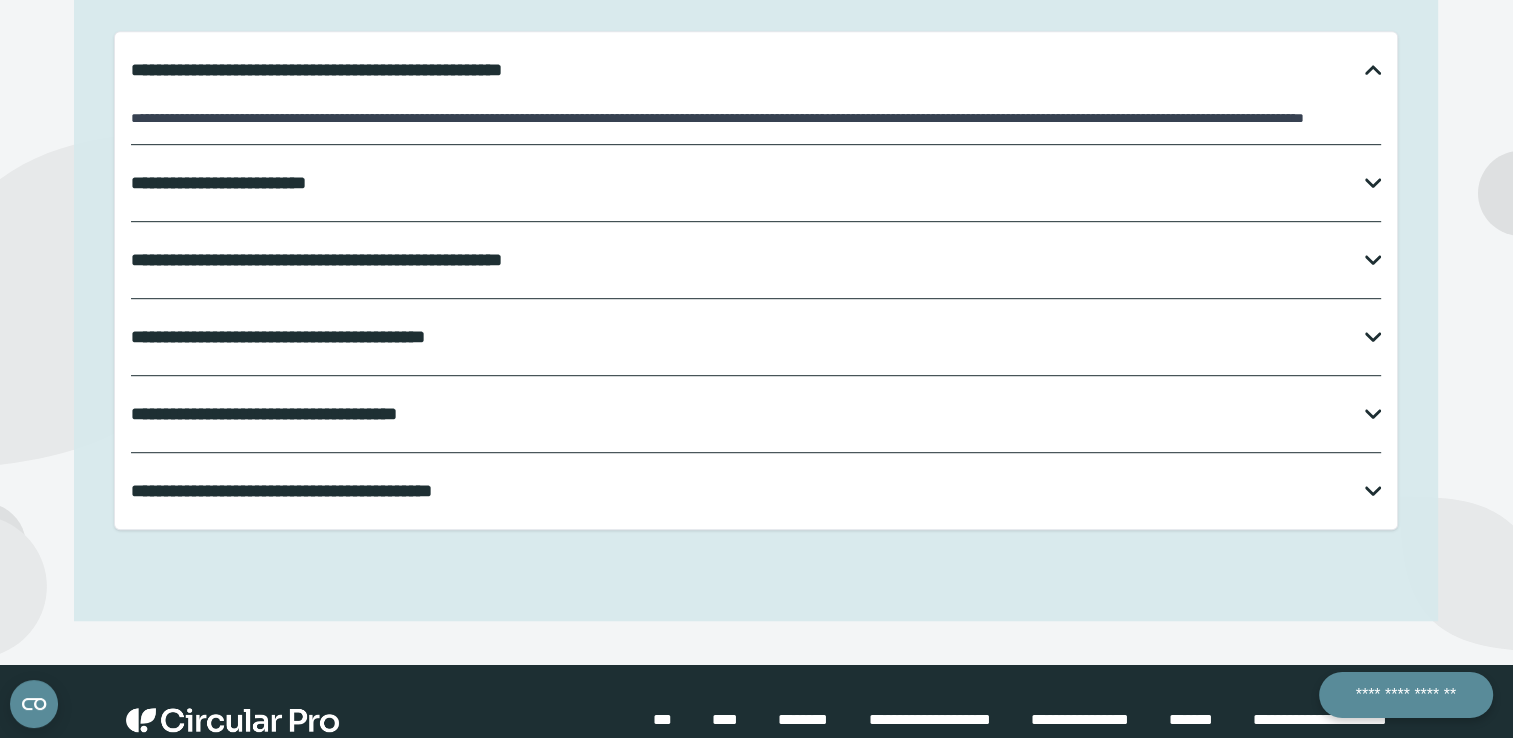 drag, startPoint x: 682, startPoint y: 254, endPoint x: 598, endPoint y: 227, distance: 88.23265 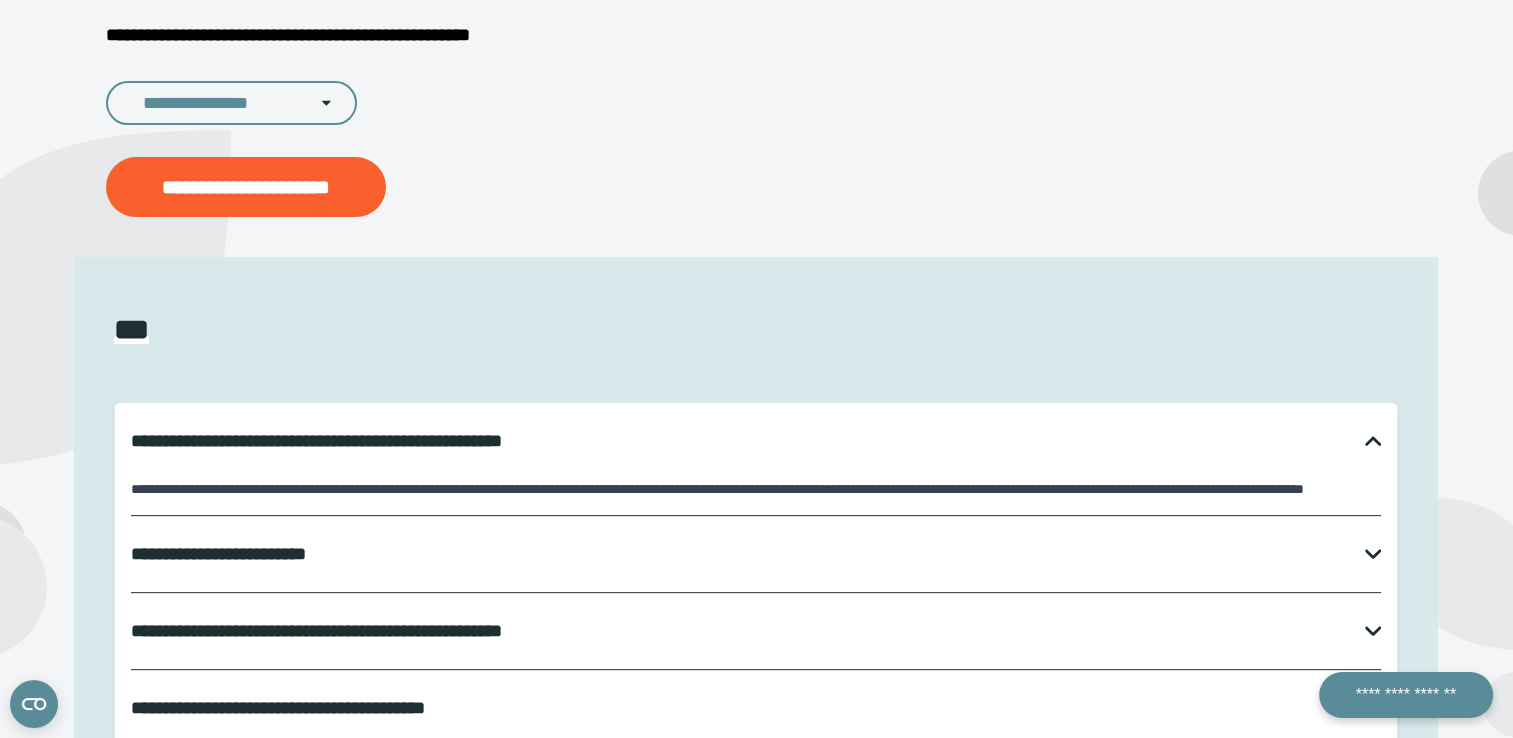 scroll, scrollTop: 663, scrollLeft: 0, axis: vertical 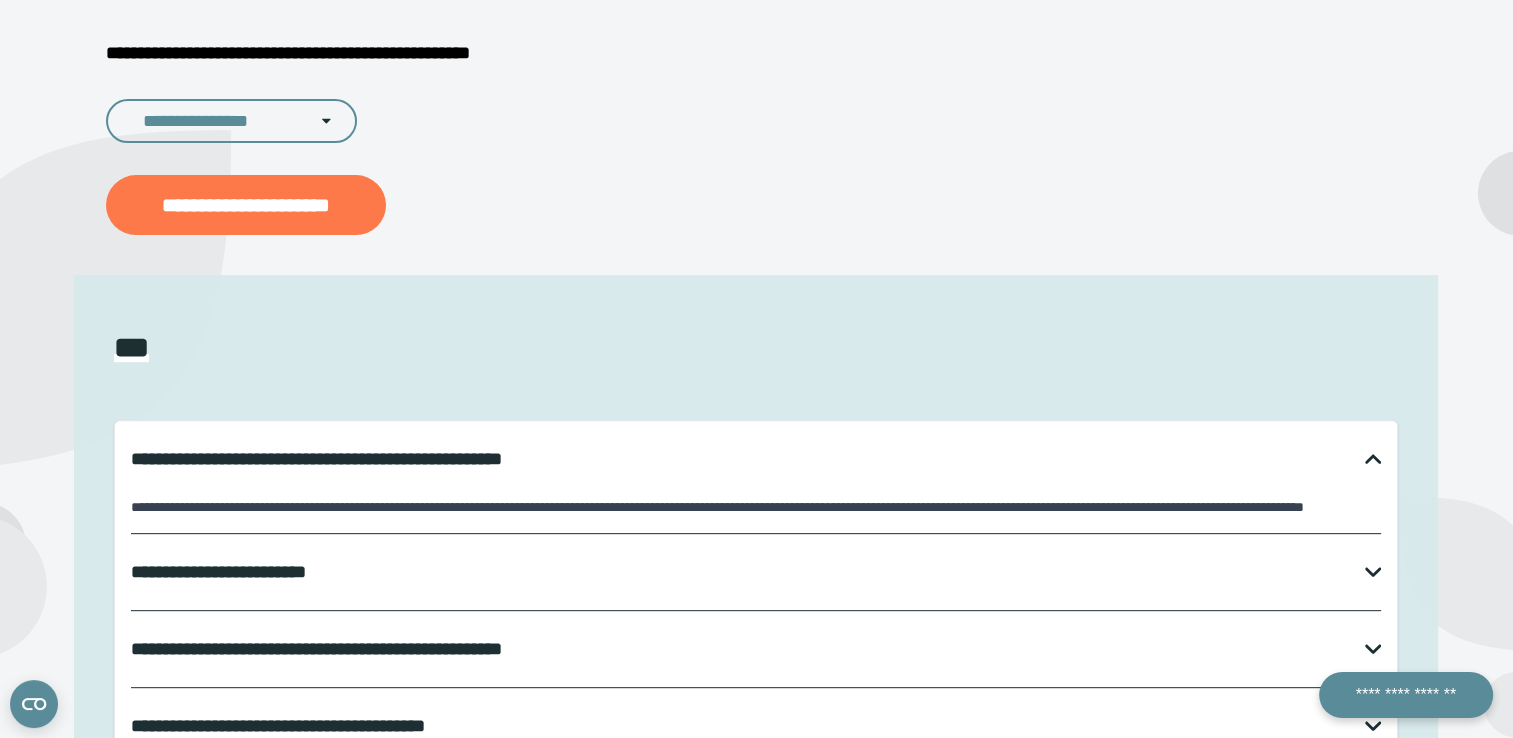 click on "**********" at bounding box center [246, 205] 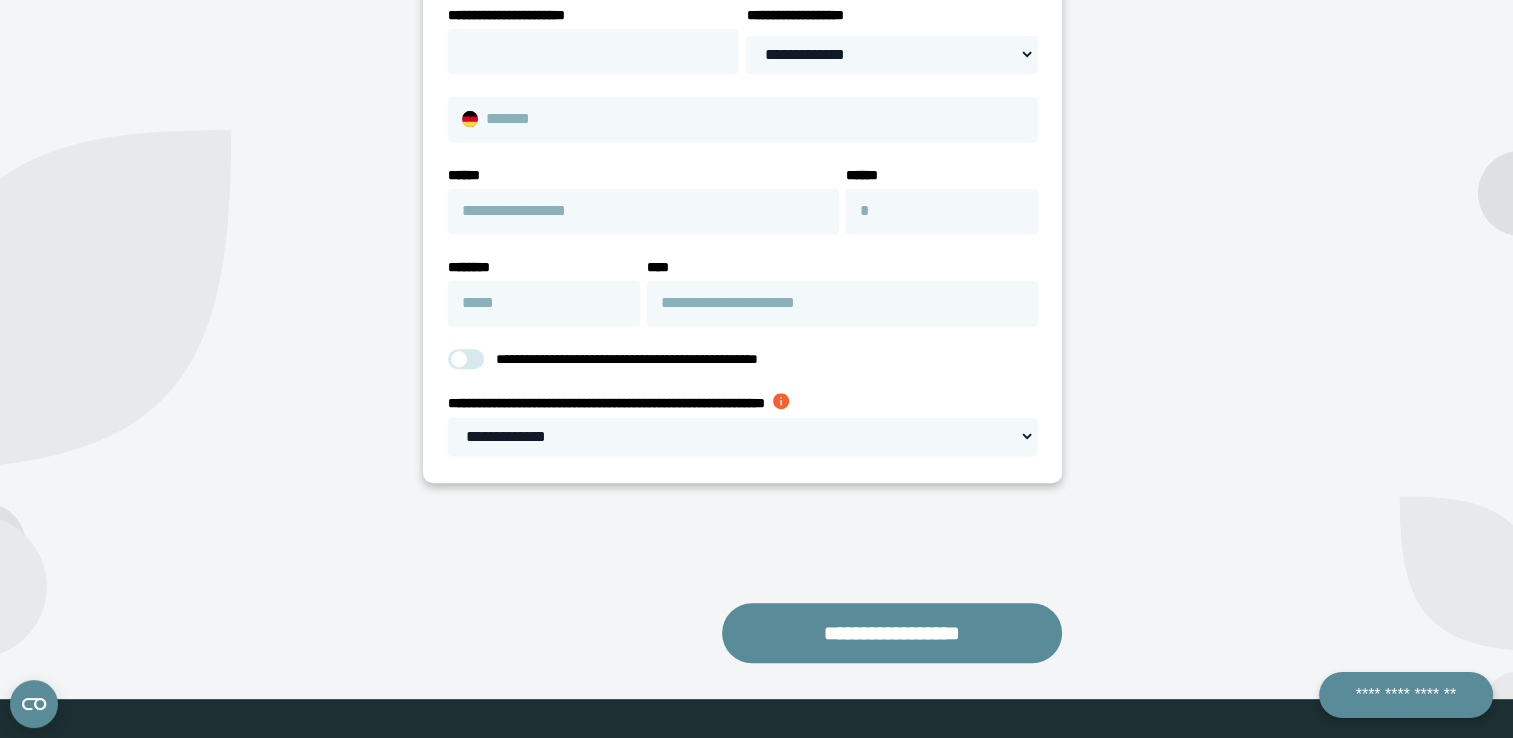 click on "**********" at bounding box center [254, 90] 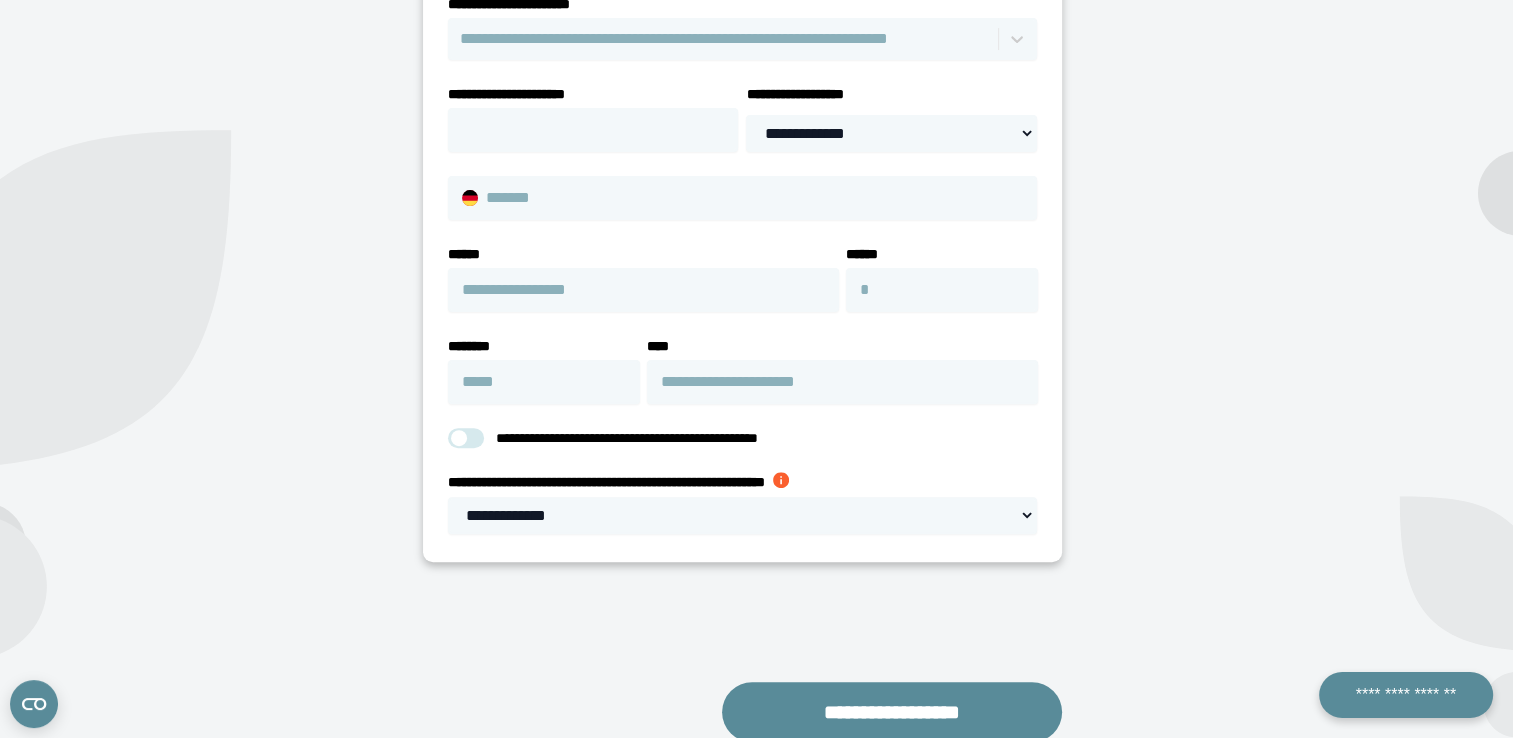 scroll, scrollTop: 512, scrollLeft: 0, axis: vertical 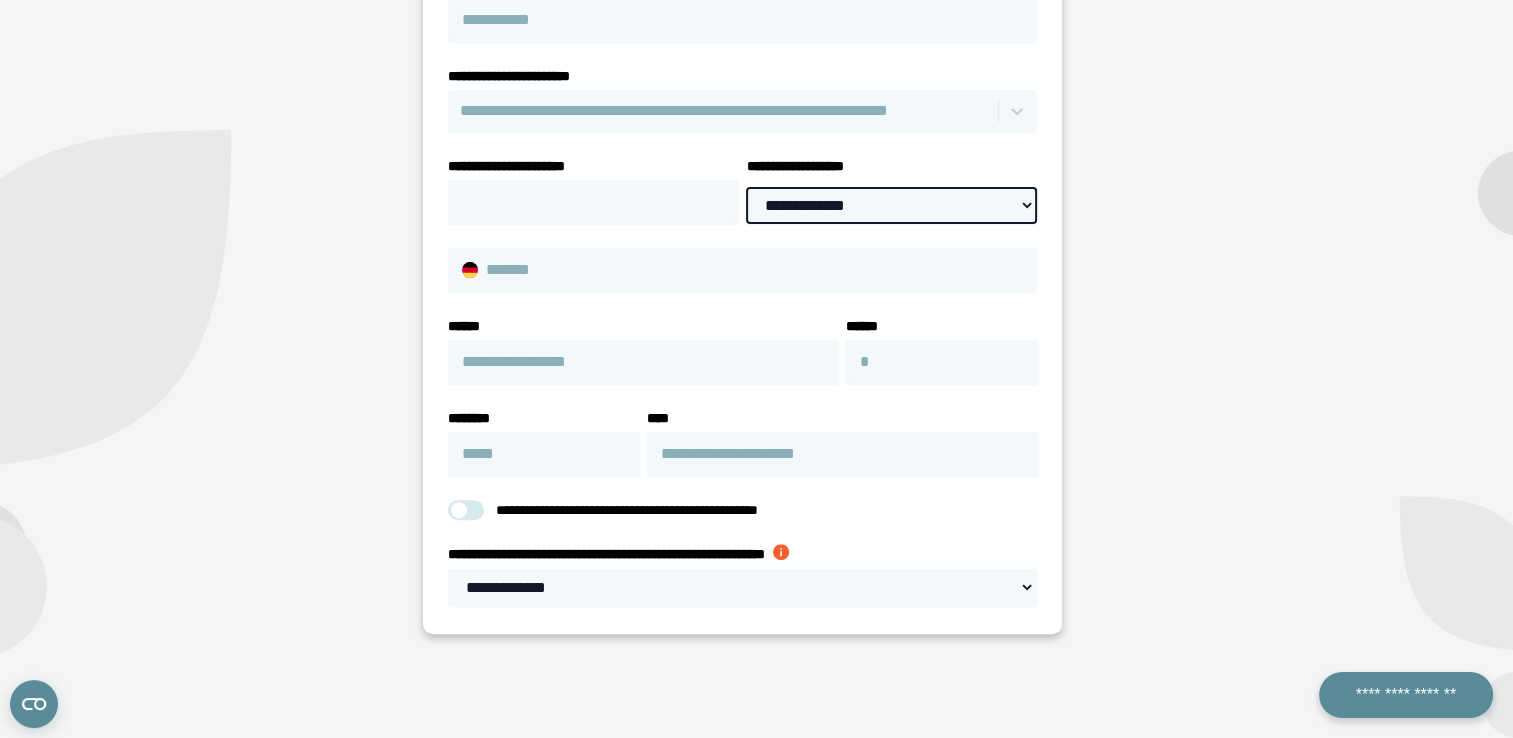 click on "**********" at bounding box center (891, 205) 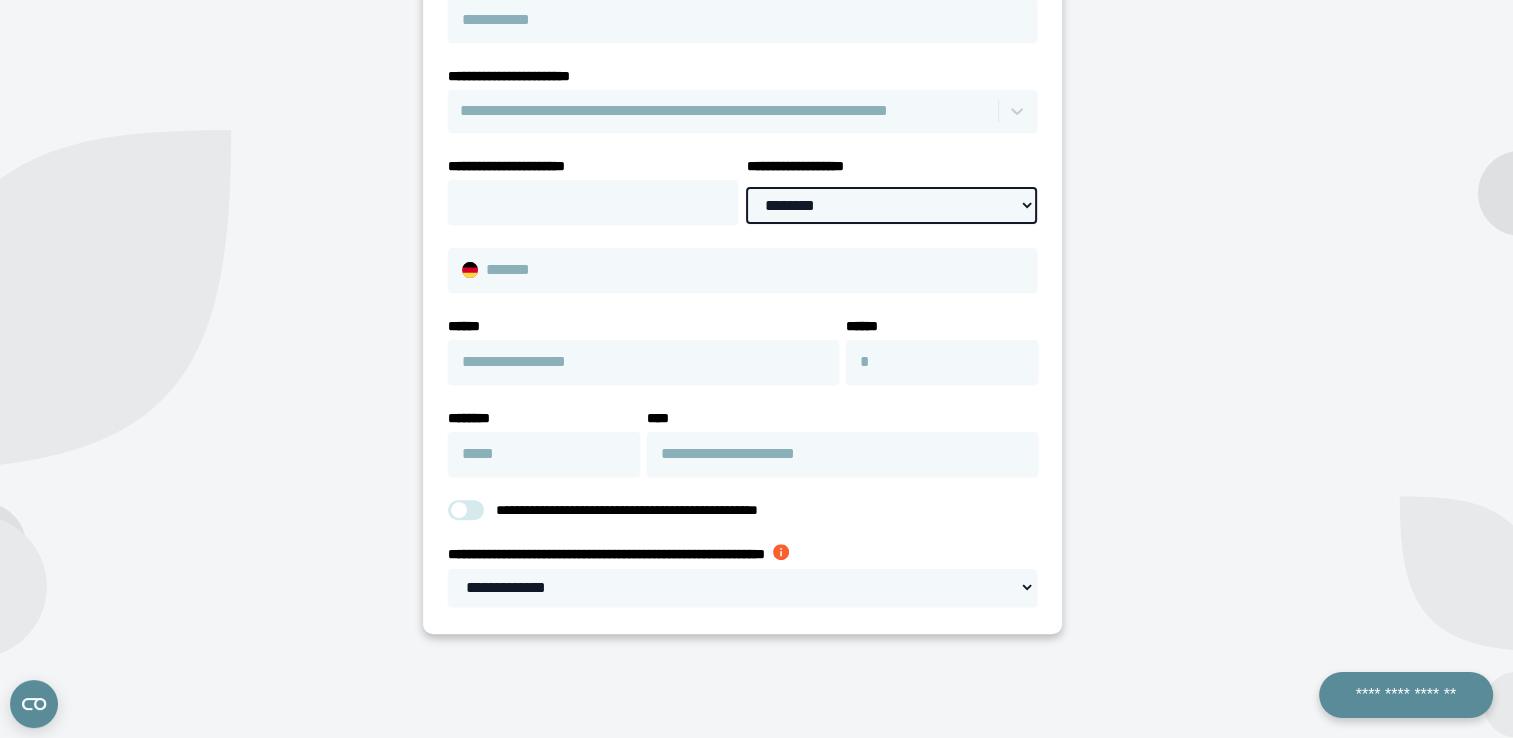click on "**********" at bounding box center [891, 205] 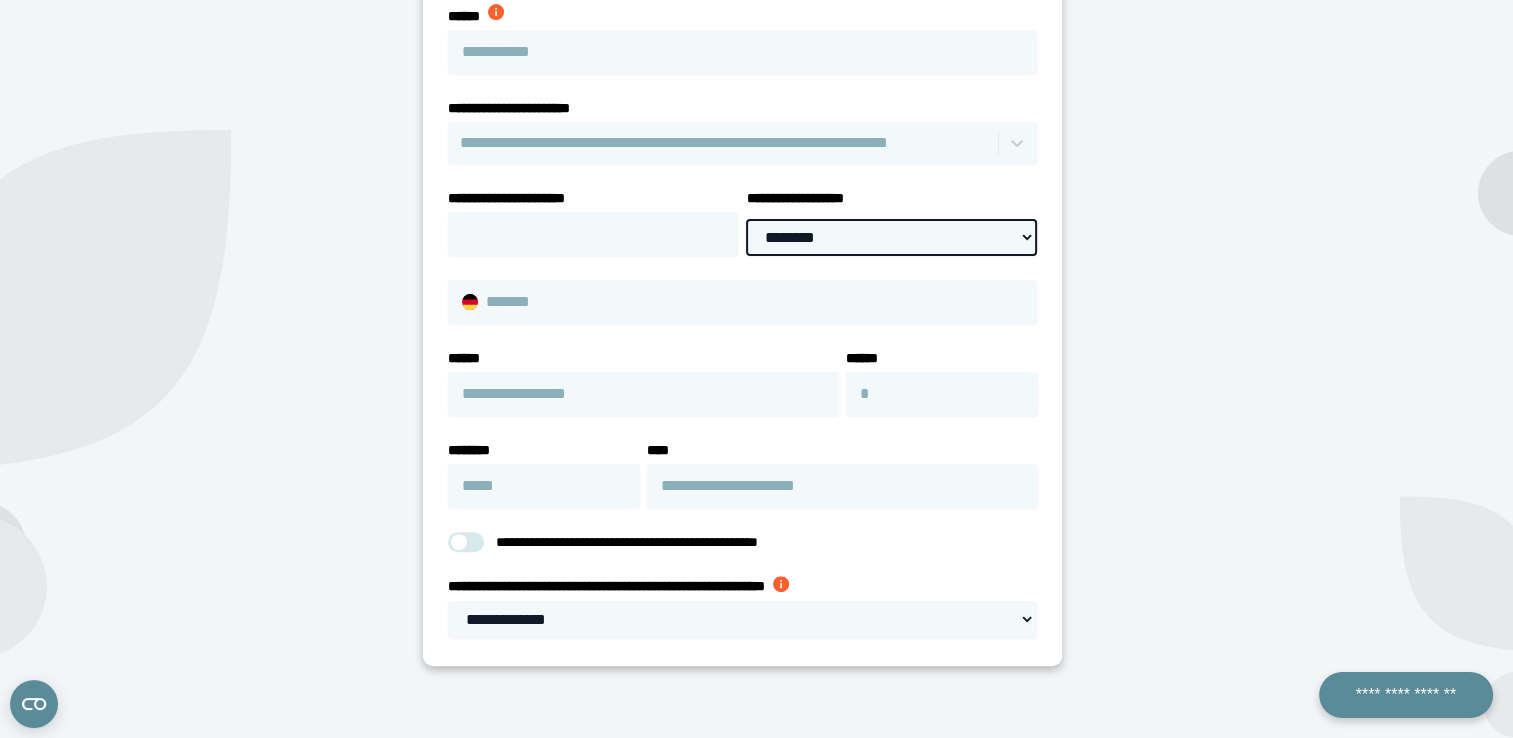 scroll, scrollTop: 477, scrollLeft: 0, axis: vertical 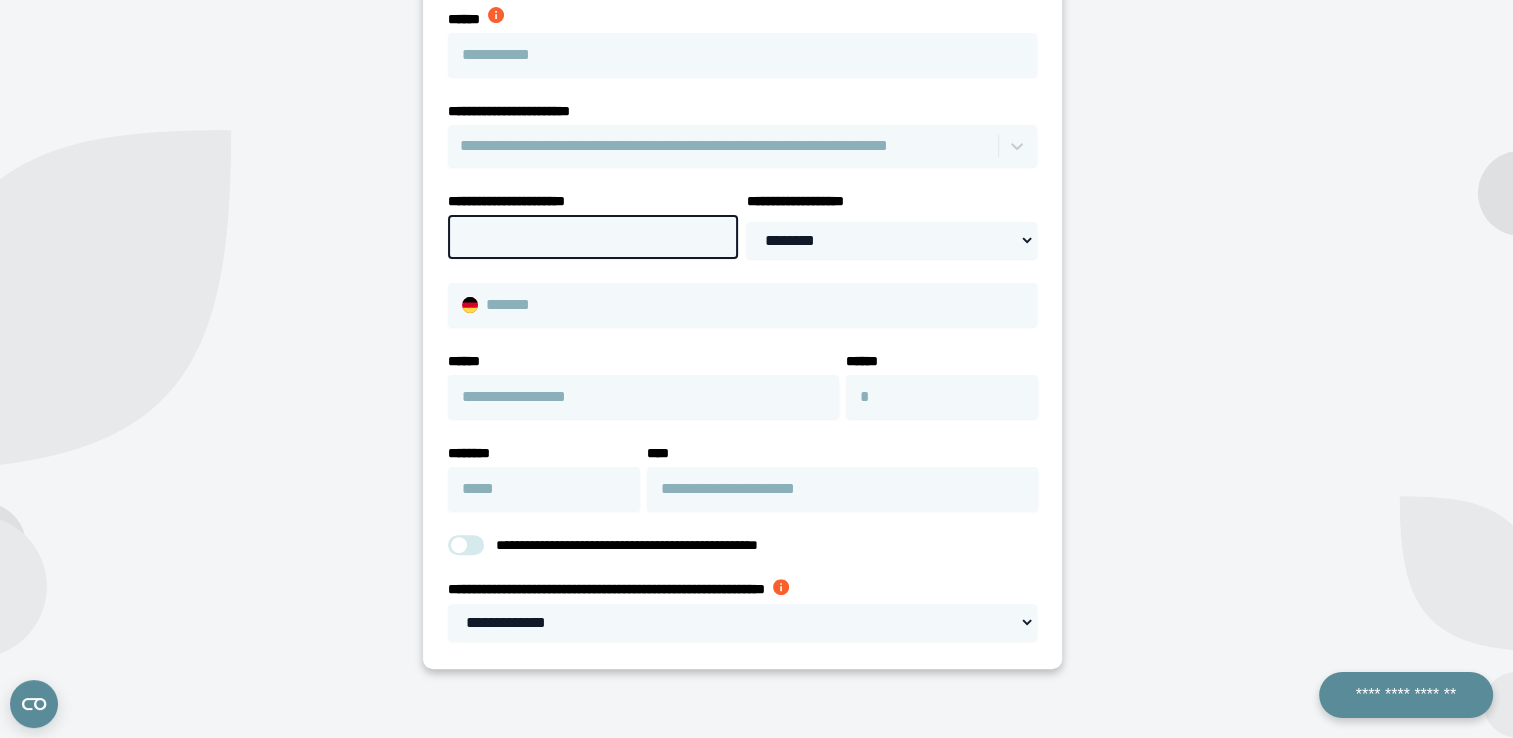 click on "**********" at bounding box center (593, 237) 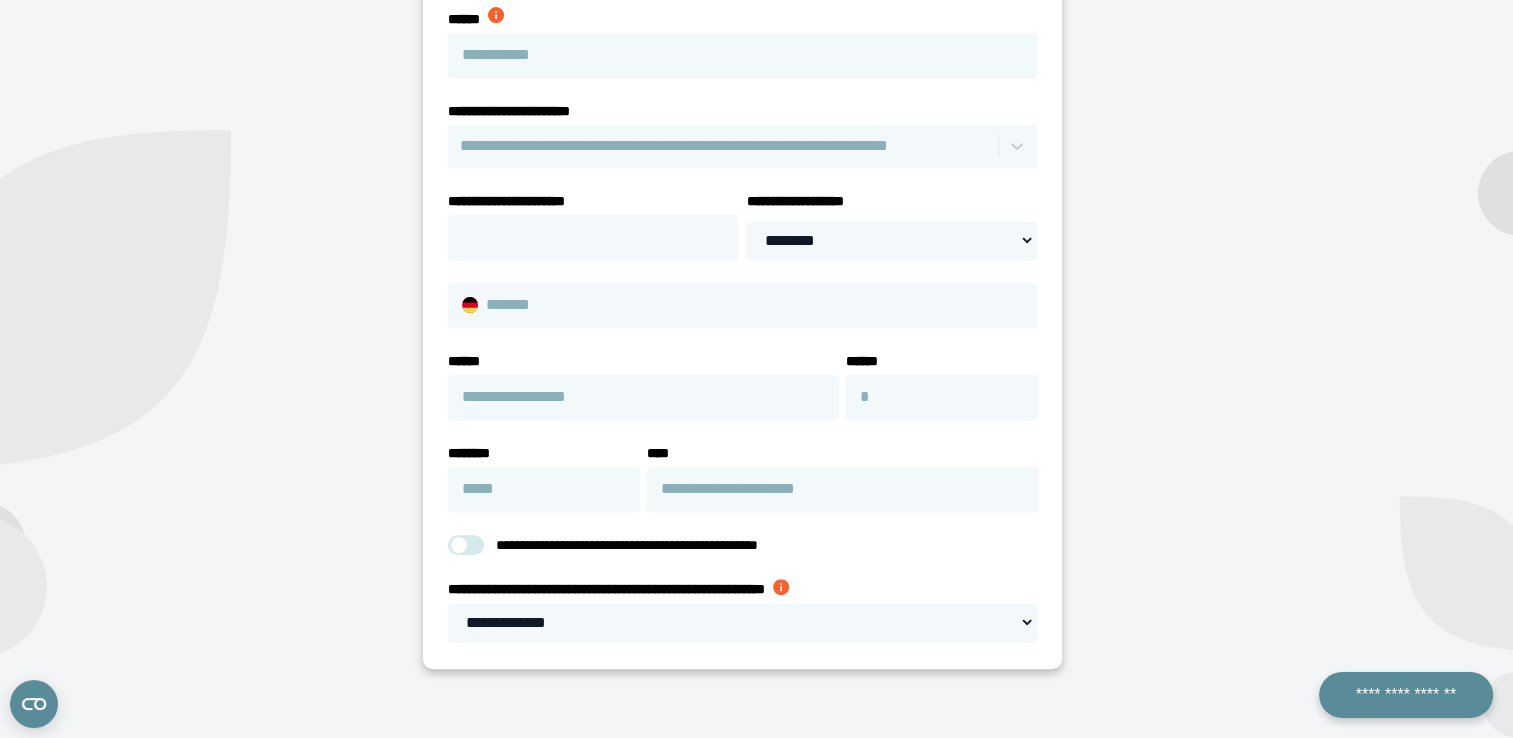 click on "**********" at bounding box center [1244, 276] 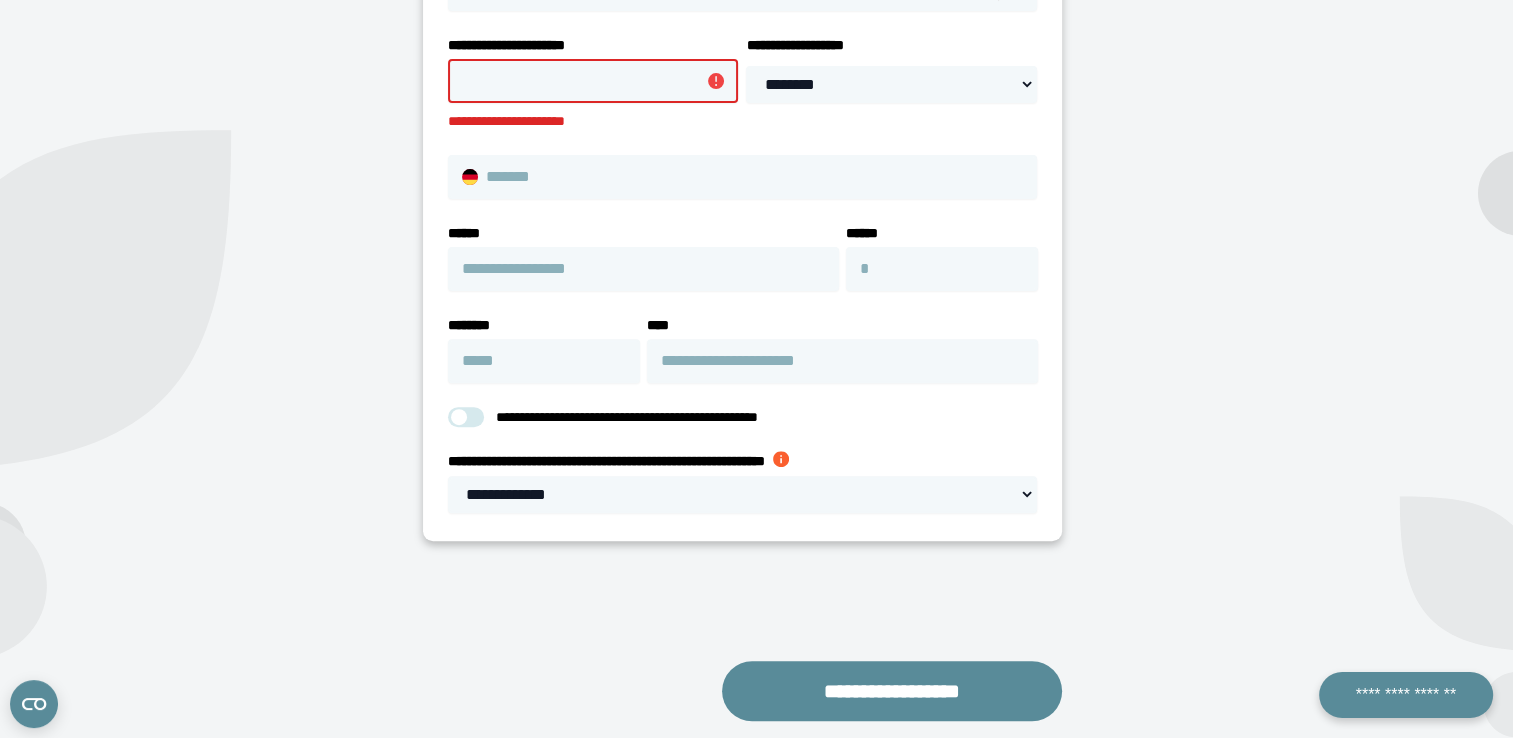 scroll, scrollTop: 677, scrollLeft: 0, axis: vertical 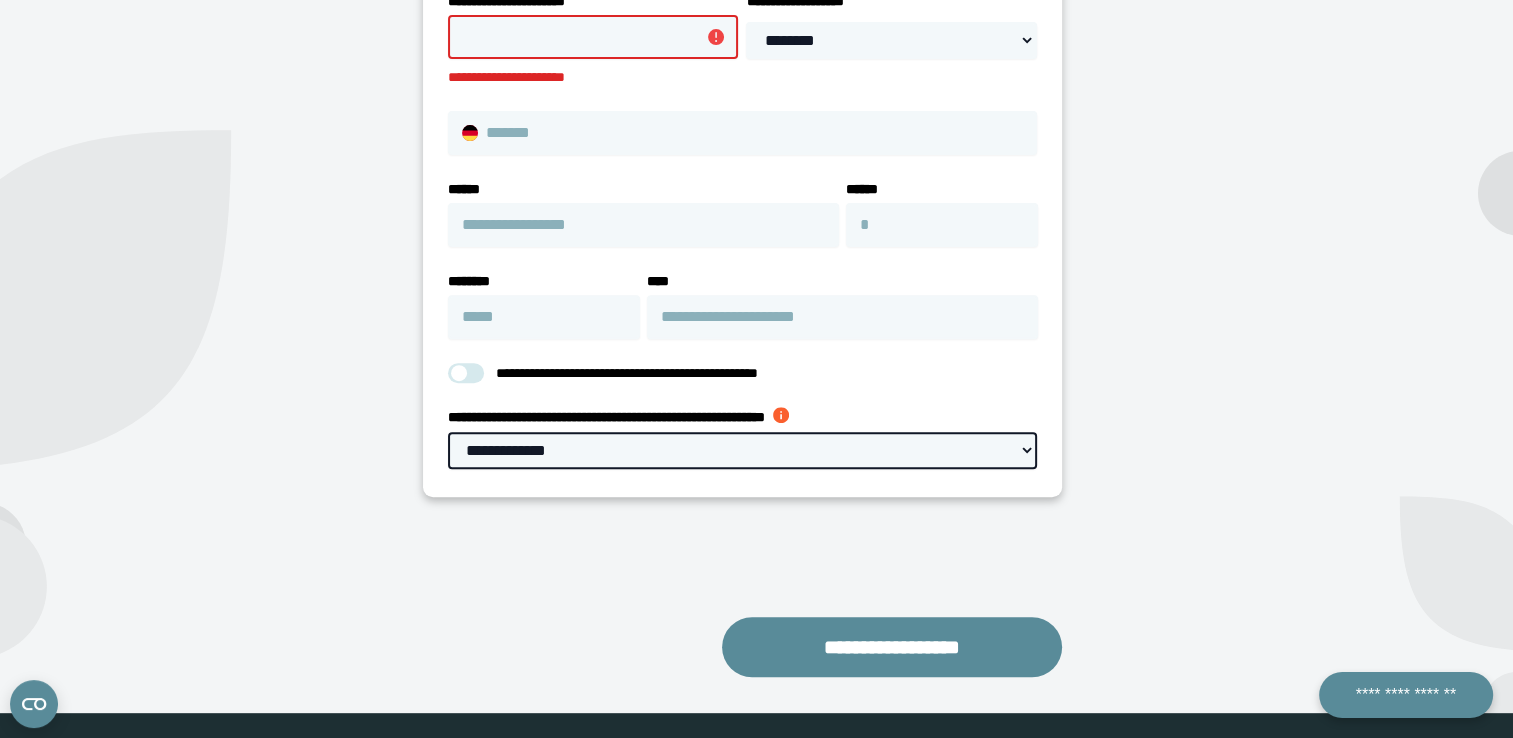 click on "**********" at bounding box center (742, 450) 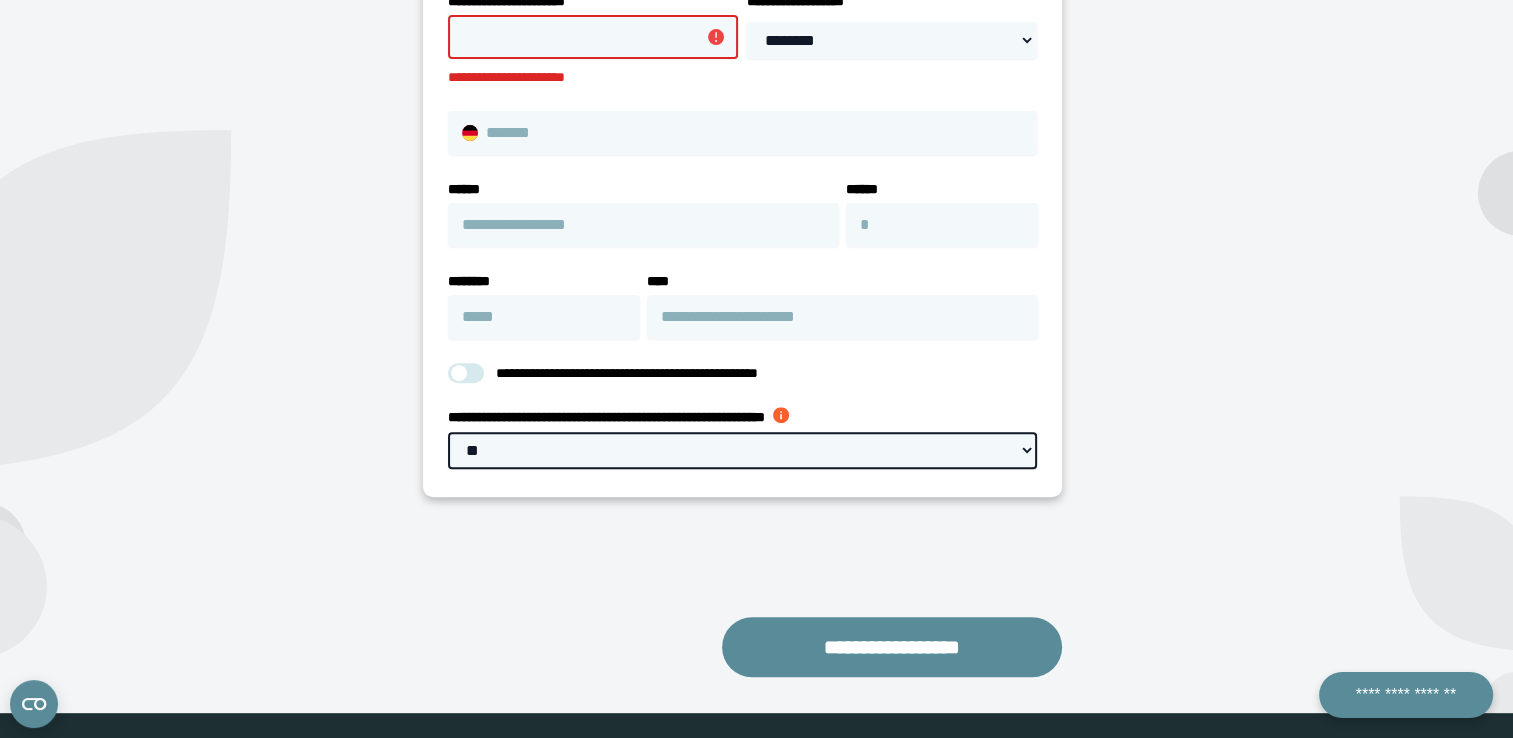 click on "**********" at bounding box center [742, 450] 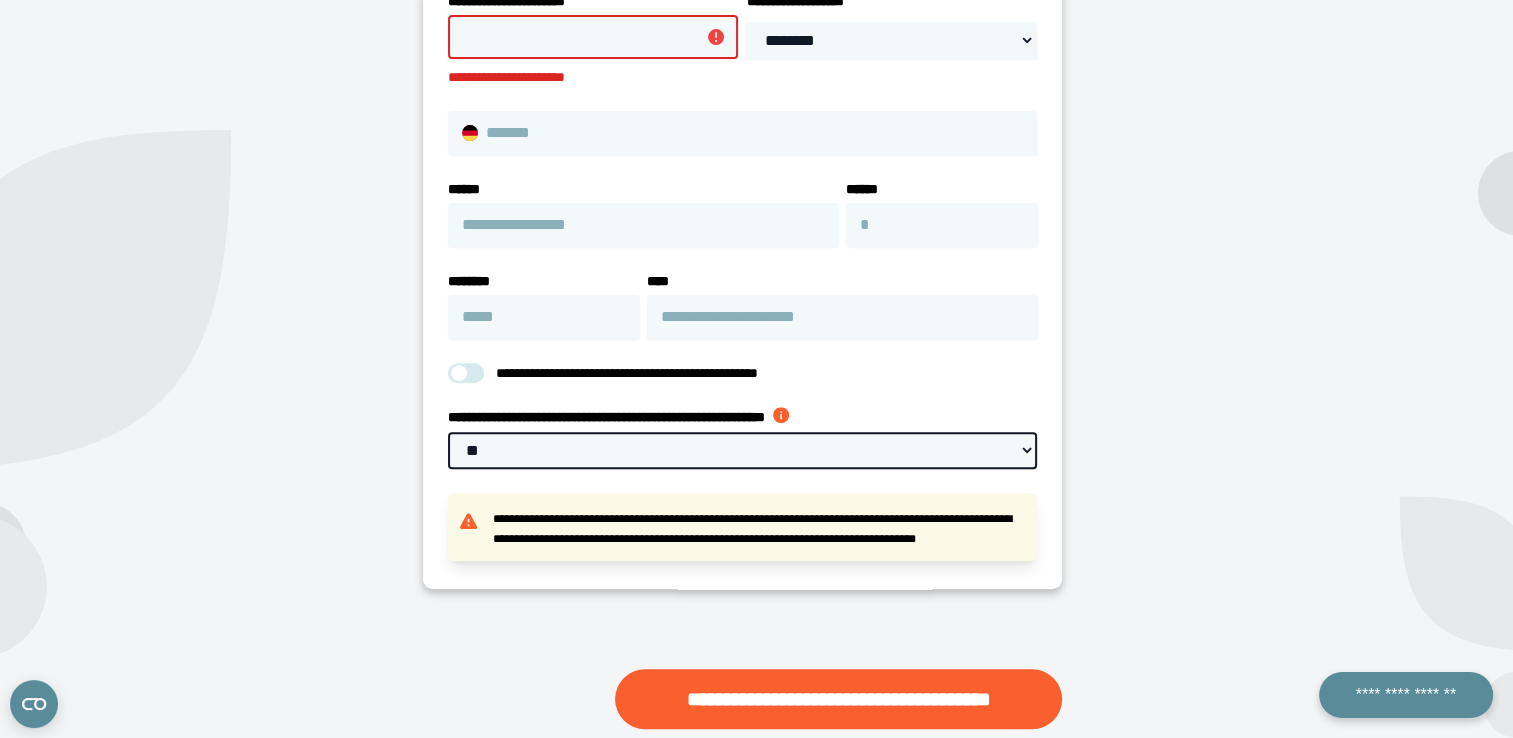 click on "**********" at bounding box center [742, 450] 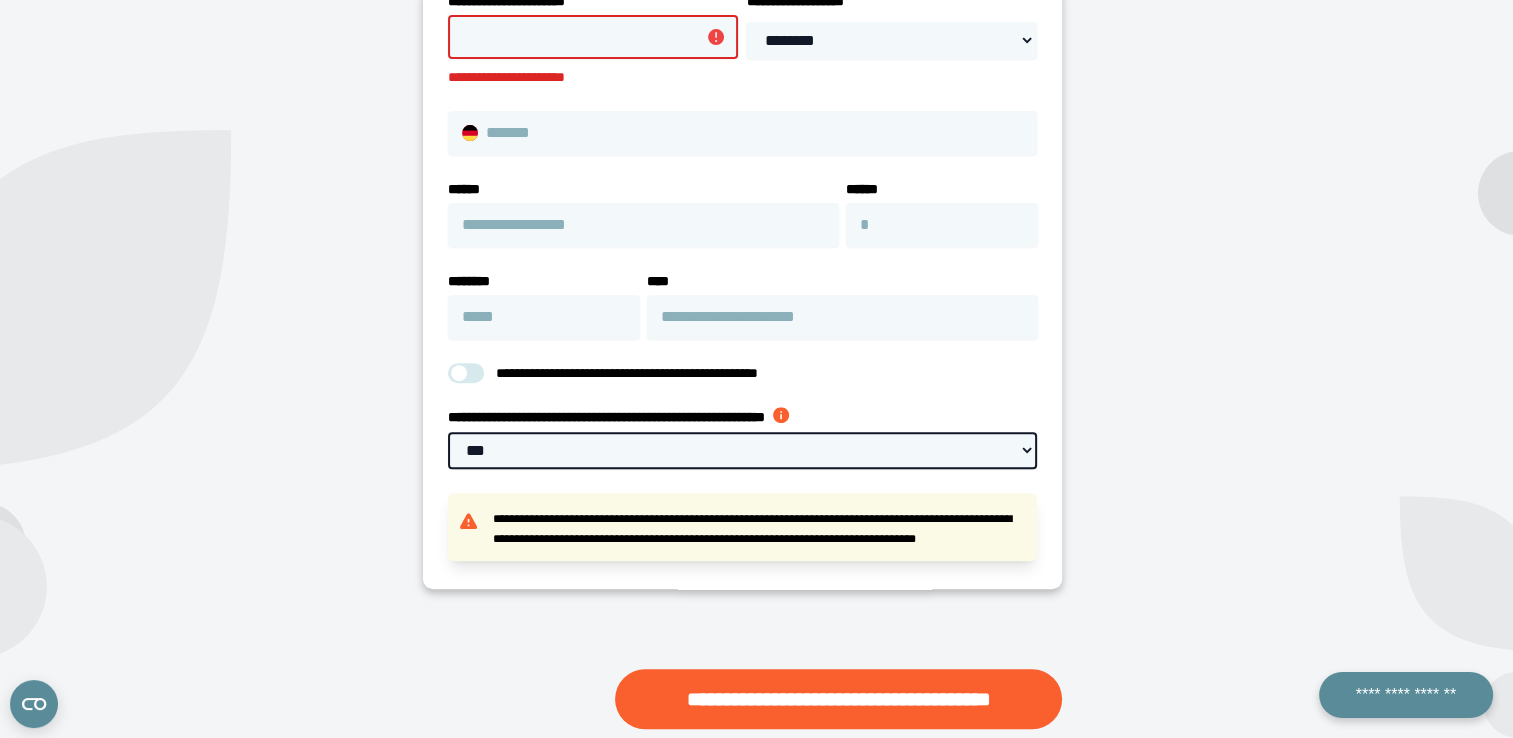 click on "**********" at bounding box center [742, 450] 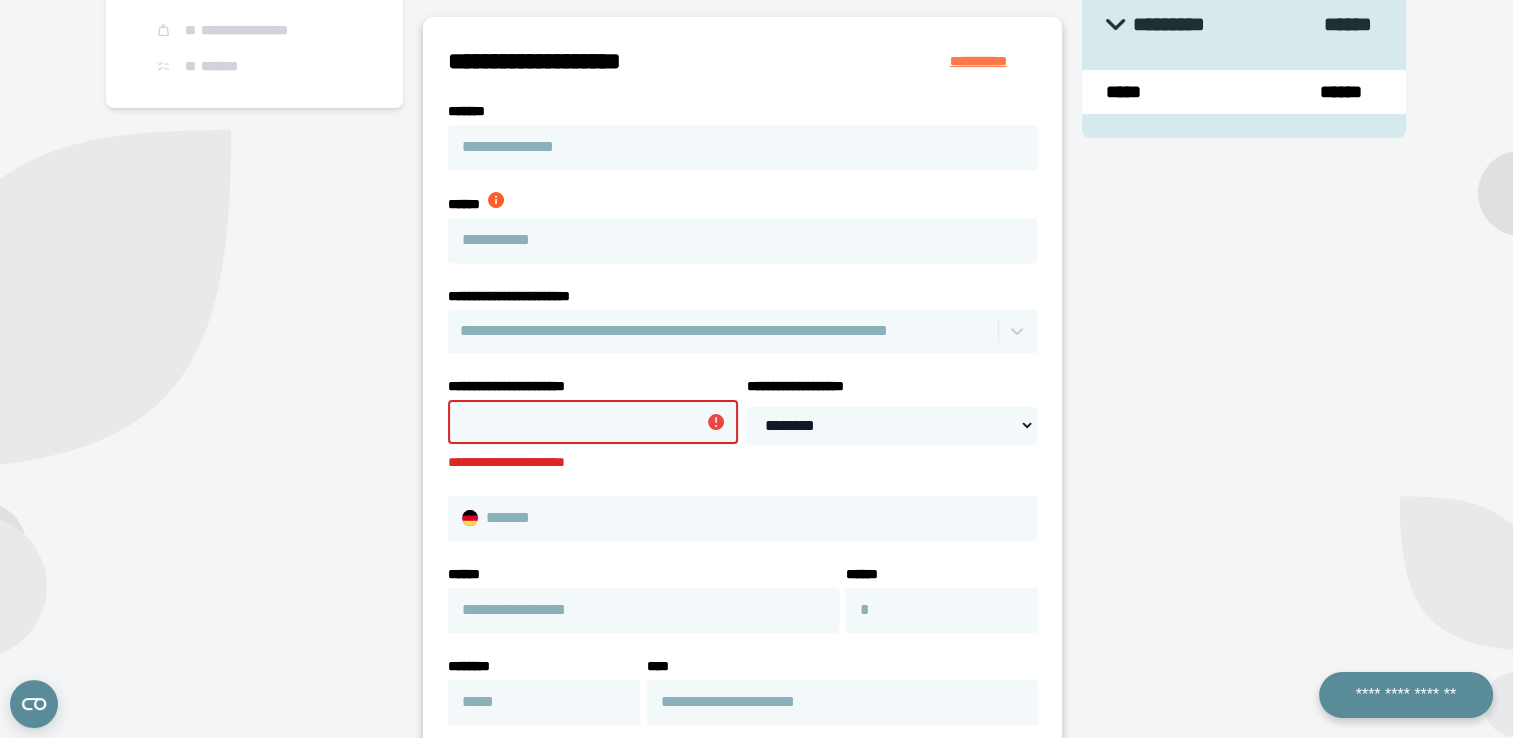 scroll, scrollTop: 290, scrollLeft: 0, axis: vertical 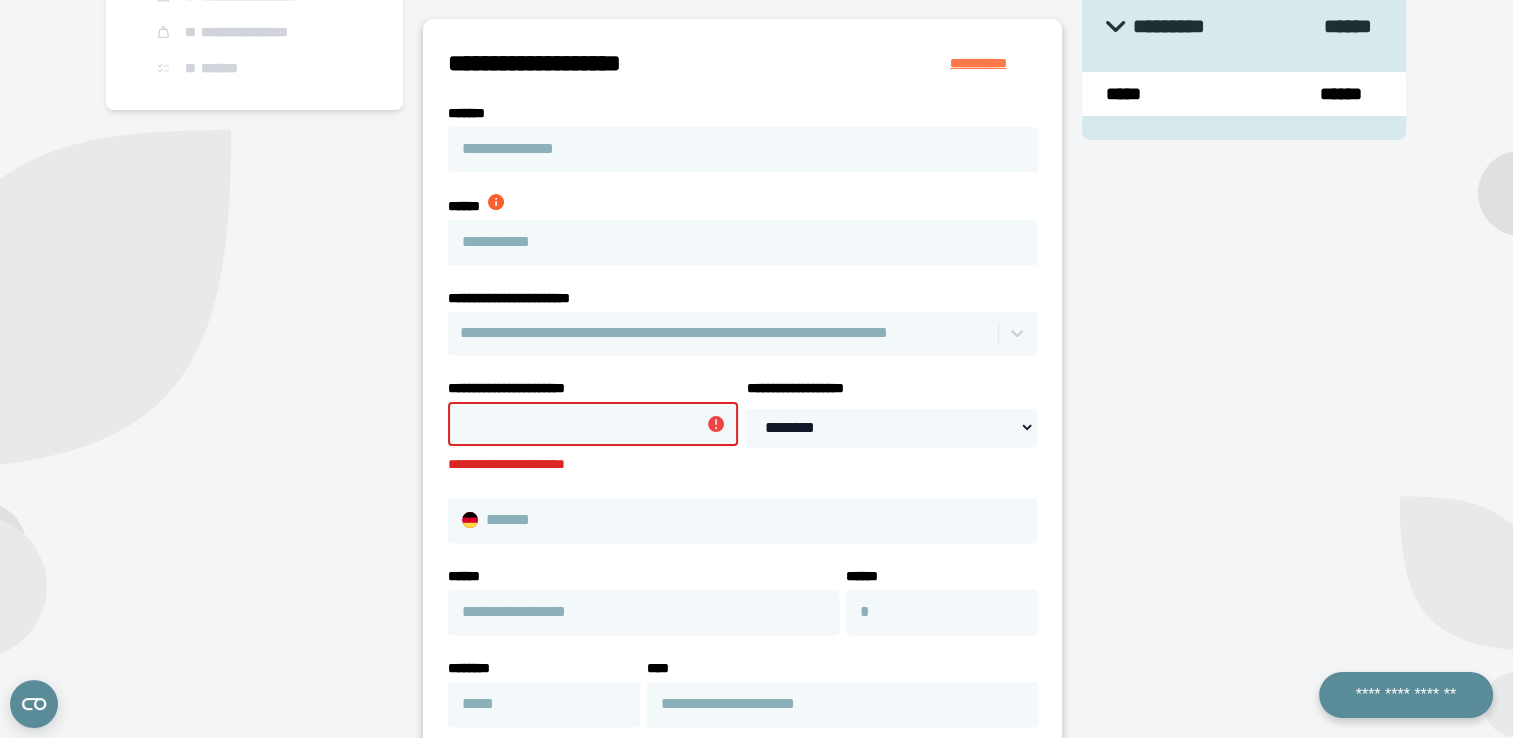 click at bounding box center [496, 202] 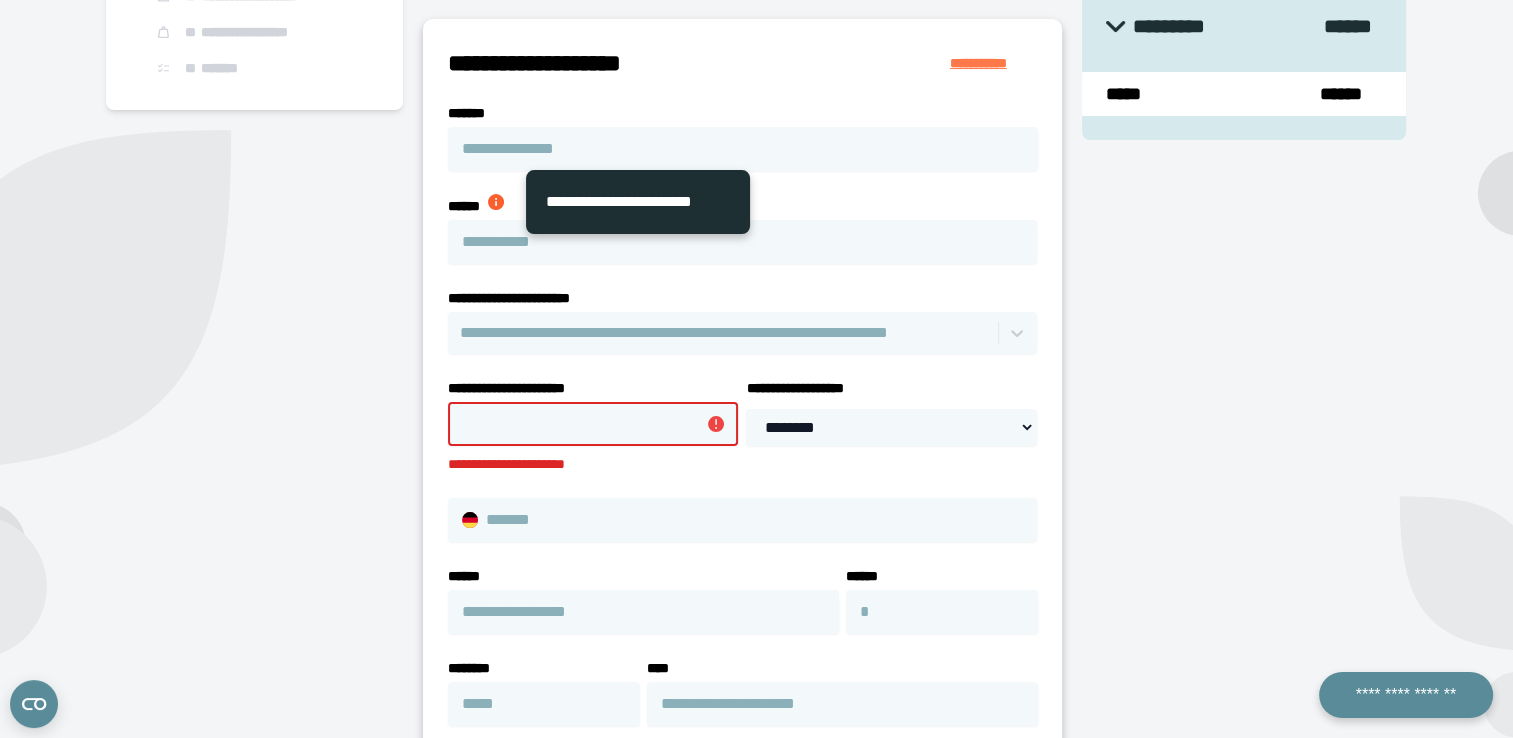click on "**********" at bounding box center (742, 451) 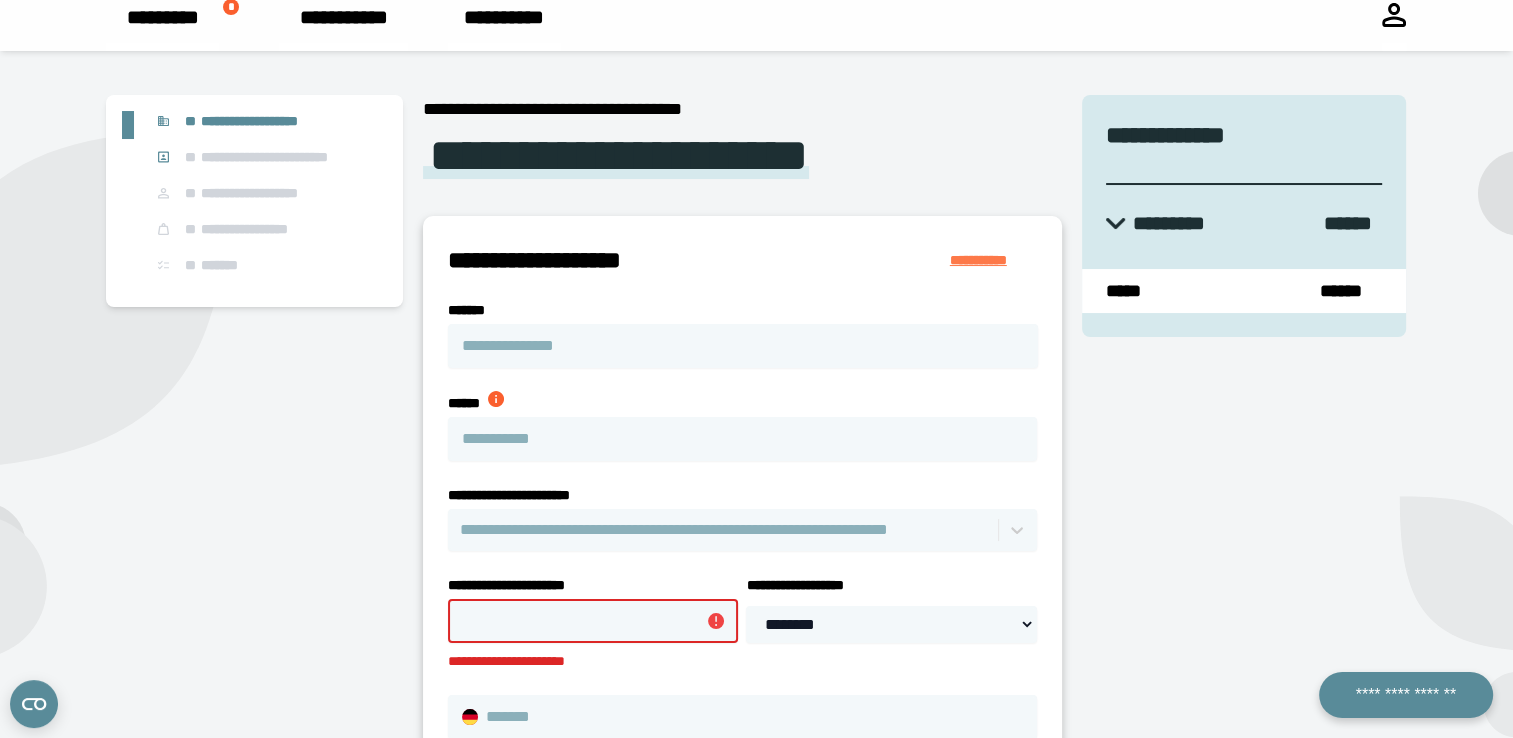 scroll, scrollTop: 0, scrollLeft: 0, axis: both 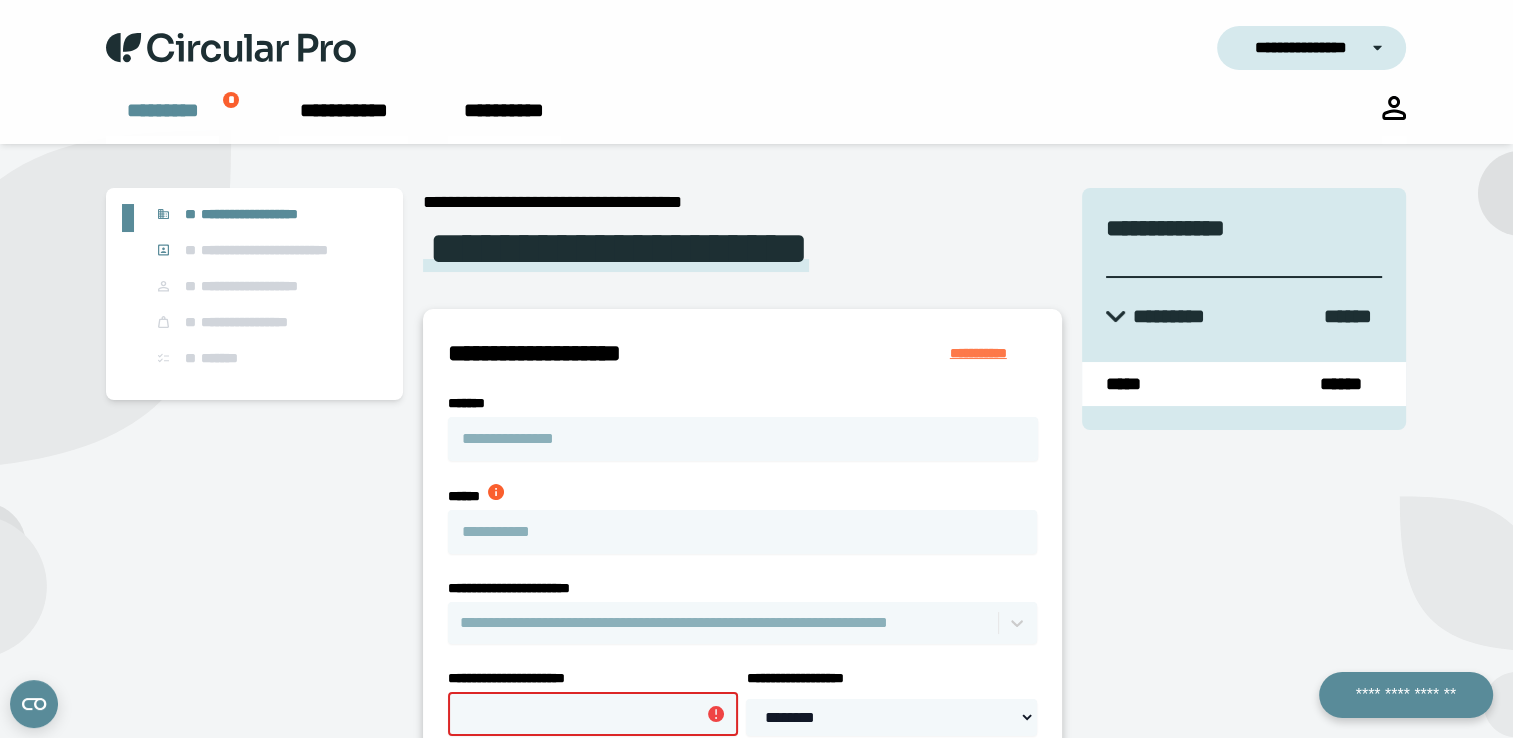 click on "*********" at bounding box center [162, 120] 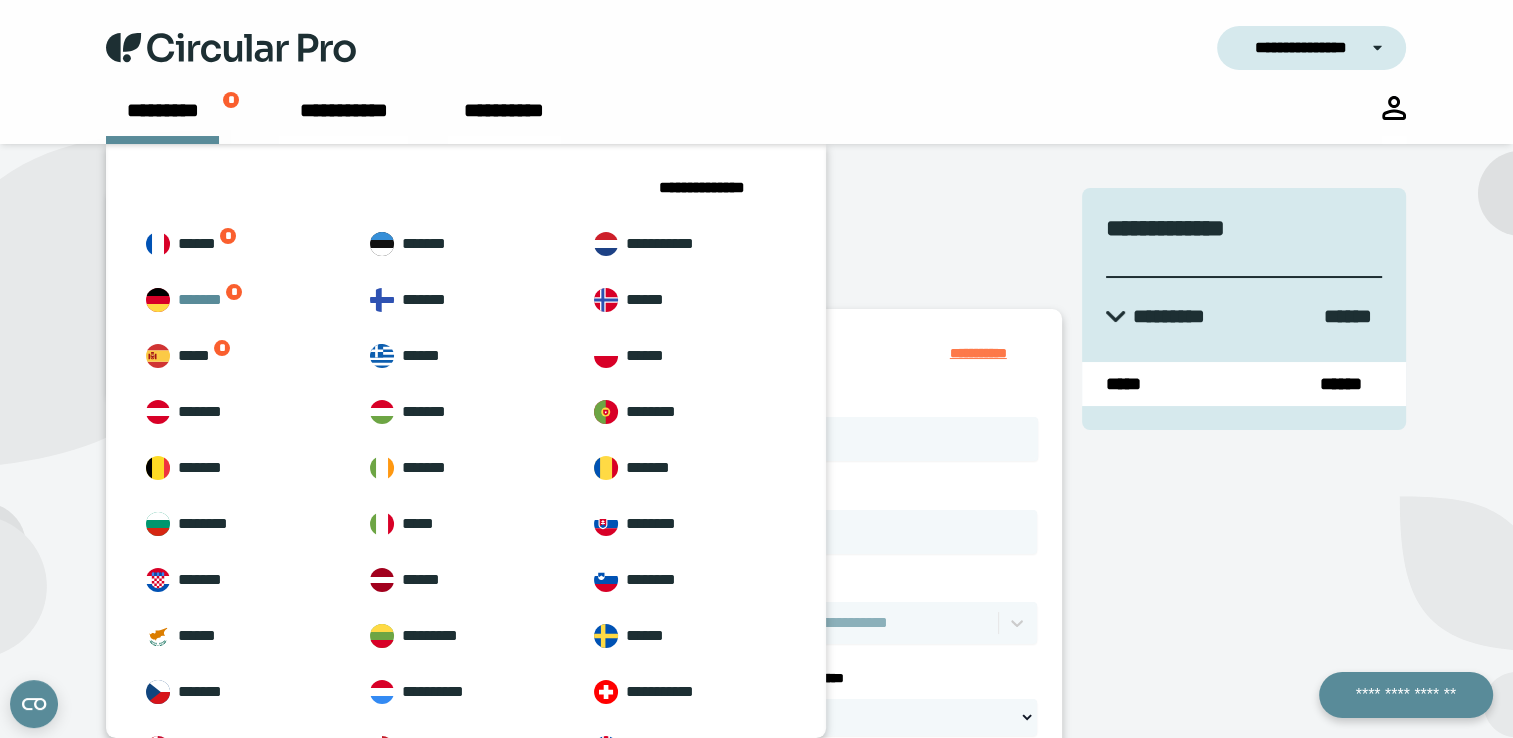 click on "******* *" at bounding box center [242, 300] 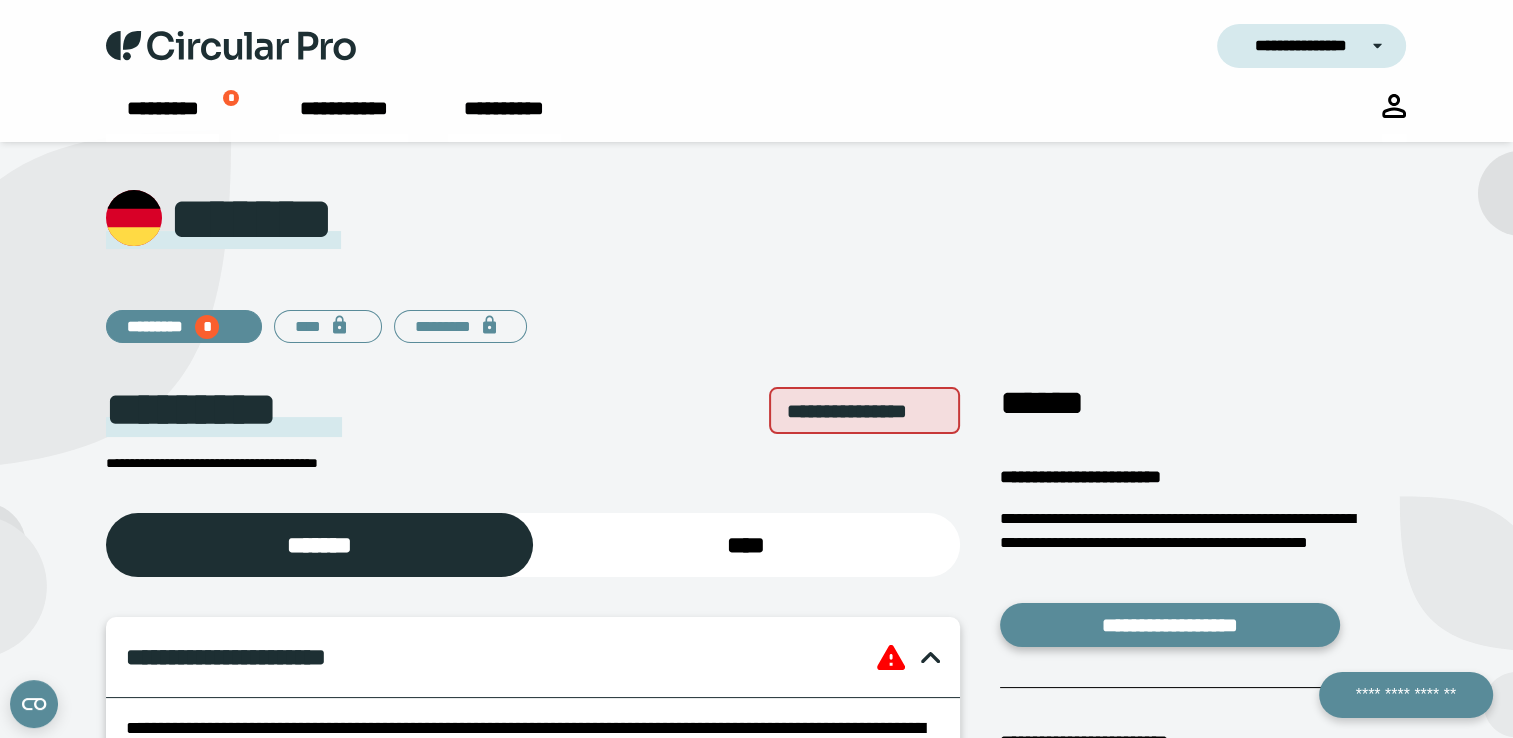 scroll, scrollTop: 100, scrollLeft: 0, axis: vertical 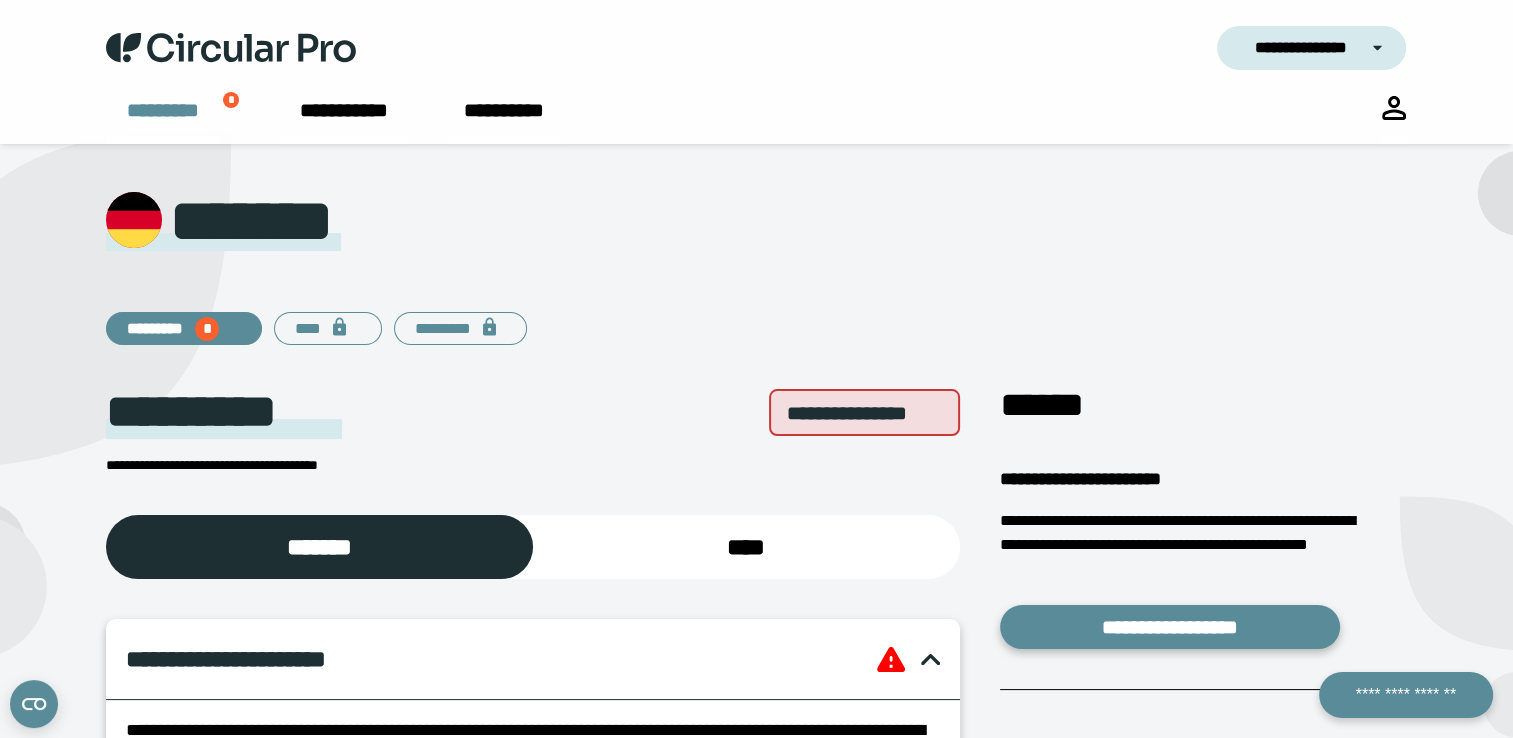 click on "*********" at bounding box center [162, 120] 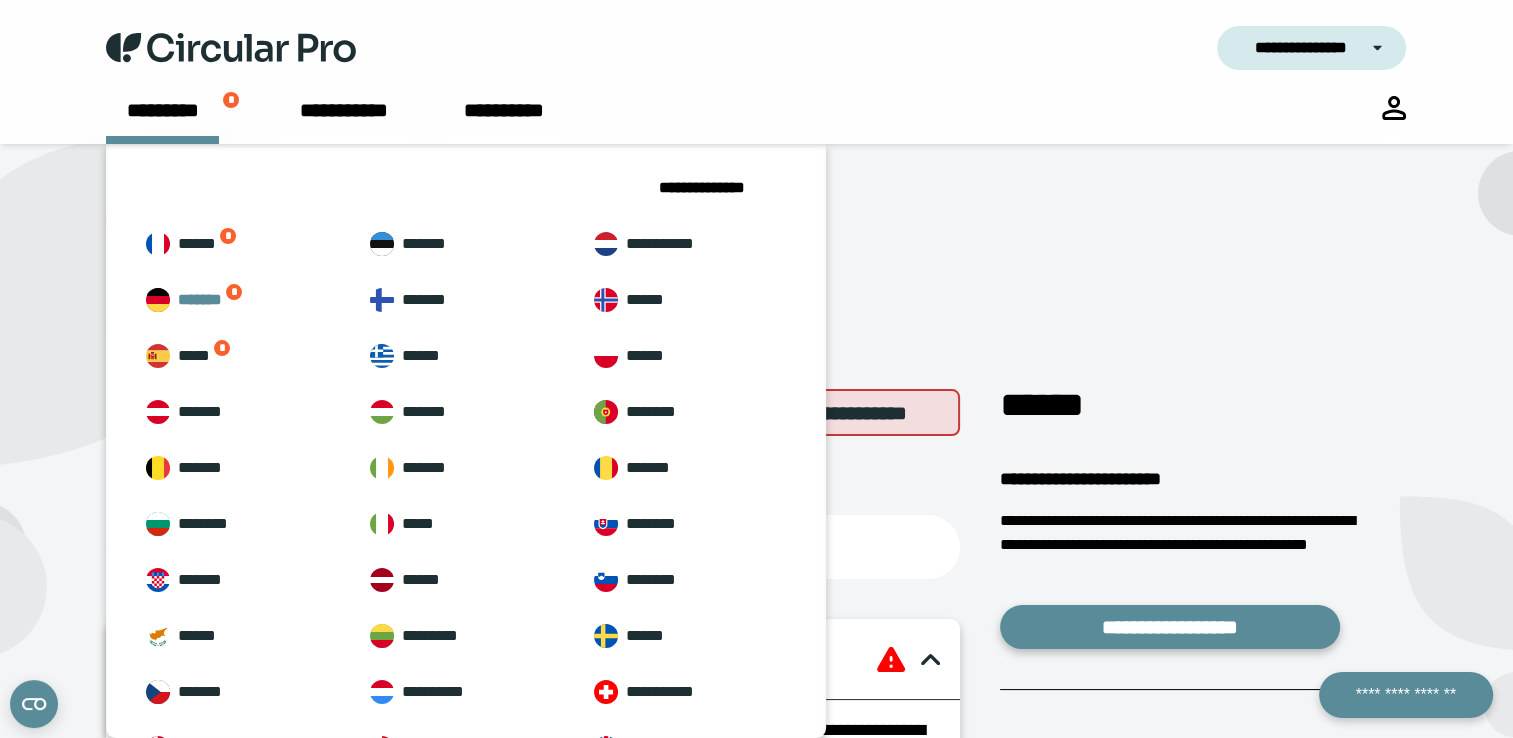 click on "******* *" at bounding box center [242, 300] 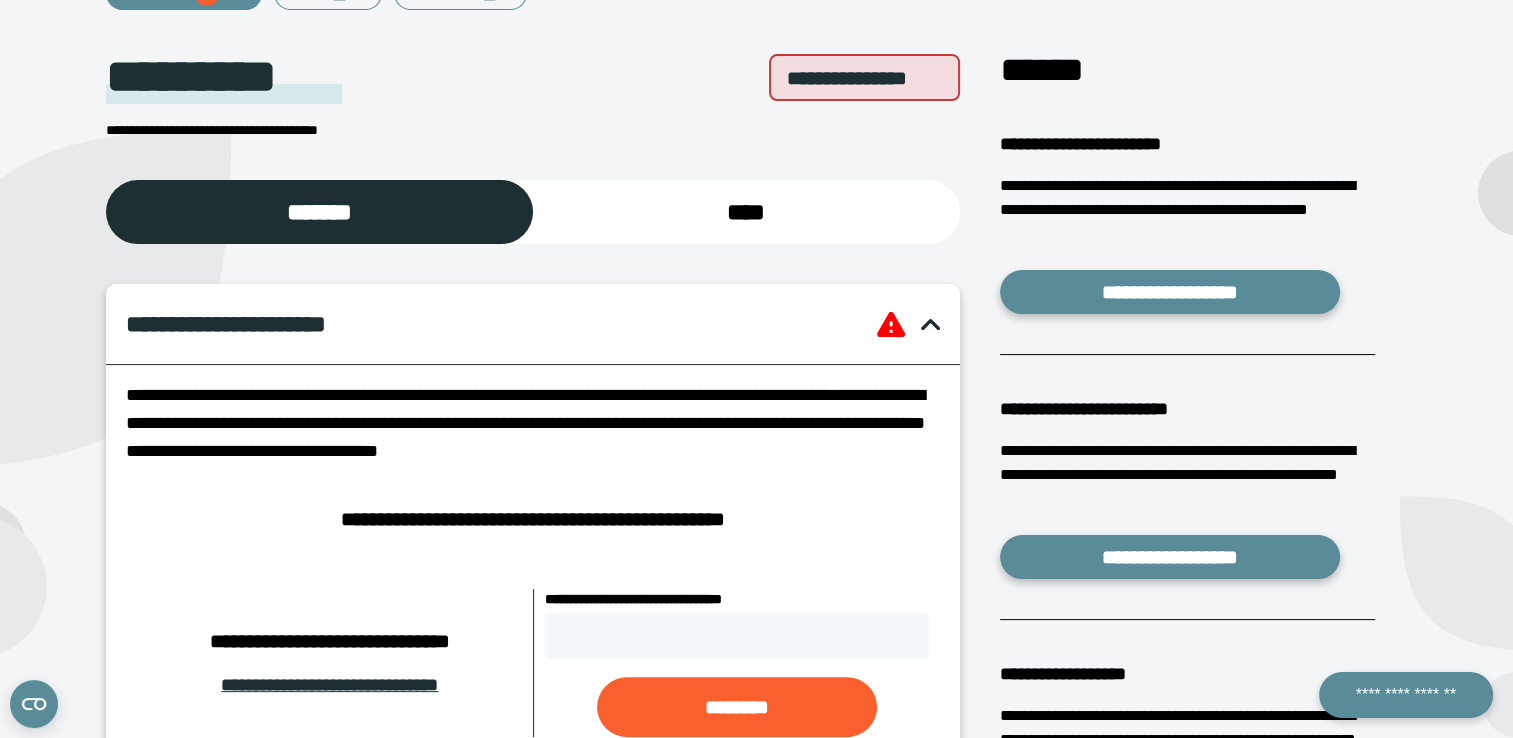 scroll, scrollTop: 400, scrollLeft: 0, axis: vertical 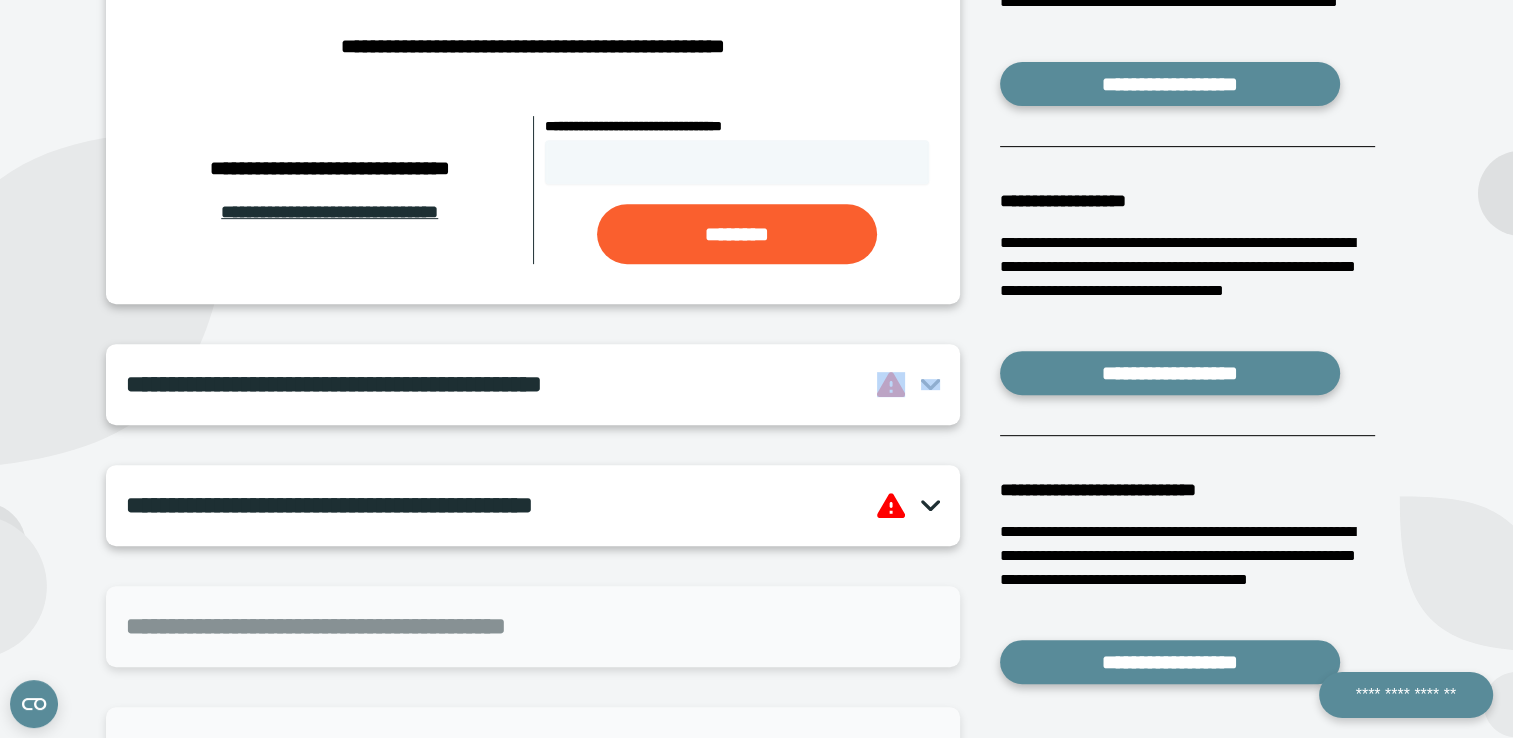click at bounding box center [908, 384] 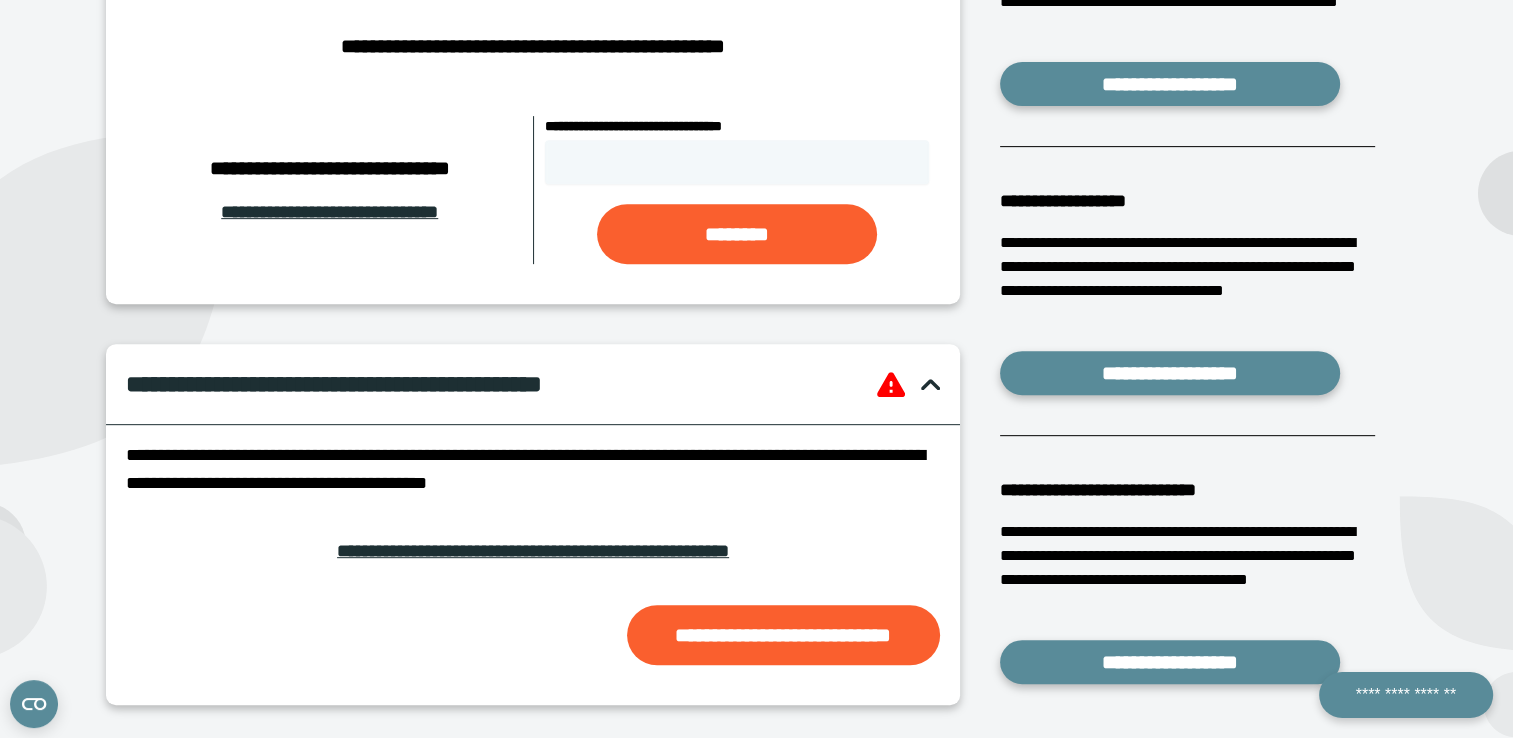 click on "**********" at bounding box center (532, 469) 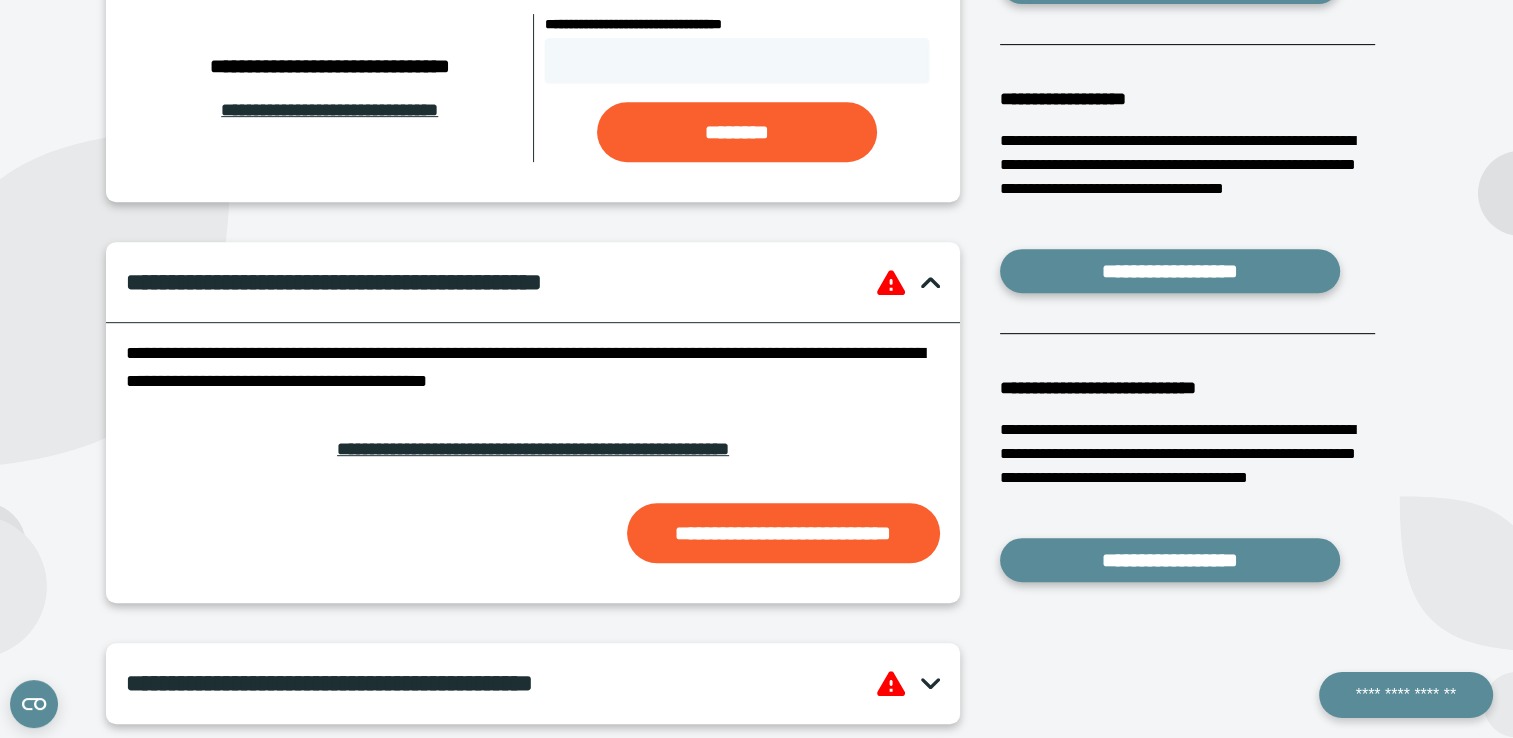 scroll, scrollTop: 1008, scrollLeft: 0, axis: vertical 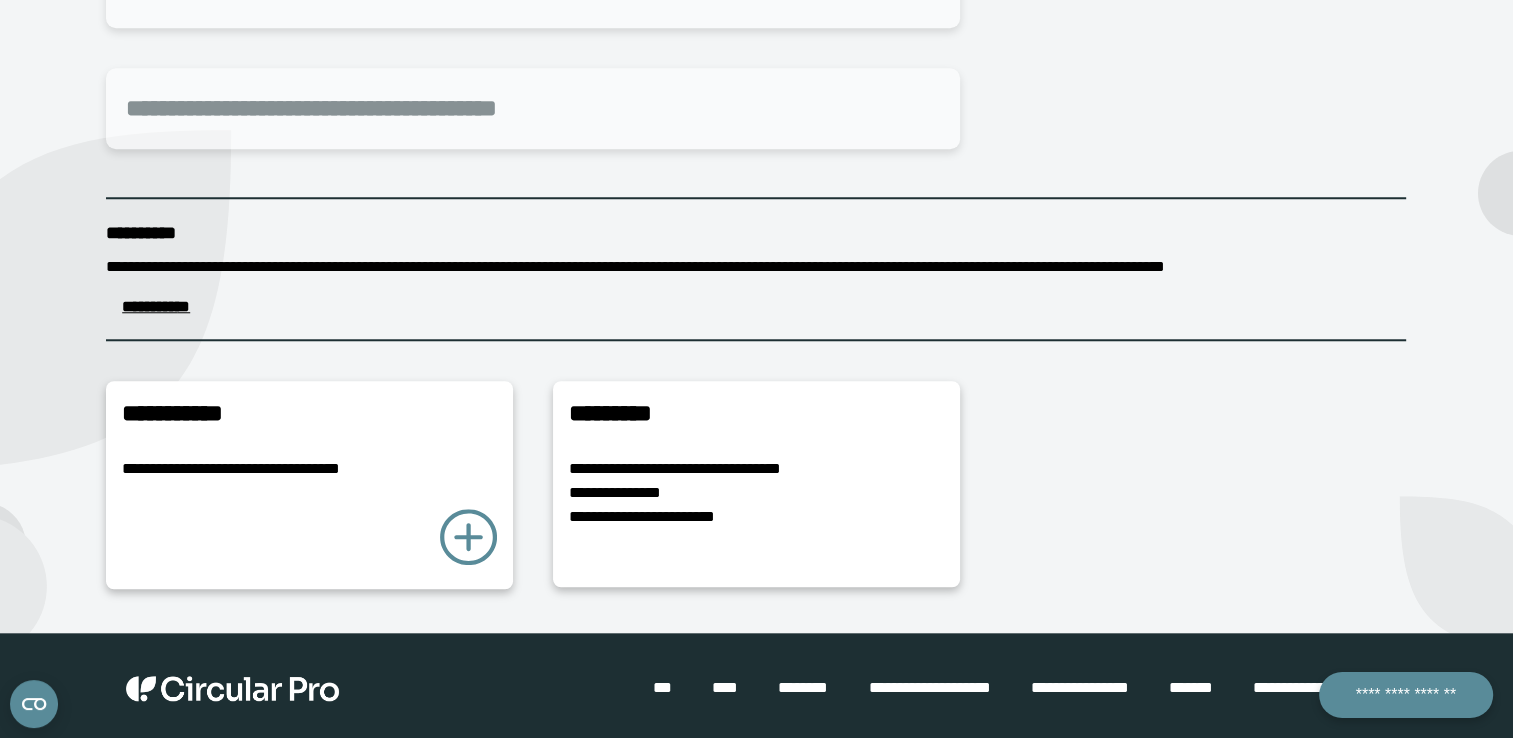 click on "**********" at bounding box center [756, 484] 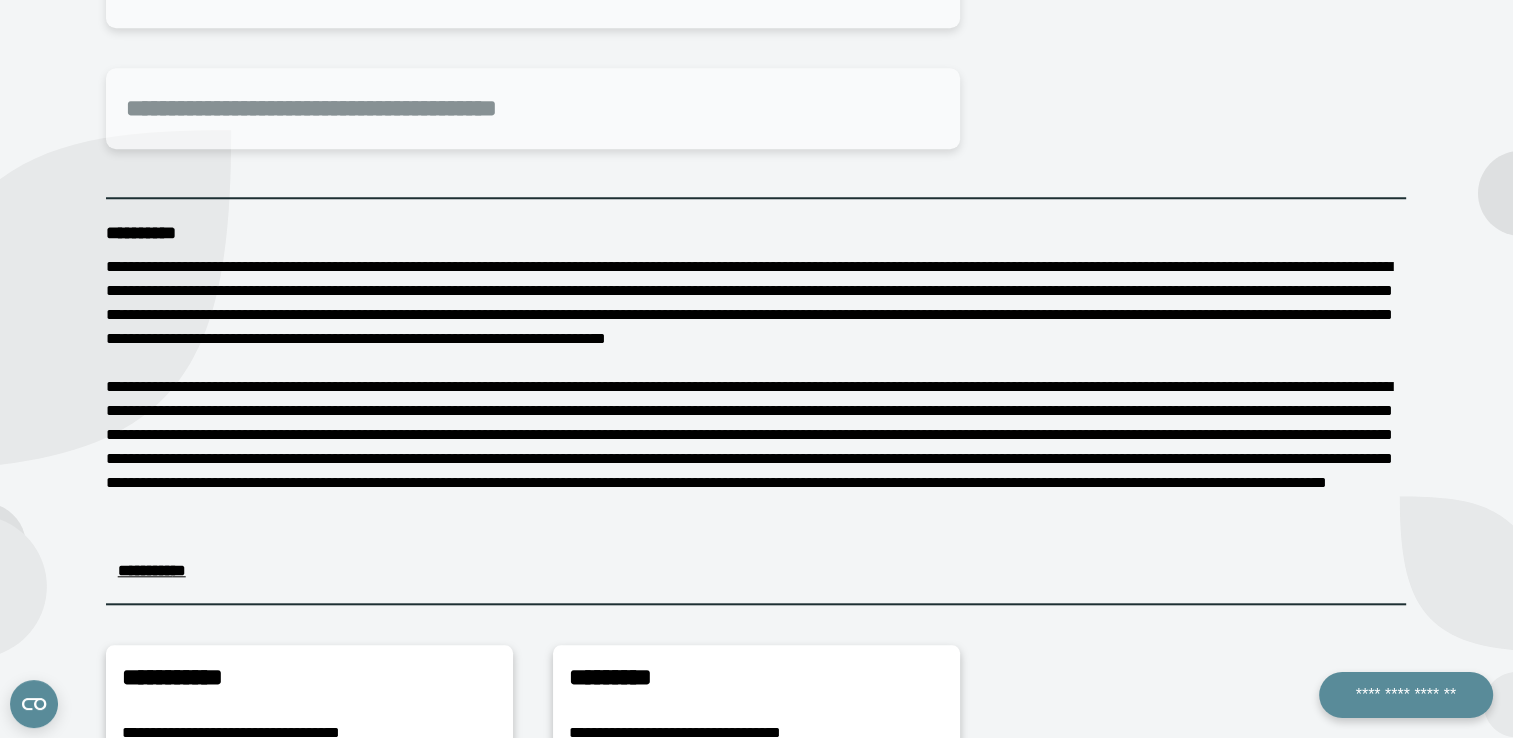 scroll, scrollTop: 0, scrollLeft: 0, axis: both 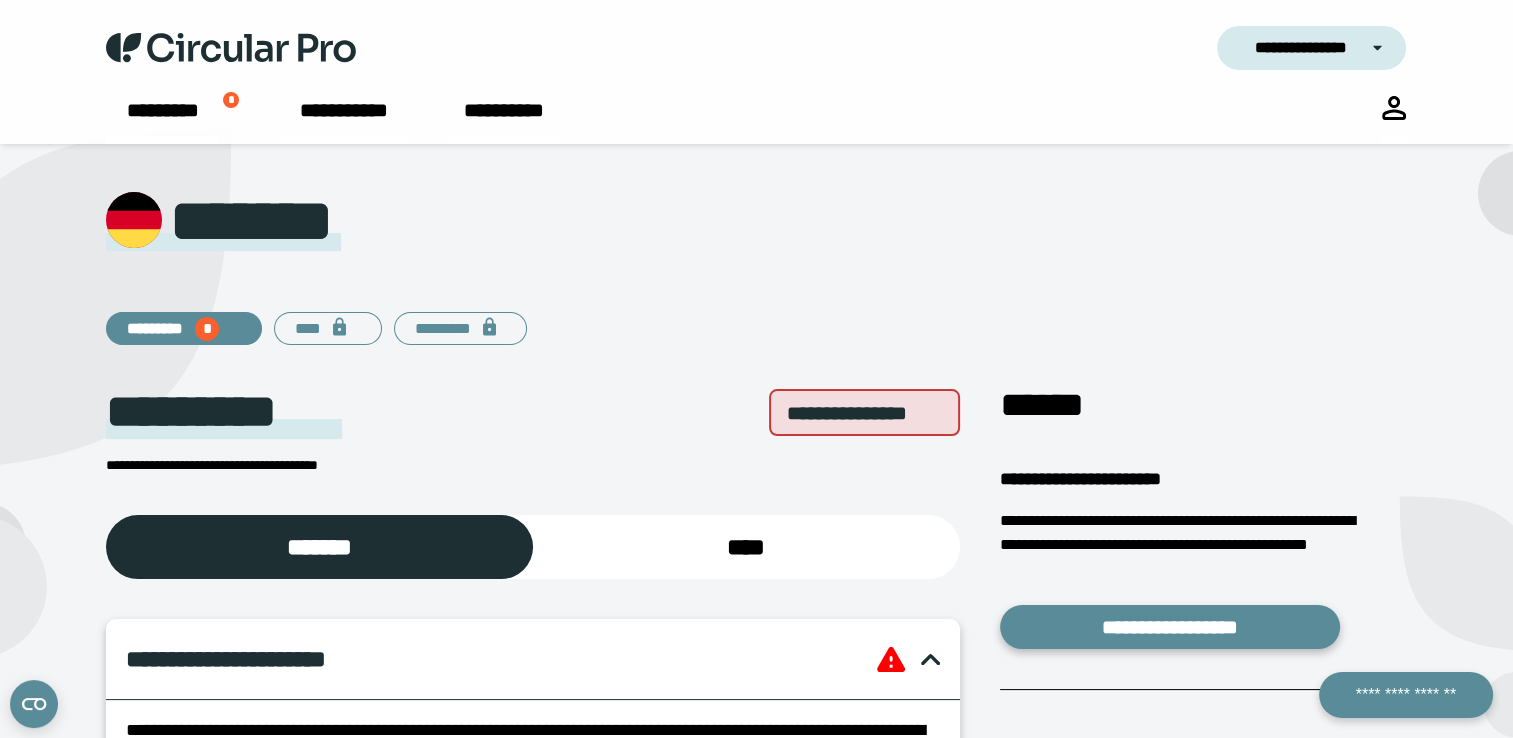 click on "**********" at bounding box center (756, 120) 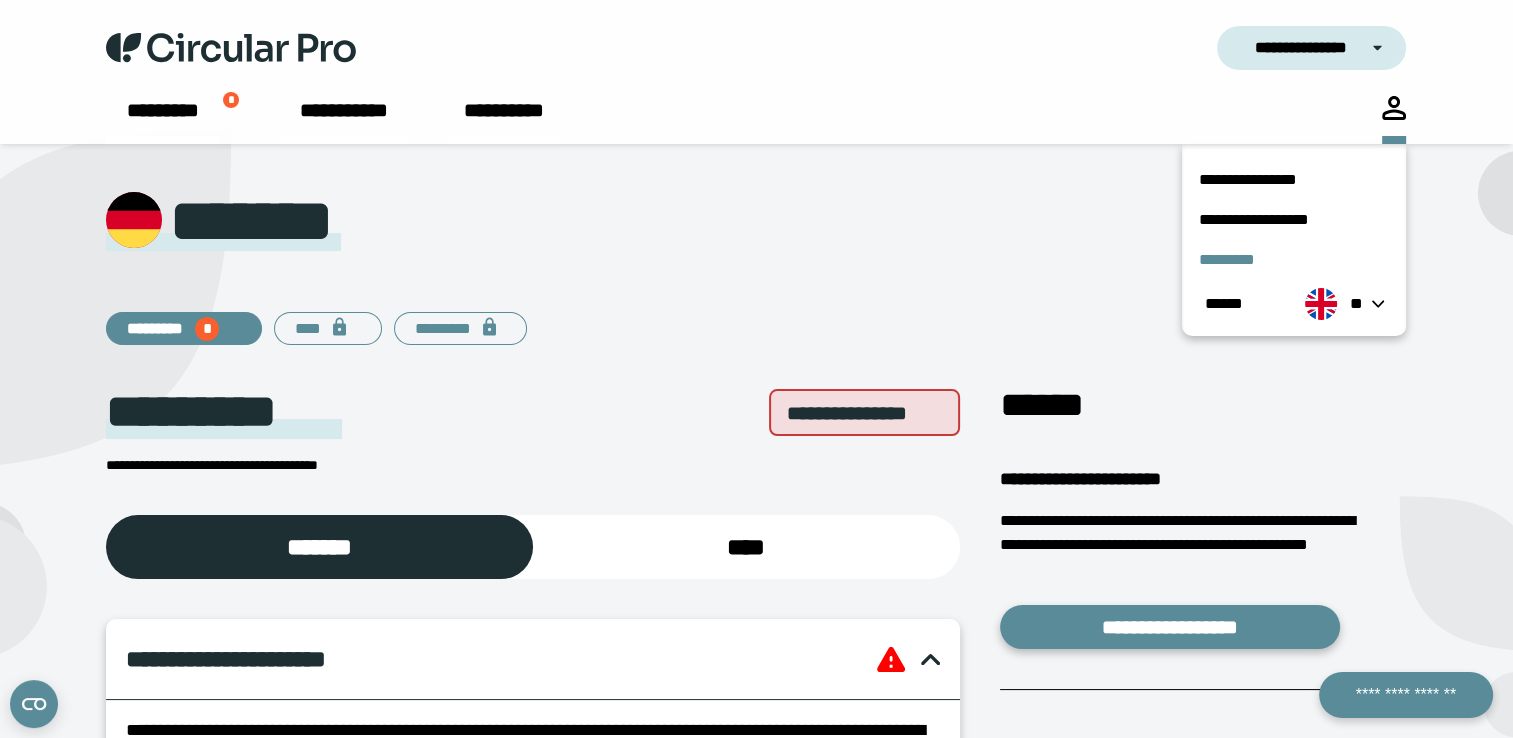 click on "*********" at bounding box center [1294, 260] 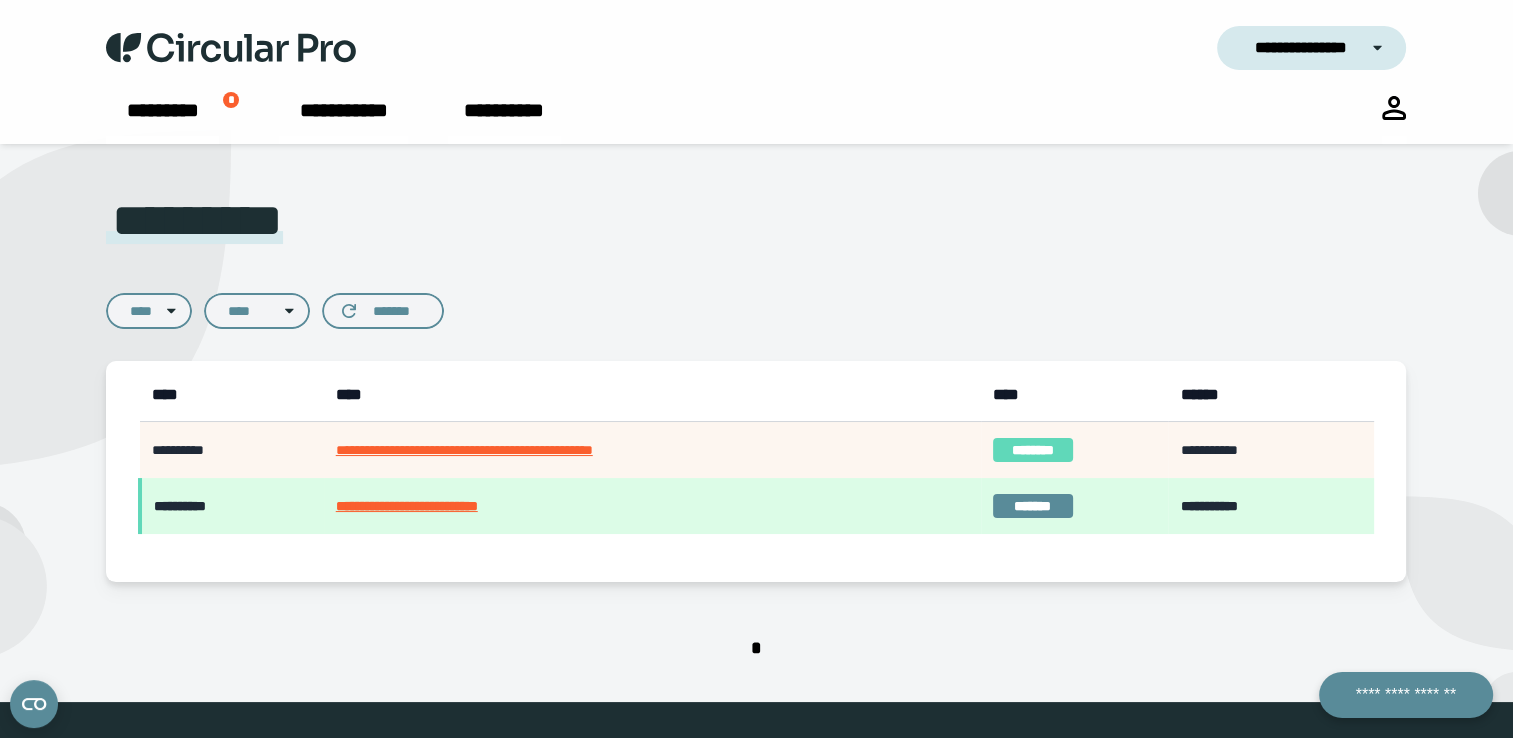 click on "**********" at bounding box center (652, 450) 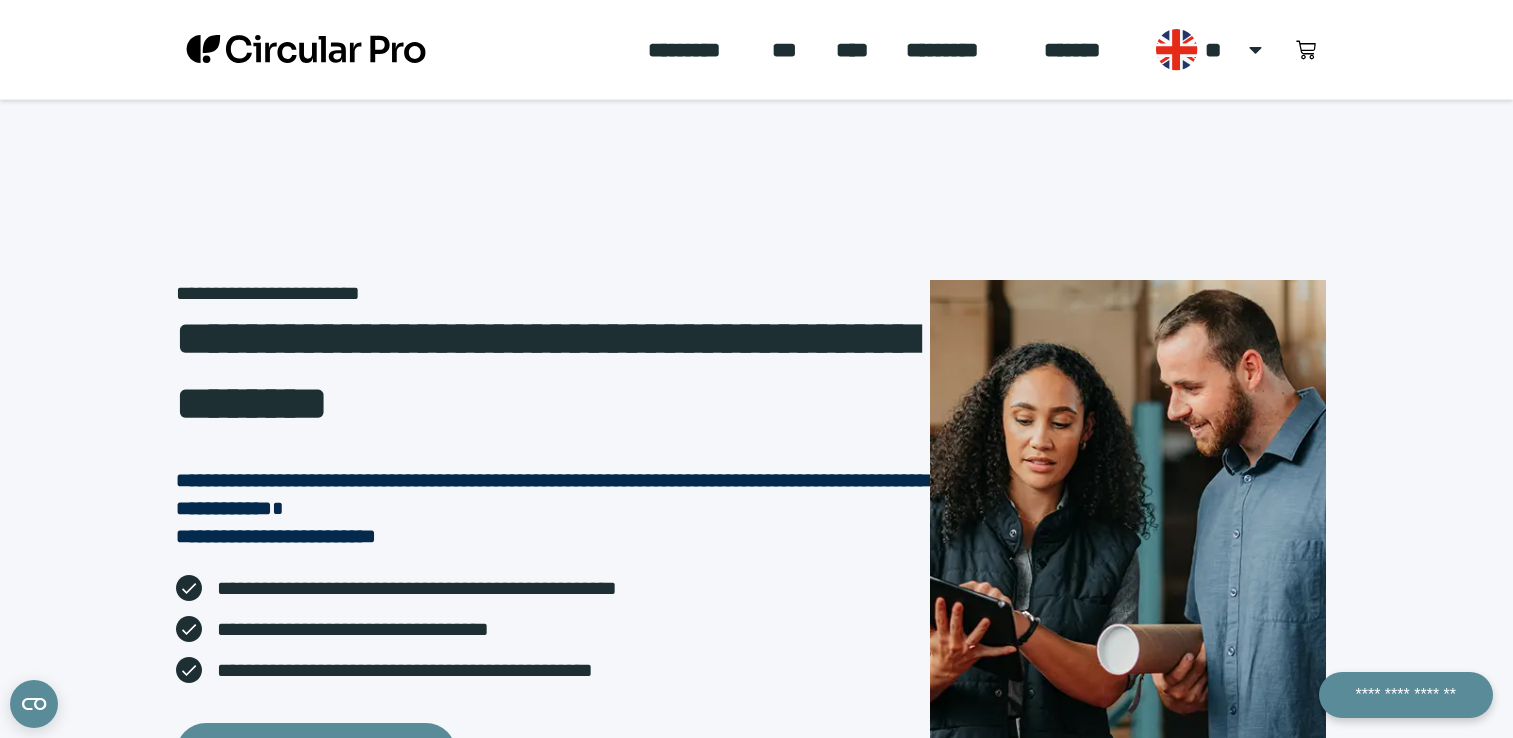 scroll, scrollTop: 100, scrollLeft: 0, axis: vertical 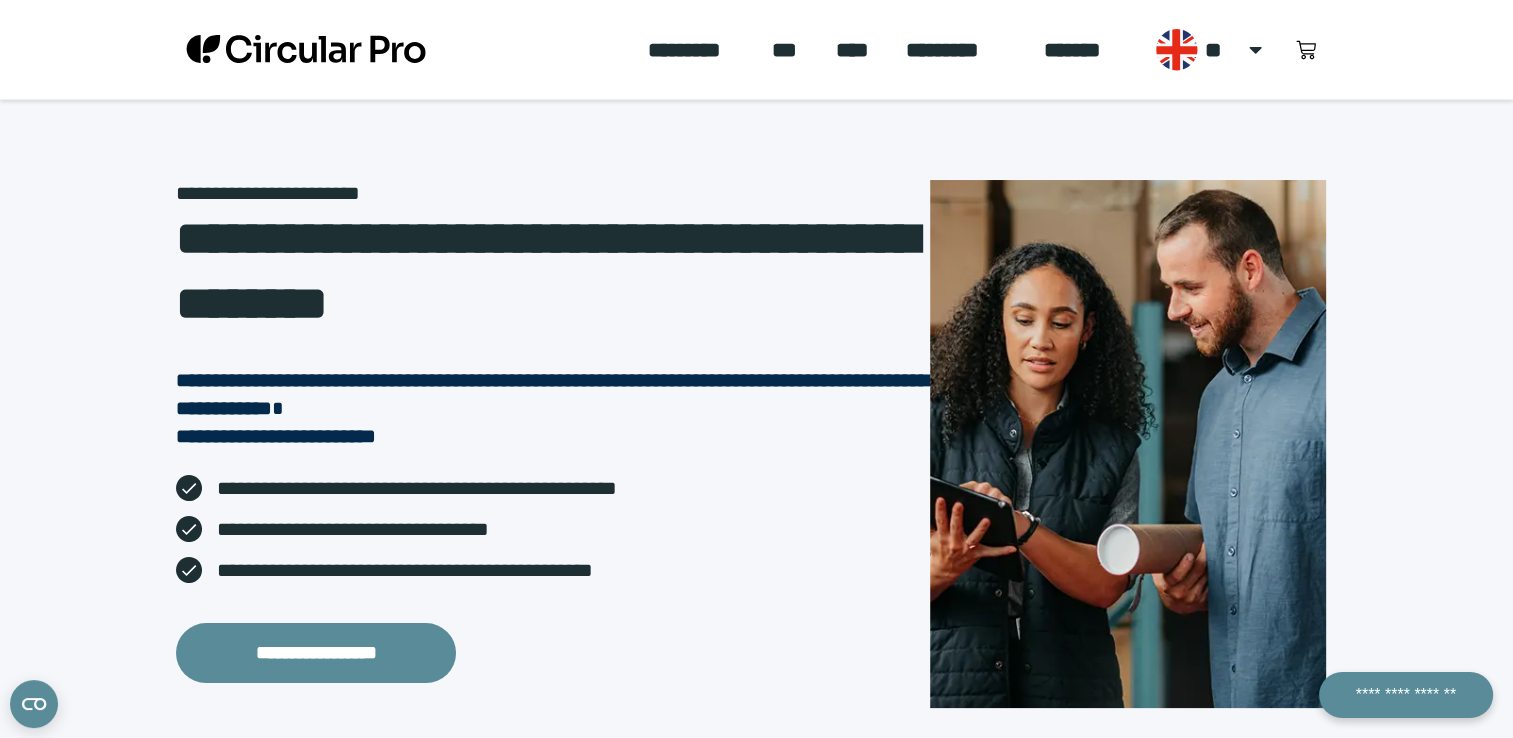 click on "*********" 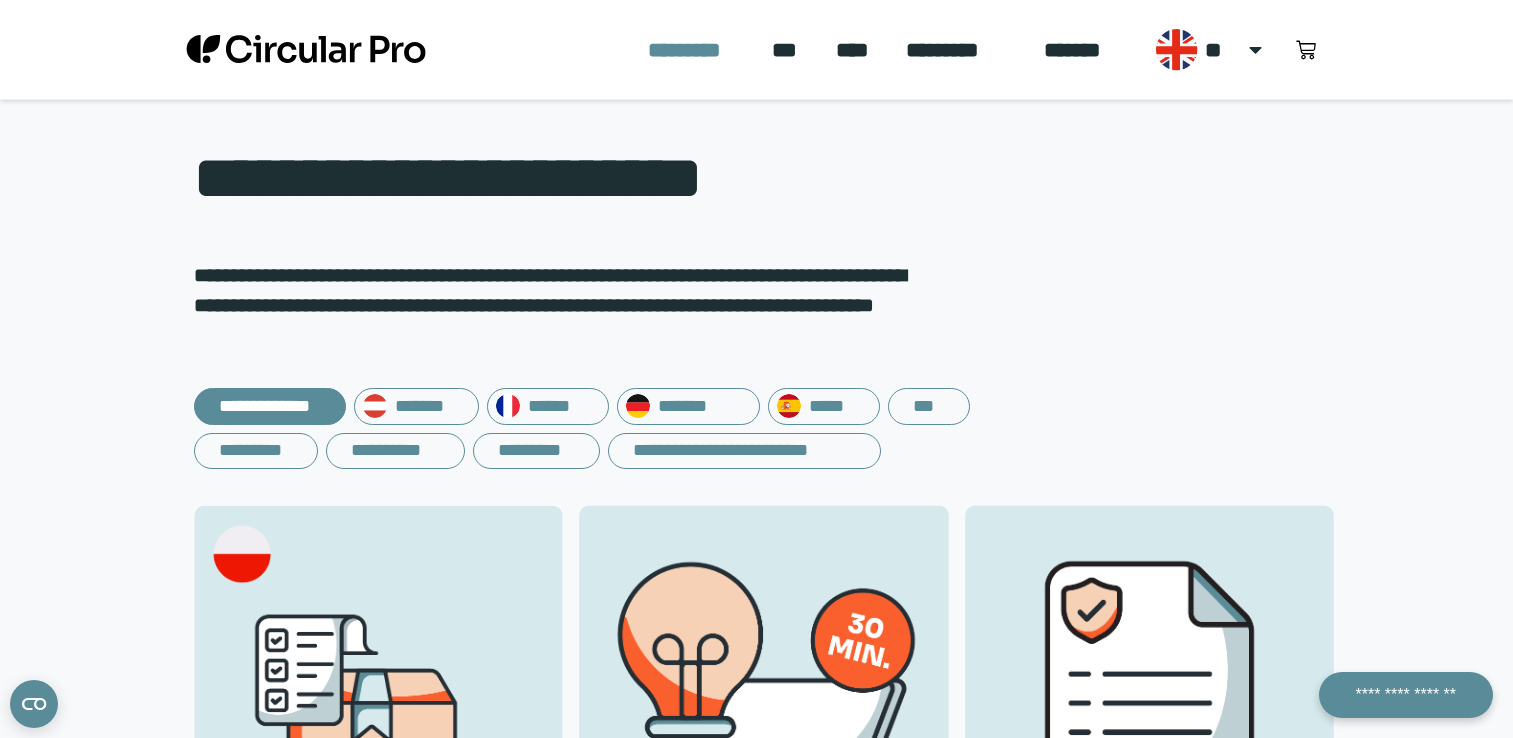 scroll, scrollTop: 0, scrollLeft: 0, axis: both 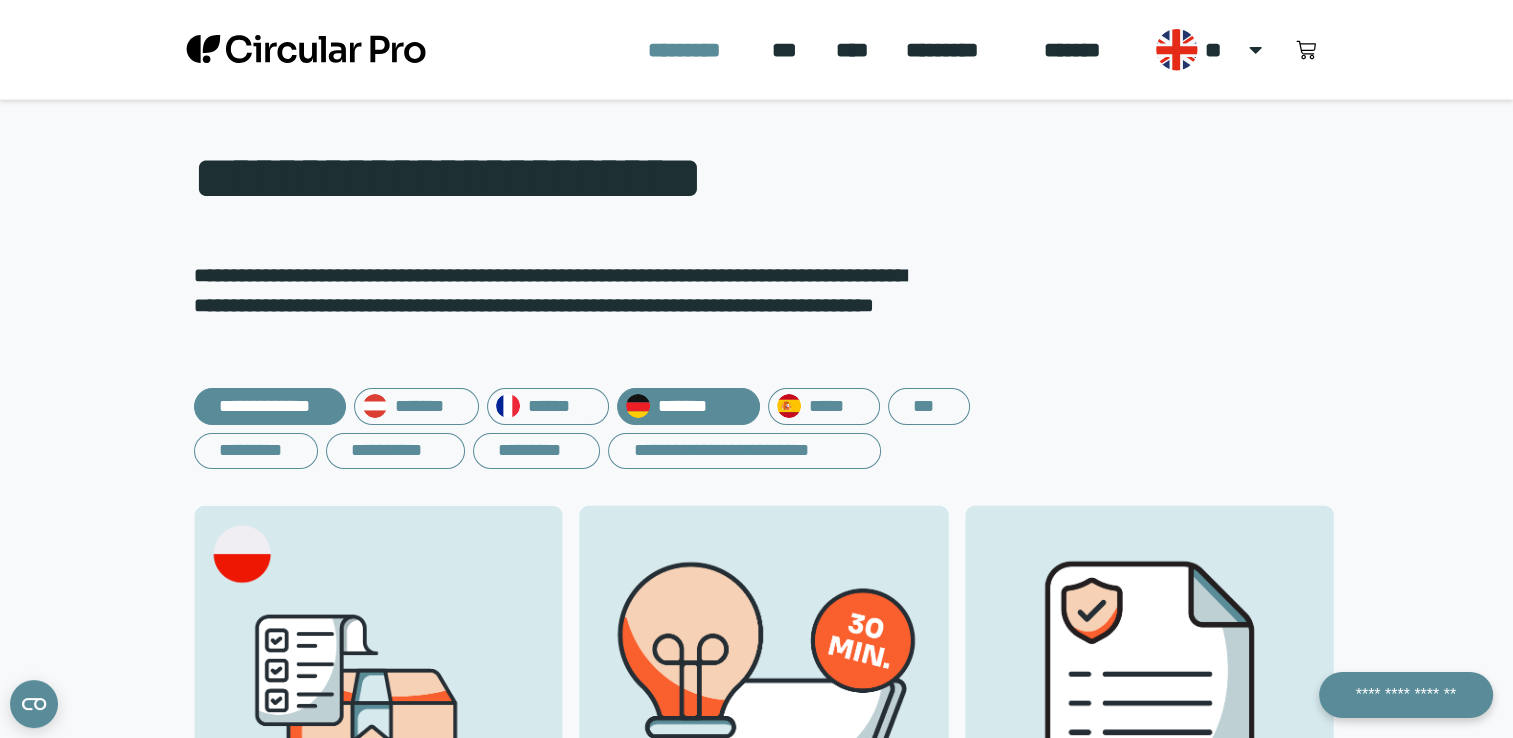 click at bounding box center (638, 406) 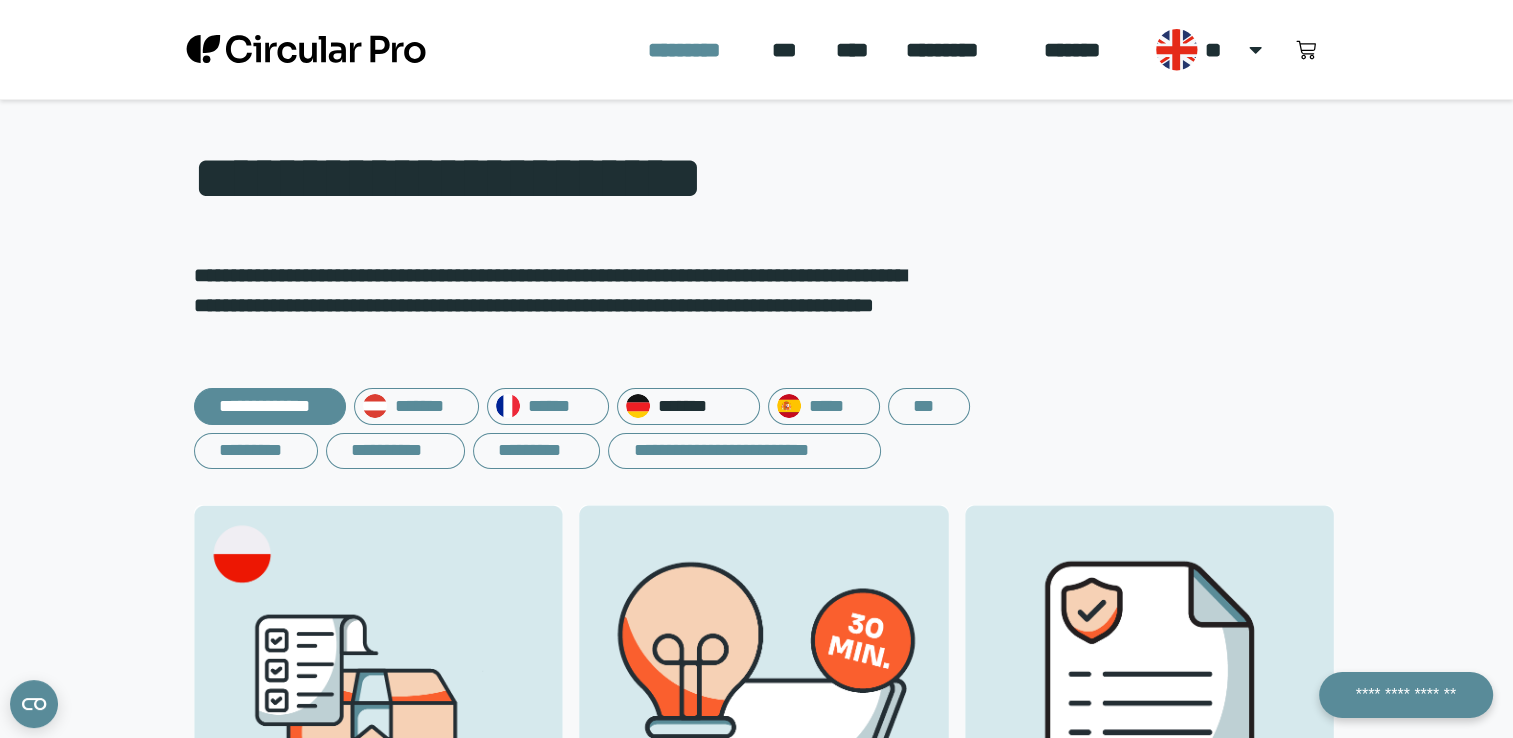 scroll, scrollTop: 78, scrollLeft: 0, axis: vertical 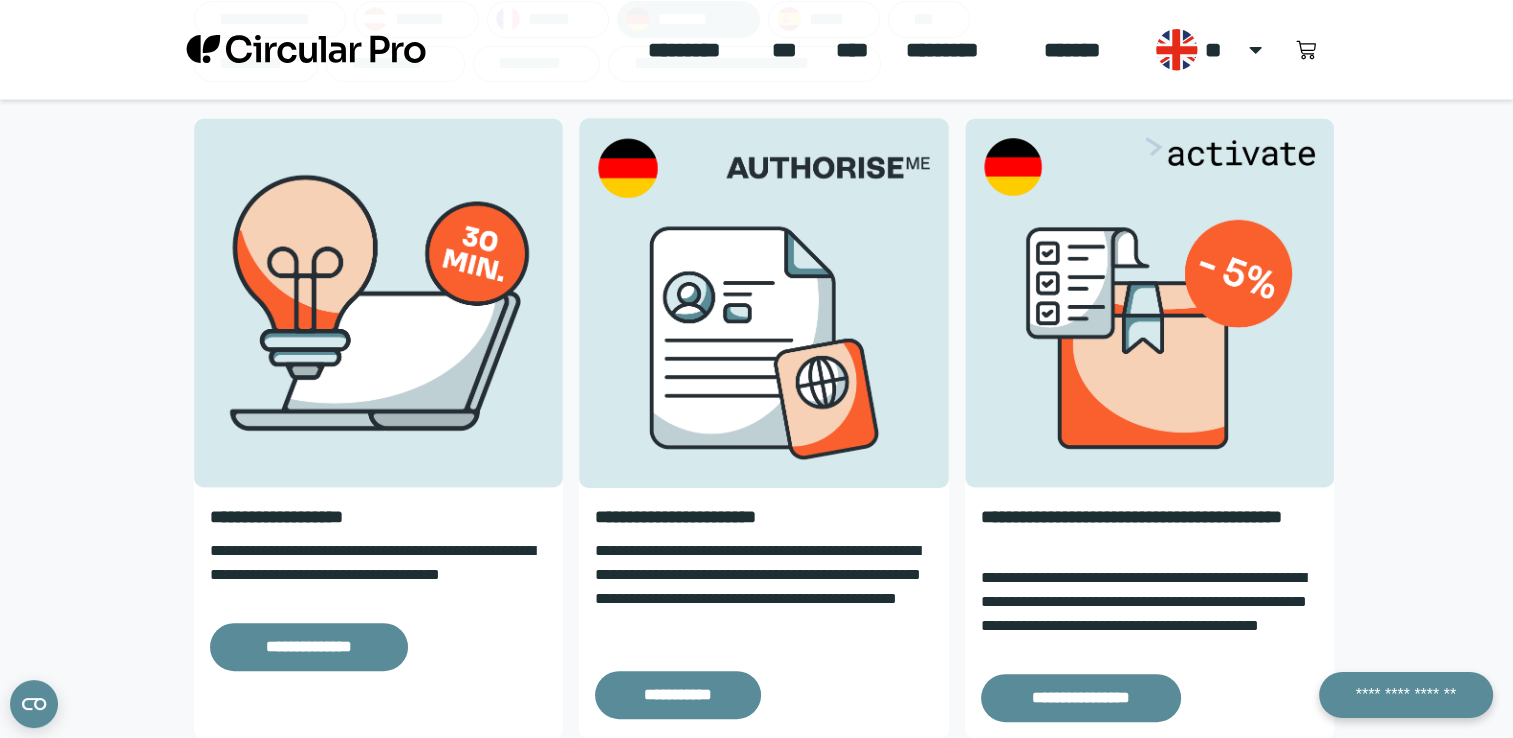 click at bounding box center [763, 302] 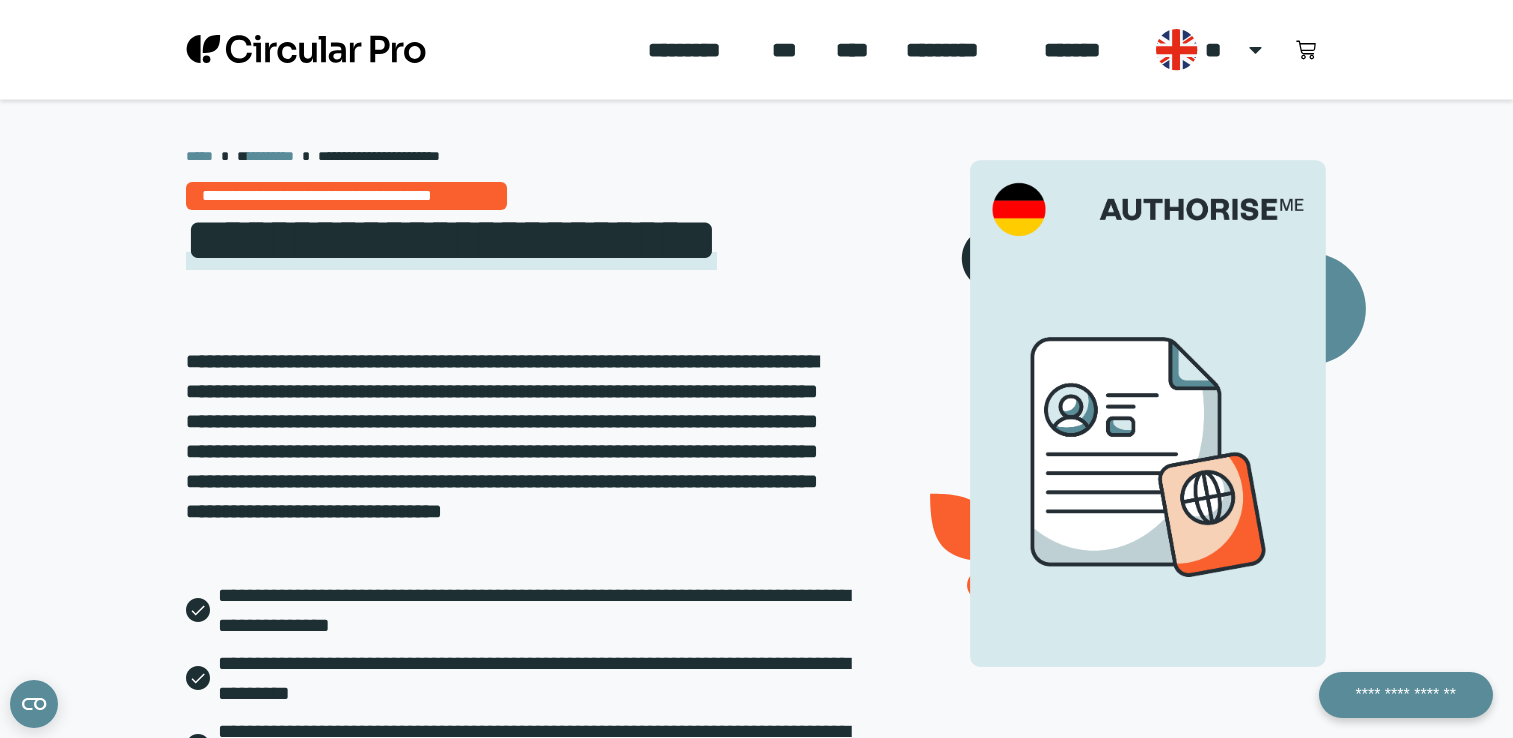 scroll, scrollTop: 72, scrollLeft: 0, axis: vertical 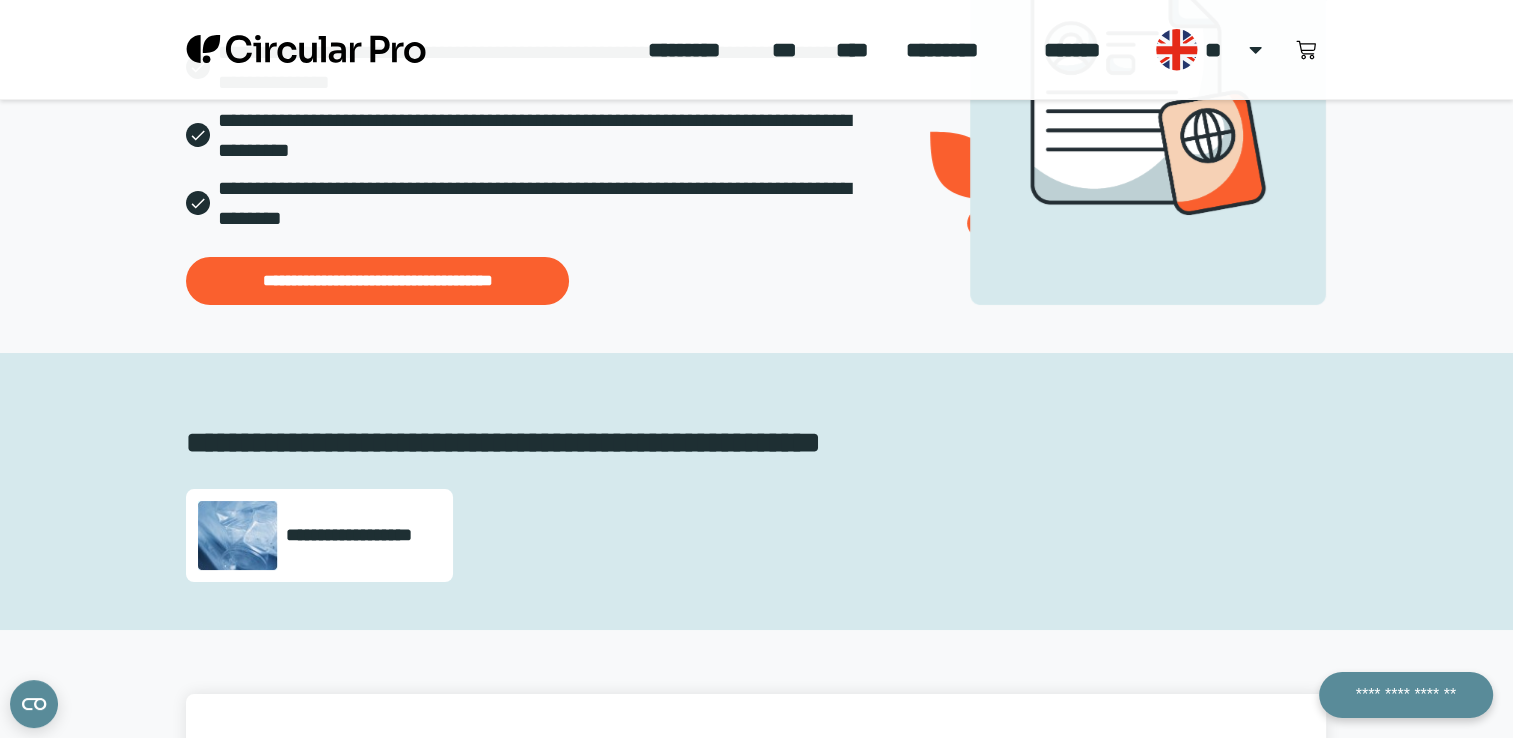 click on "**********" at bounding box center (319, 535) 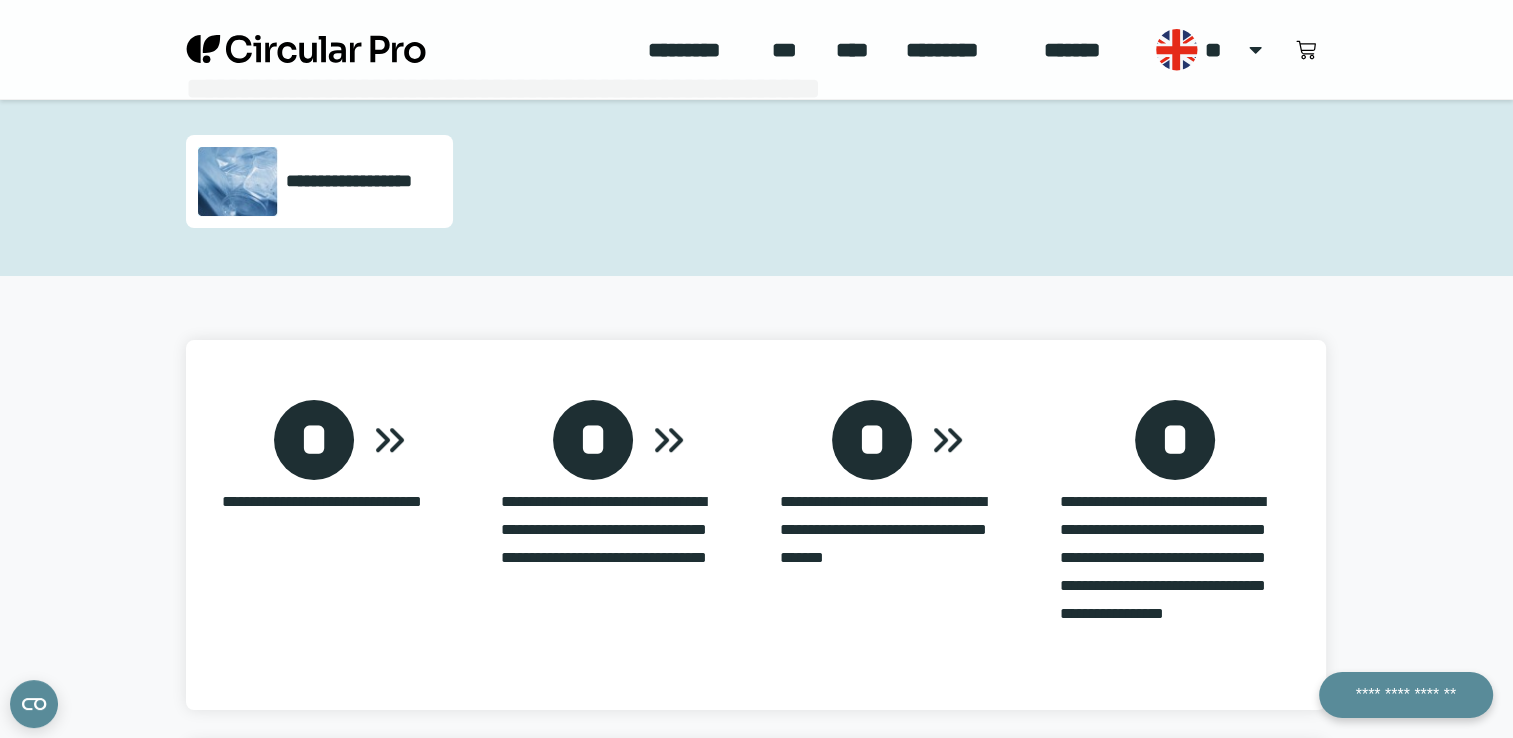 scroll, scrollTop: 943, scrollLeft: 0, axis: vertical 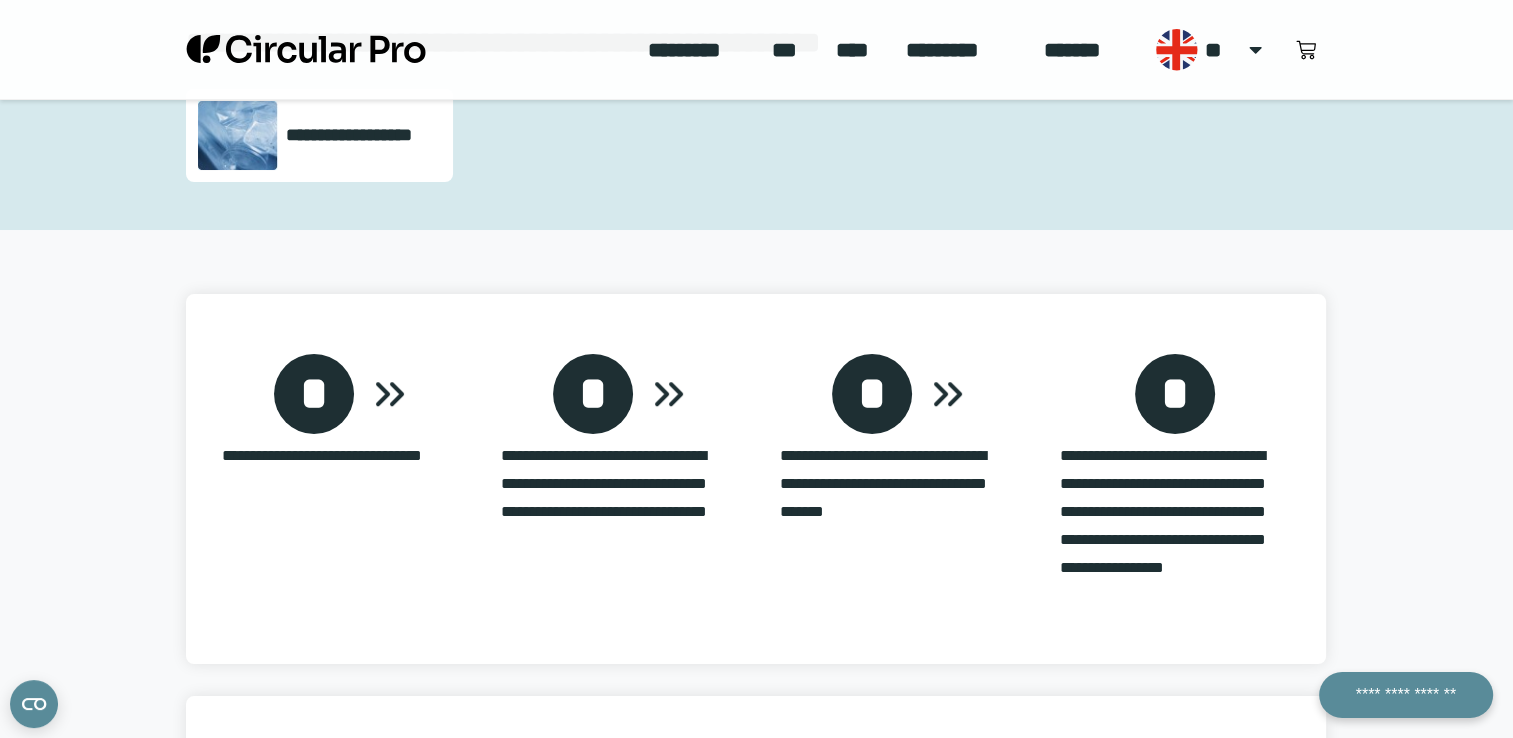 drag, startPoint x: 1484, startPoint y: 298, endPoint x: 1480, endPoint y: 238, distance: 60.133186 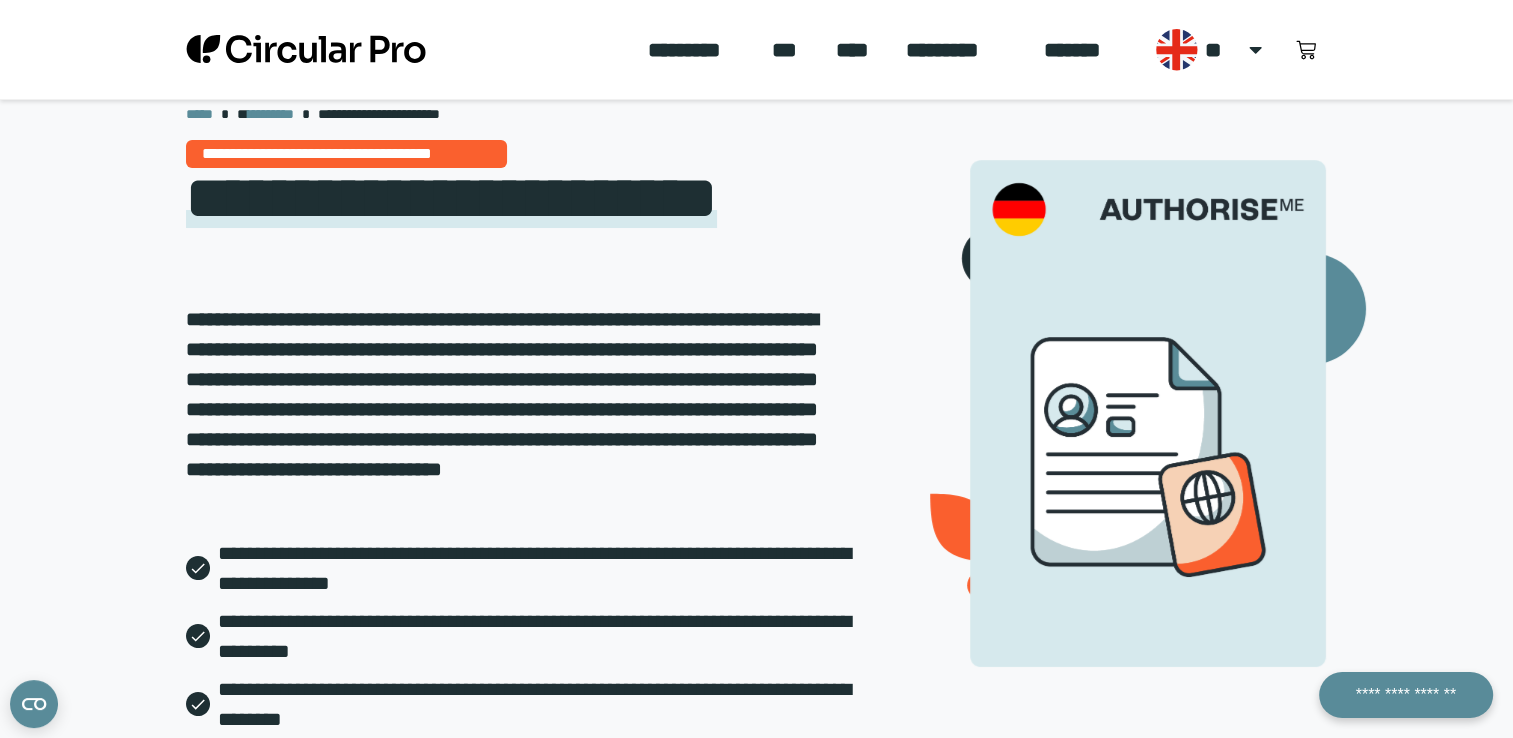 scroll, scrollTop: 0, scrollLeft: 0, axis: both 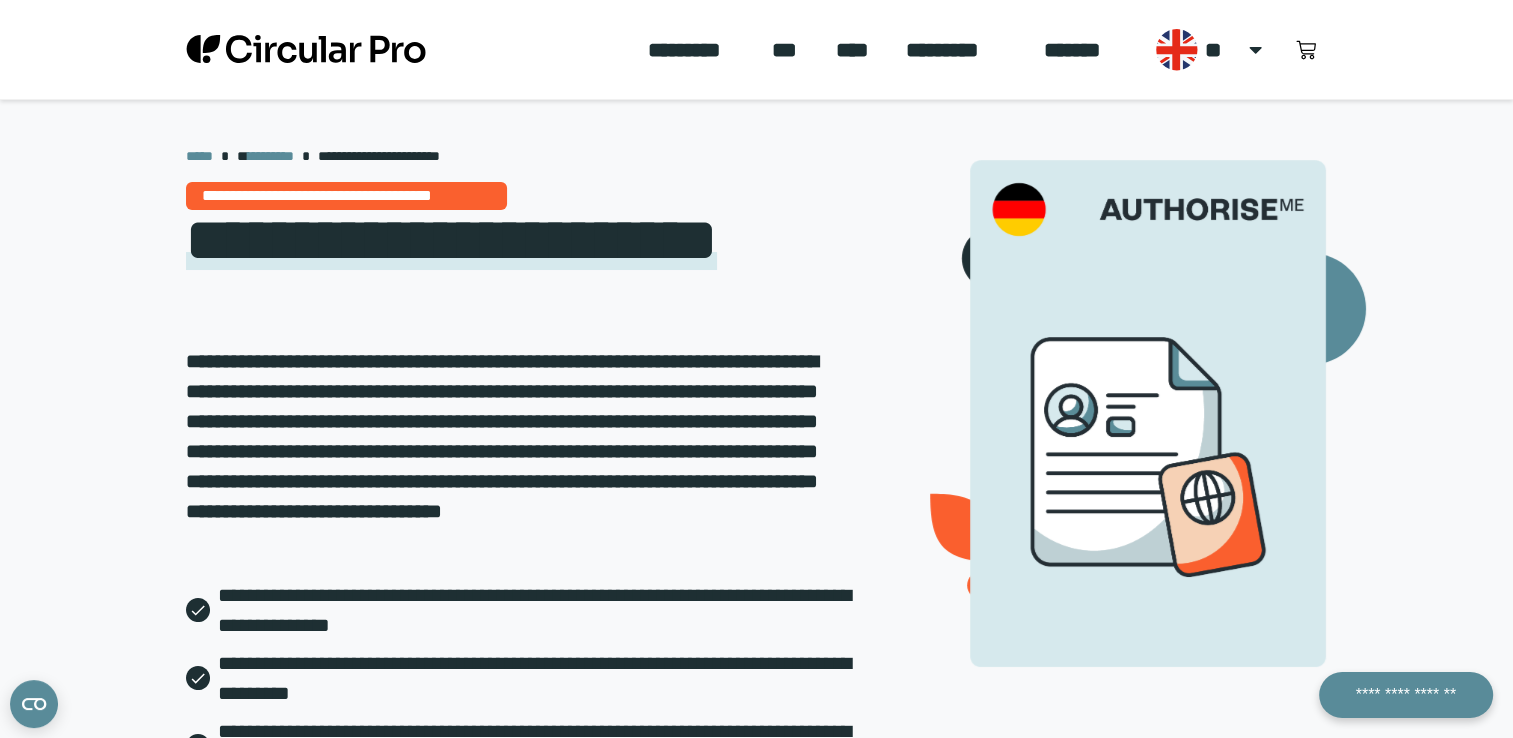 click on "***" 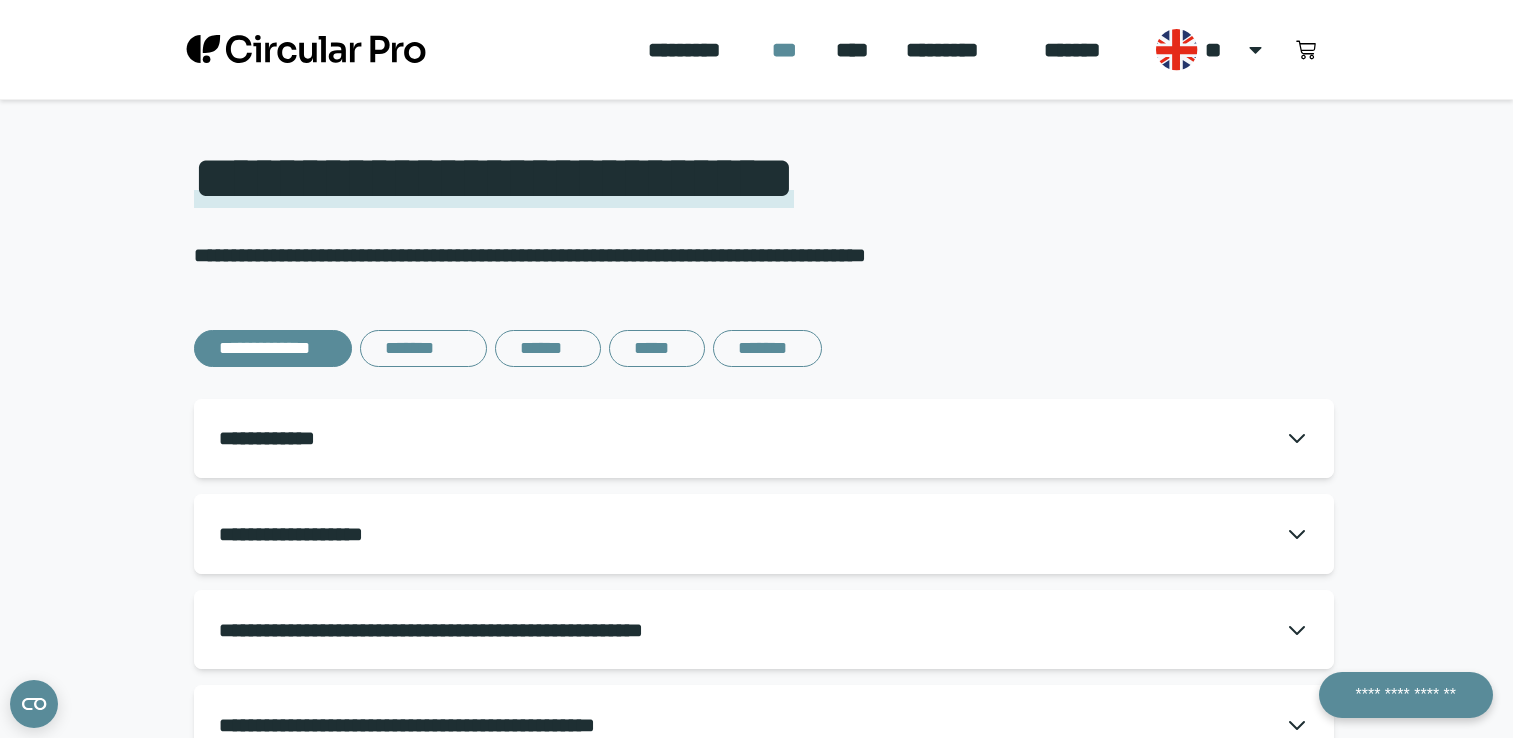 scroll, scrollTop: 100, scrollLeft: 0, axis: vertical 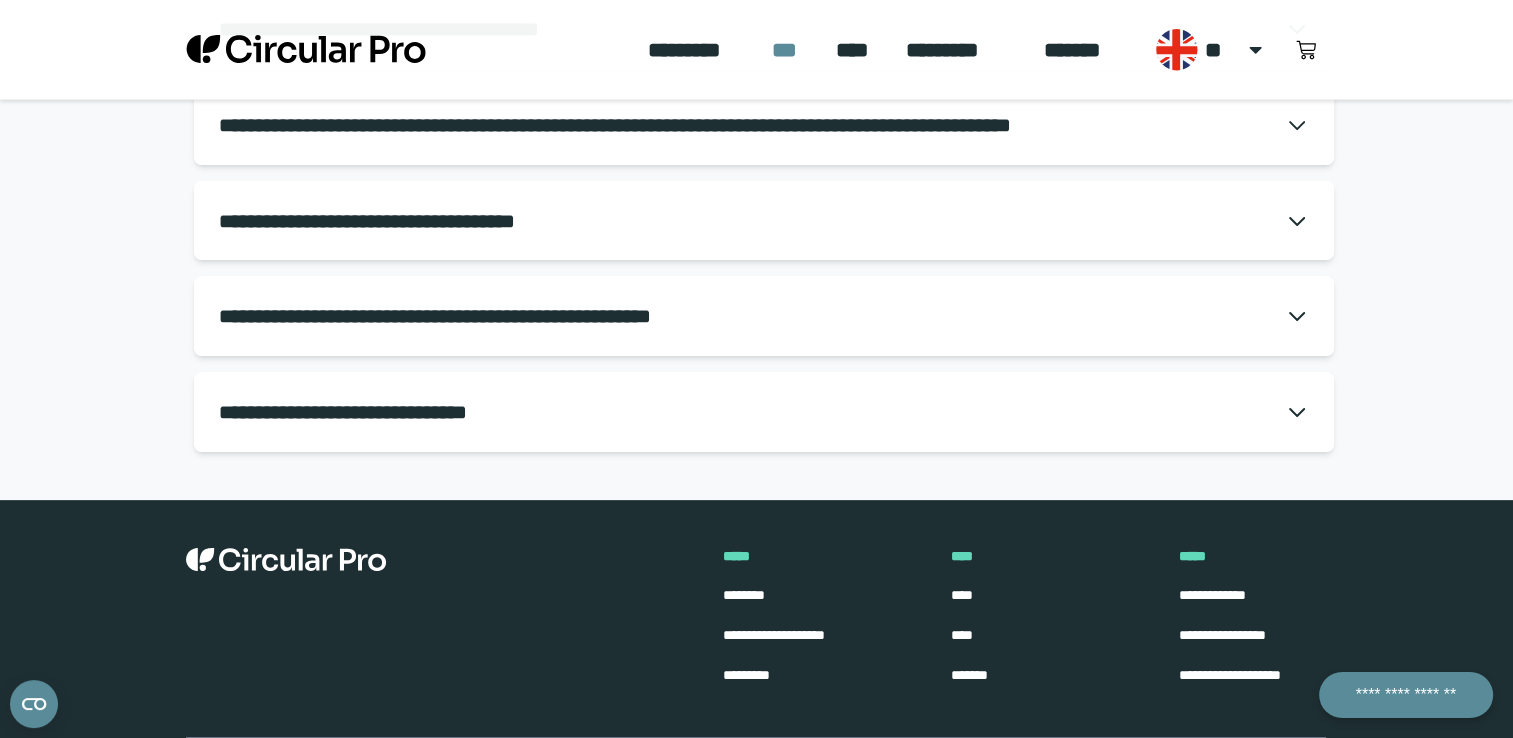 click on "**********" at bounding box center [503, 316] 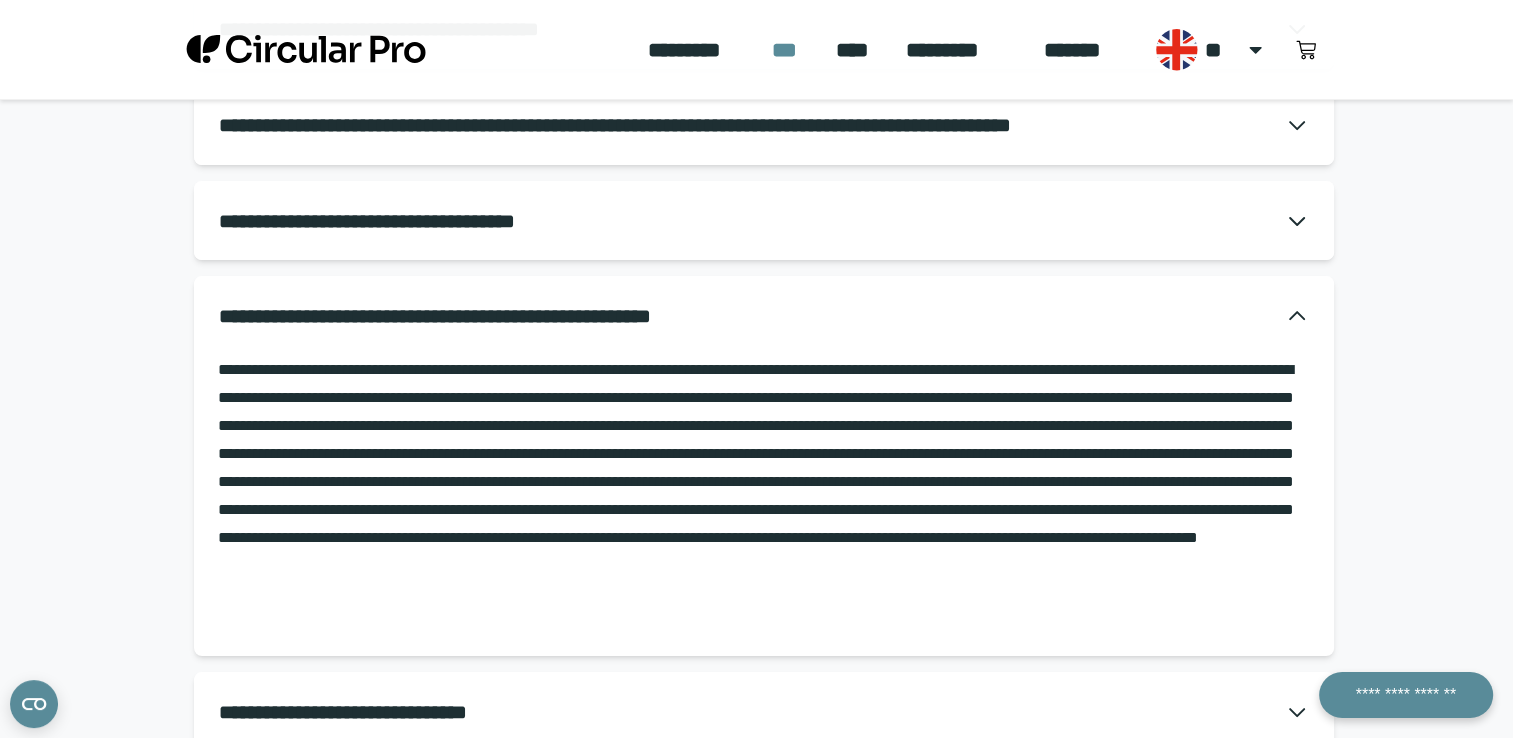click at bounding box center [764, 482] 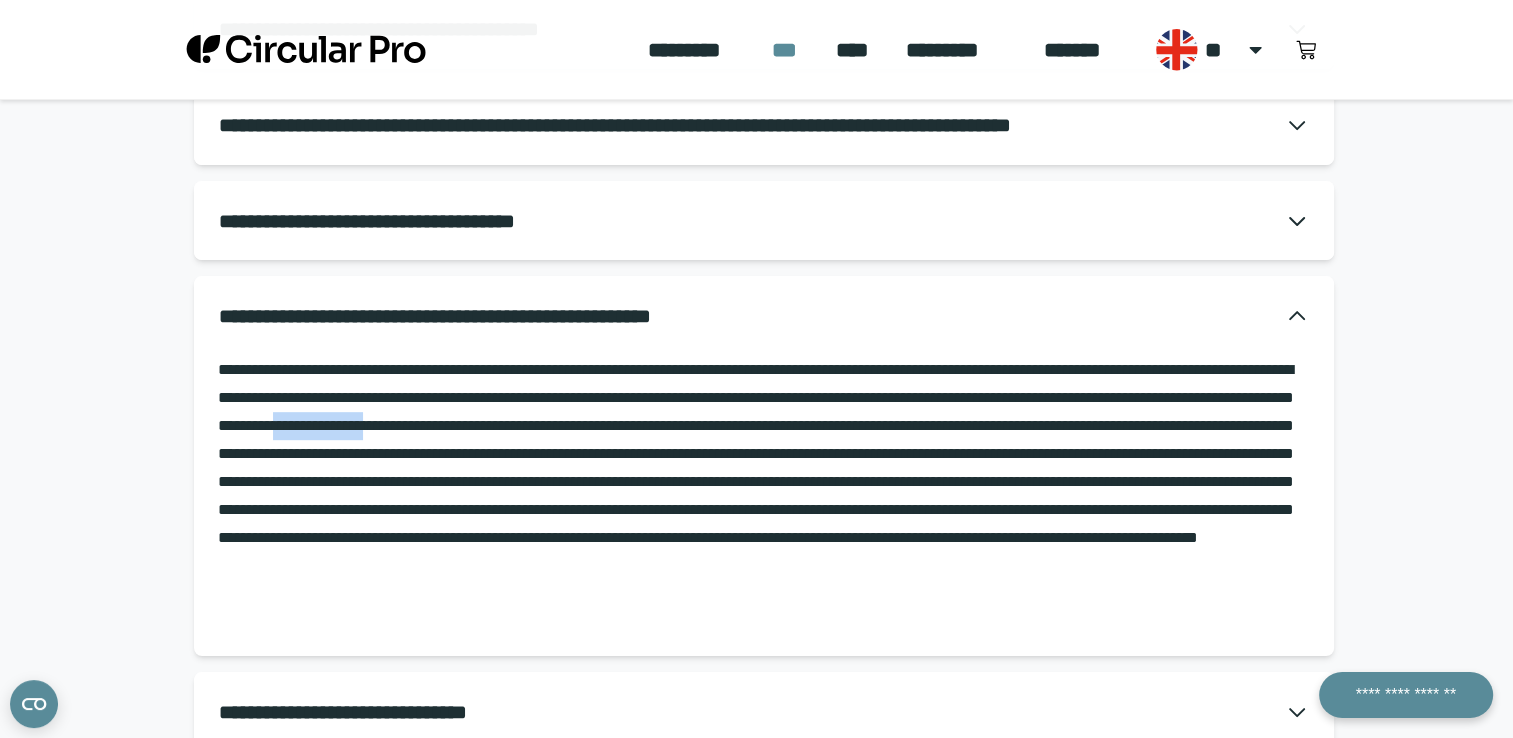 drag, startPoint x: 743, startPoint y: 422, endPoint x: 852, endPoint y: 420, distance: 109.01835 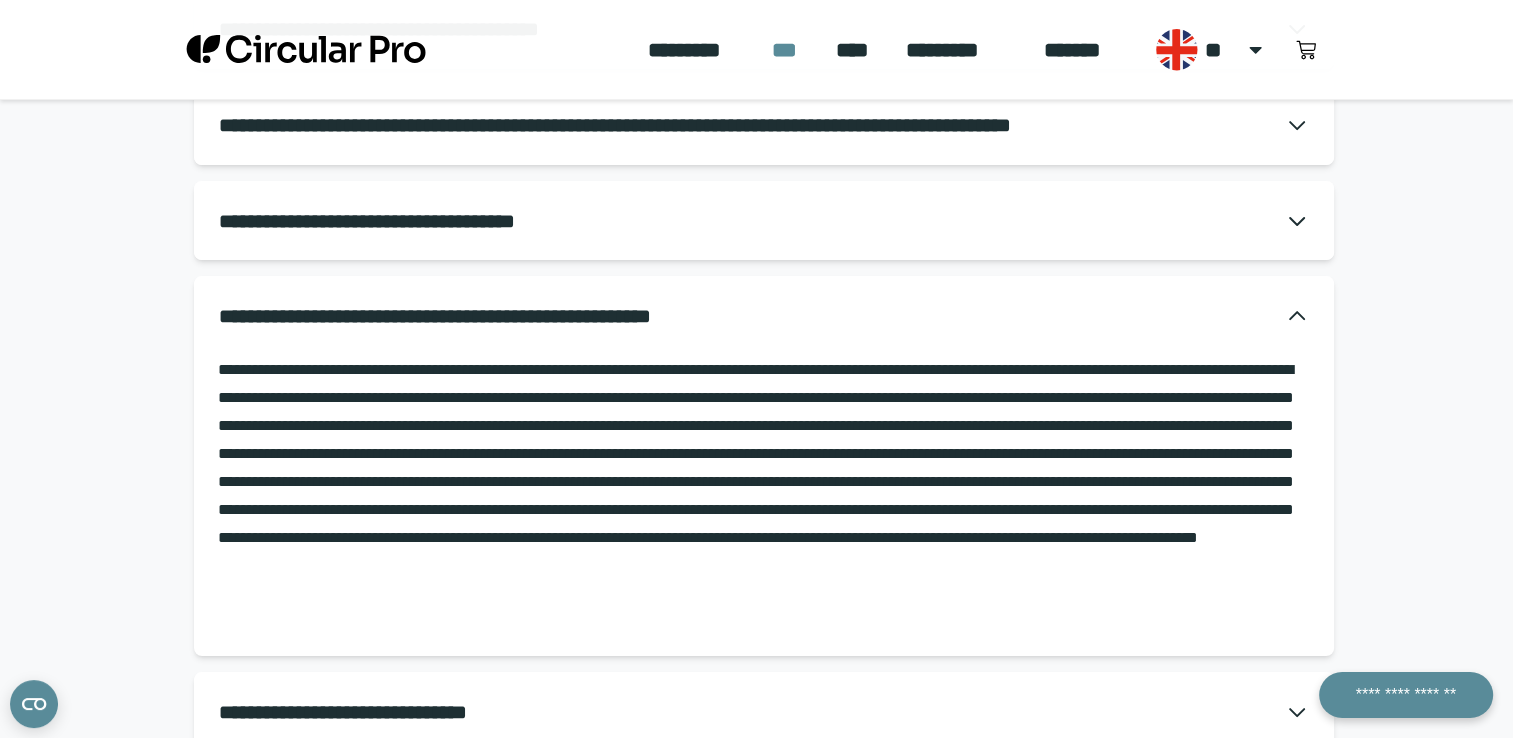drag, startPoint x: 356, startPoint y: 373, endPoint x: 380, endPoint y: 370, distance: 24.186773 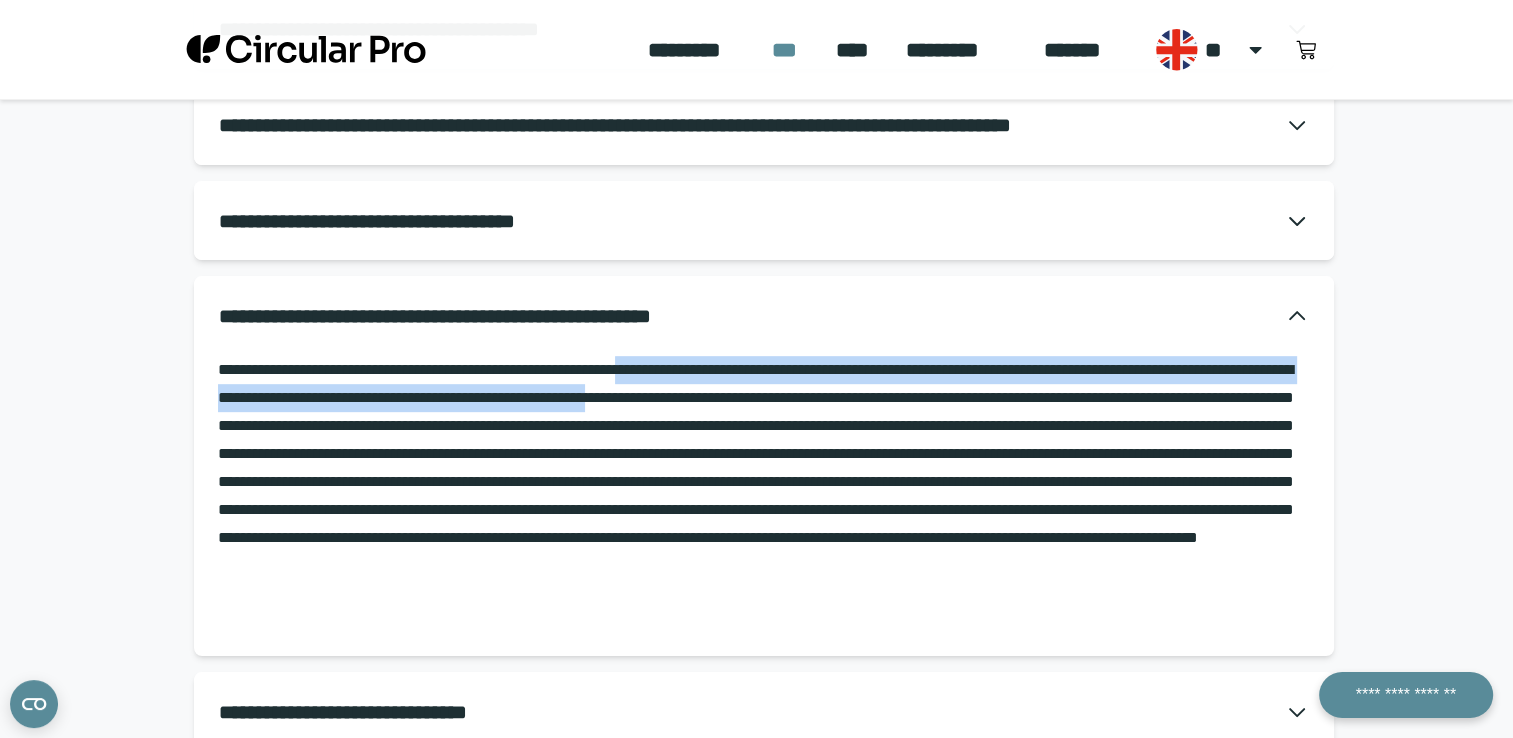 drag, startPoint x: 701, startPoint y: 372, endPoint x: 894, endPoint y: 390, distance: 193.83755 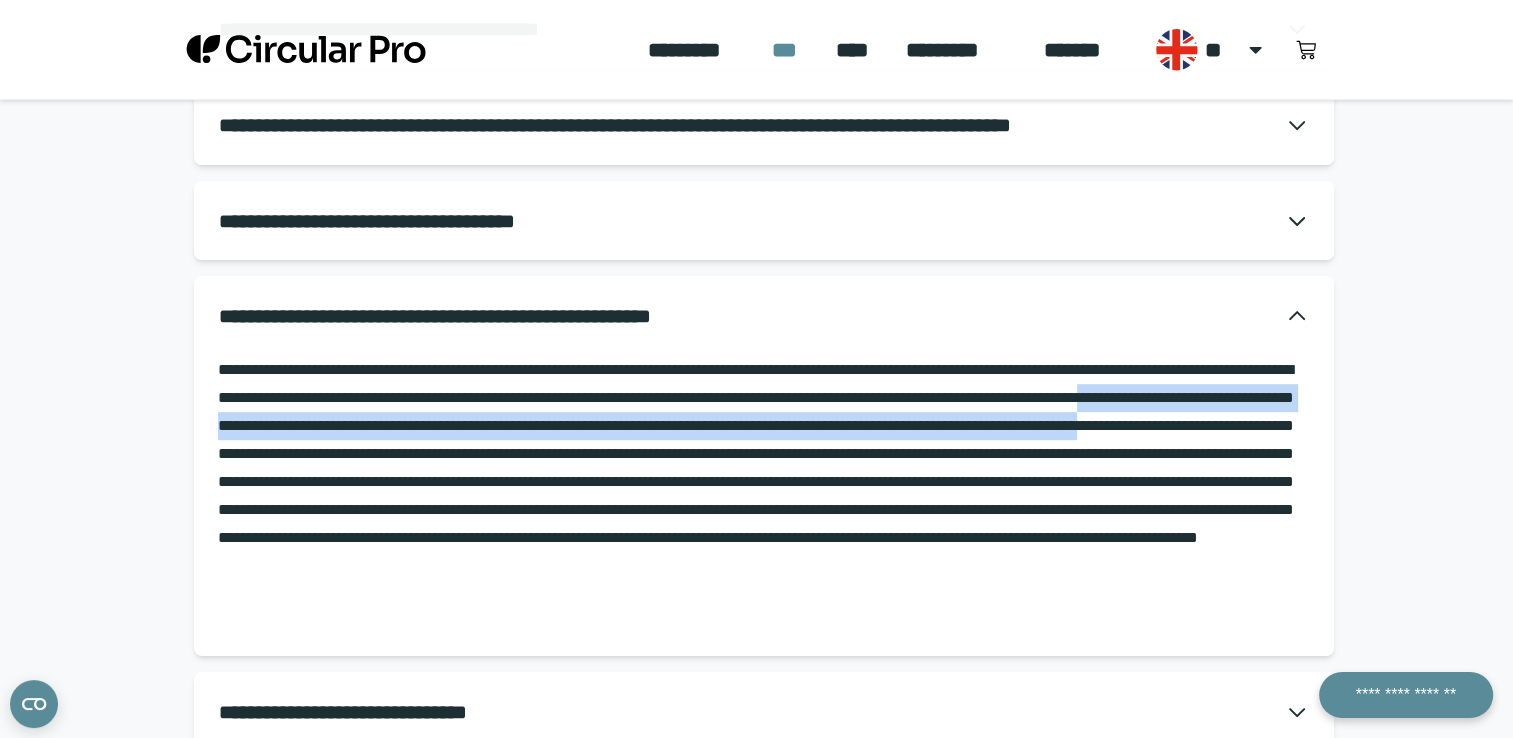drag, startPoint x: 397, startPoint y: 431, endPoint x: 661, endPoint y: 442, distance: 264.22906 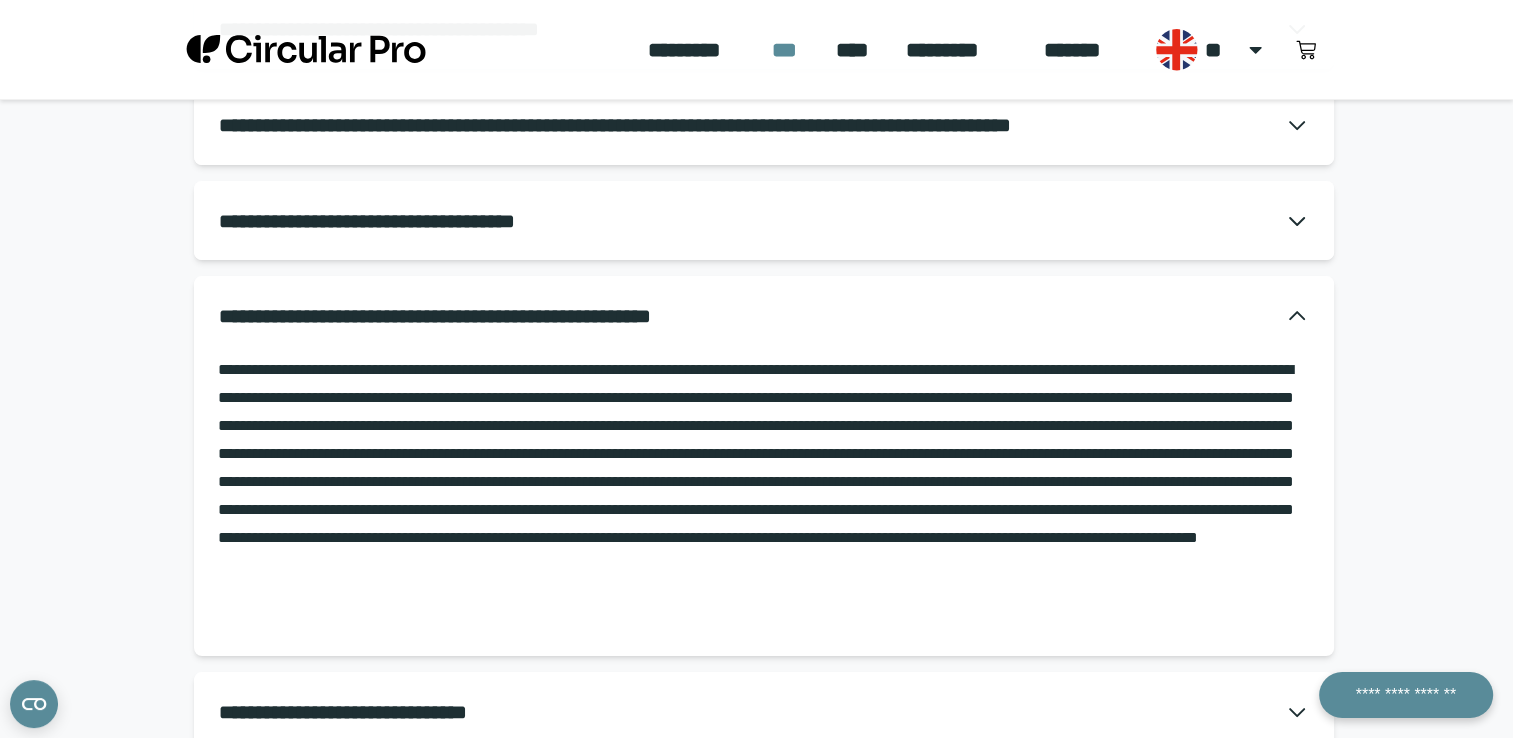 click at bounding box center [764, 482] 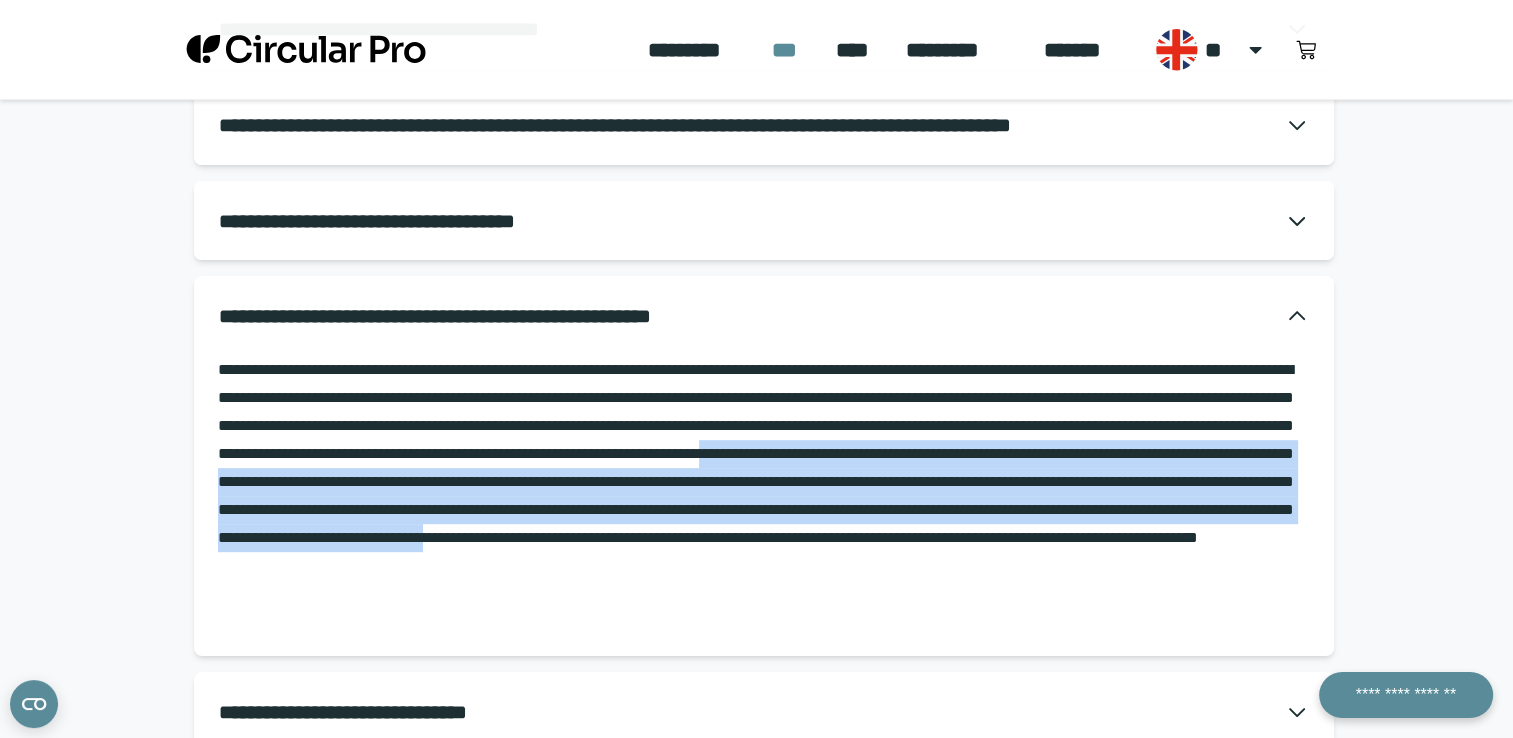 drag, startPoint x: 470, startPoint y: 478, endPoint x: 900, endPoint y: 569, distance: 439.52362 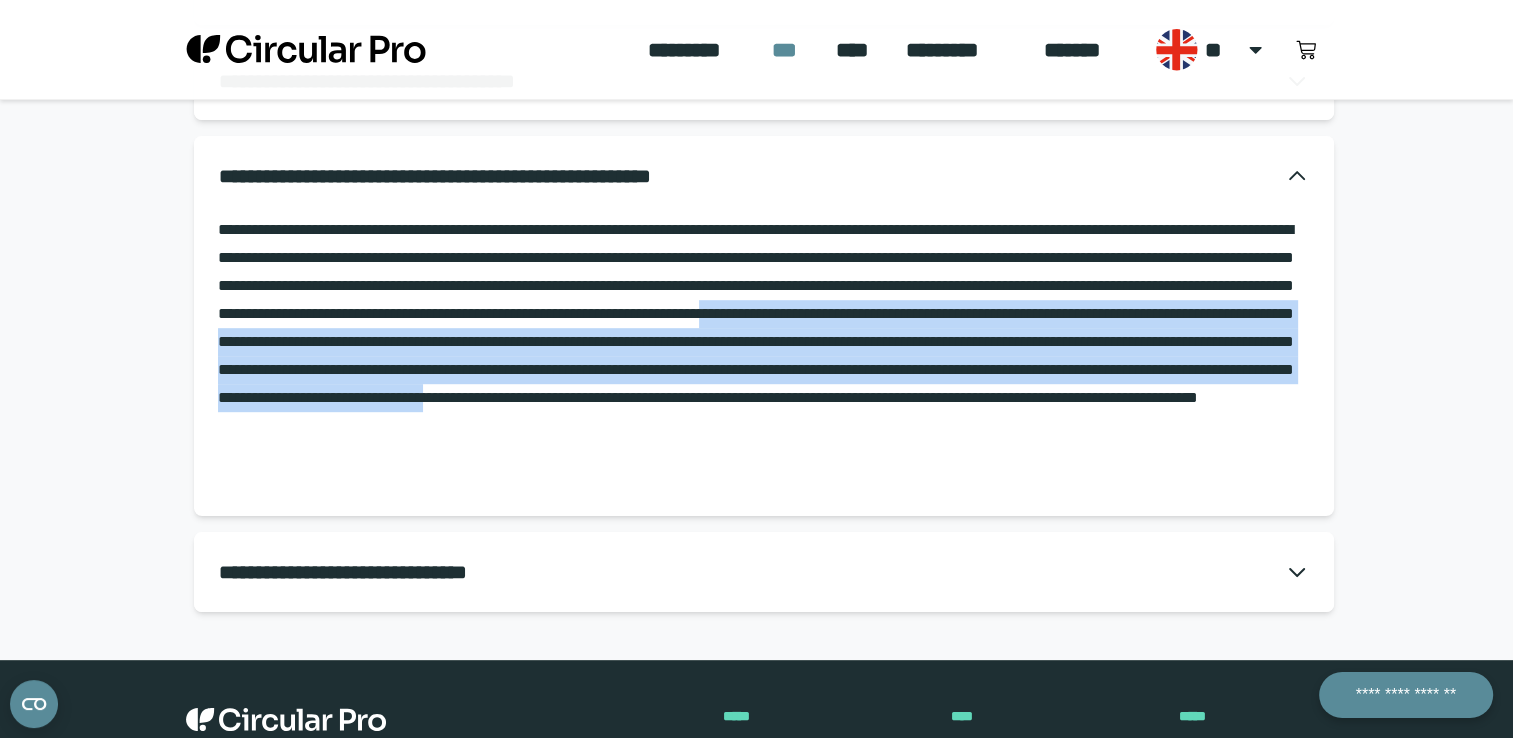 scroll, scrollTop: 1034, scrollLeft: 0, axis: vertical 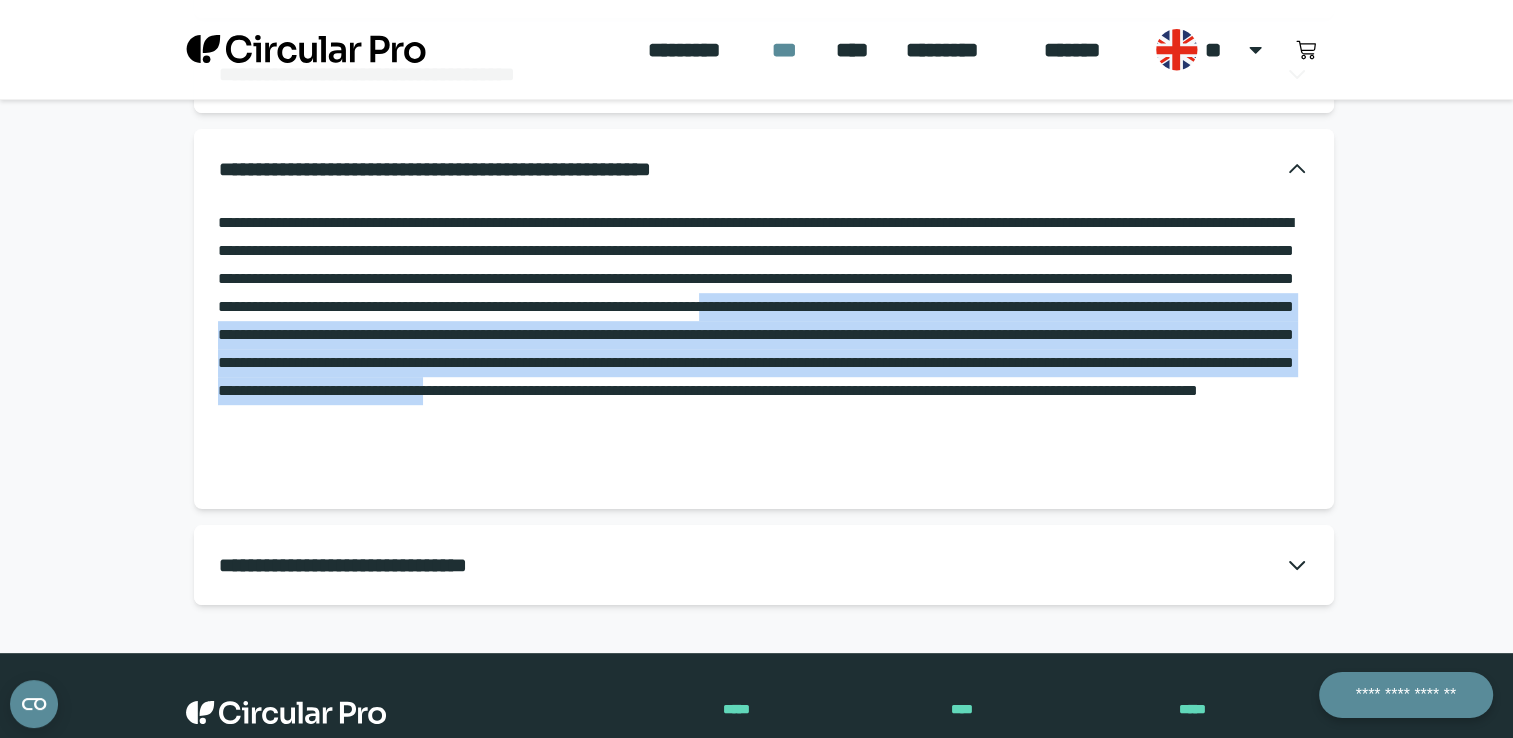 click 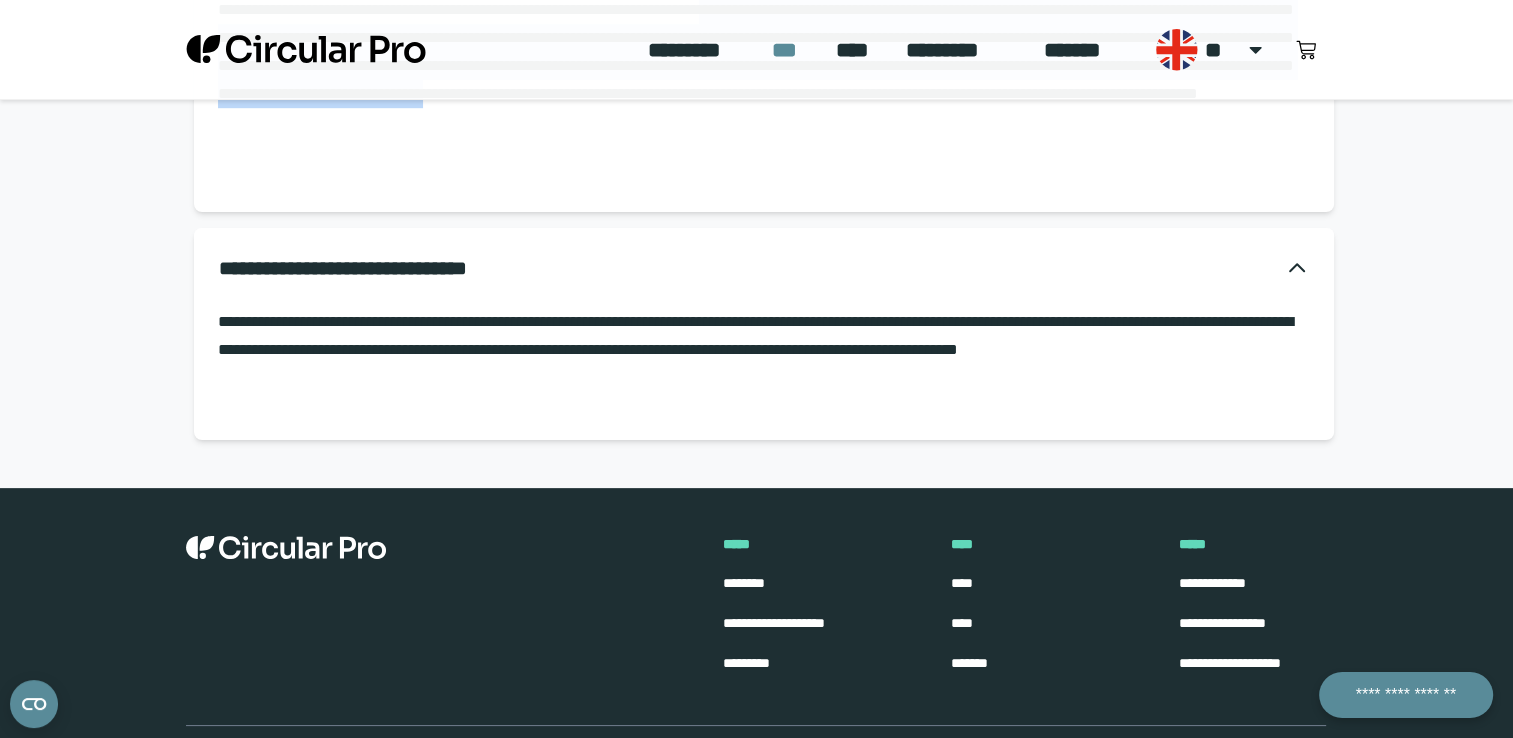 scroll, scrollTop: 1334, scrollLeft: 0, axis: vertical 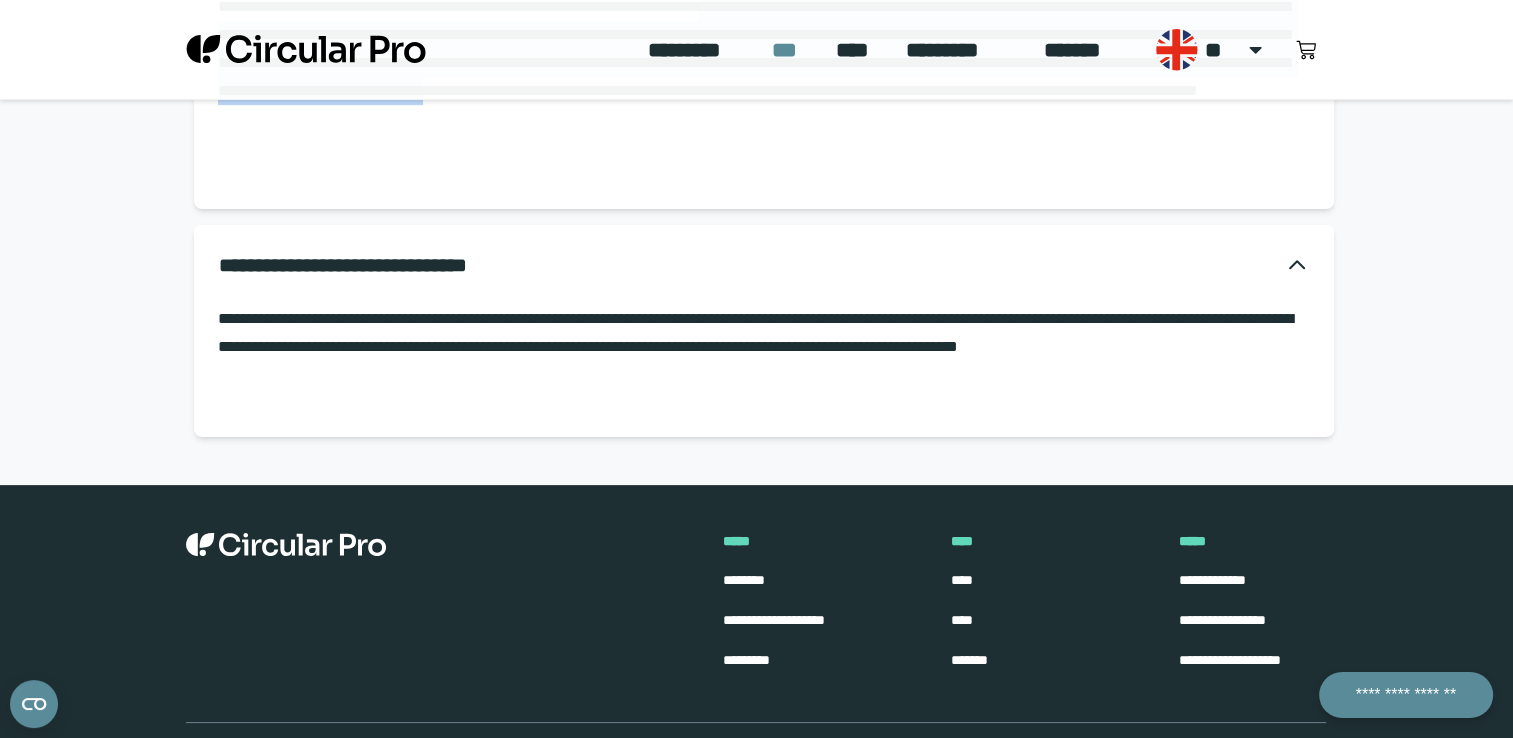 click on "********" at bounding box center (744, 580) 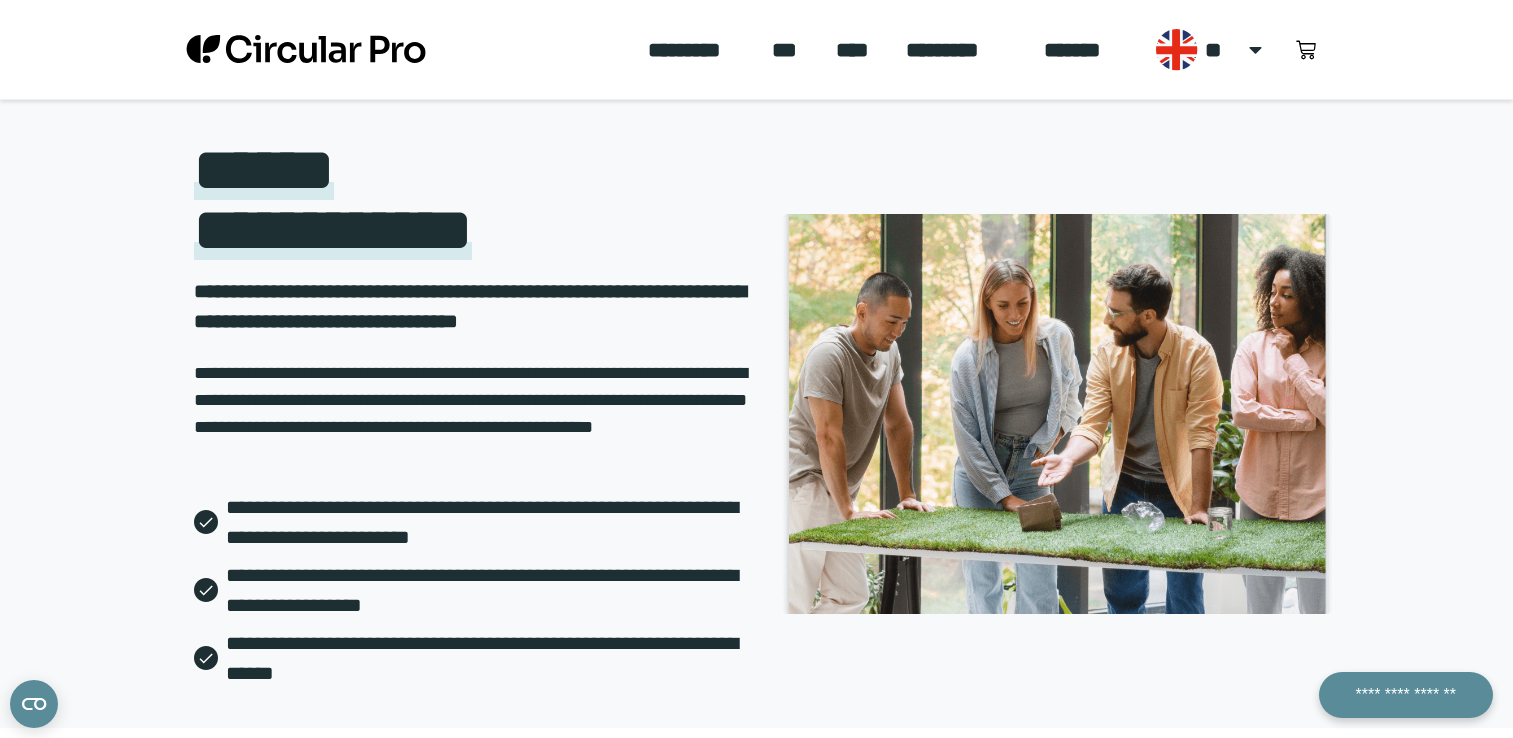 scroll, scrollTop: 0, scrollLeft: 0, axis: both 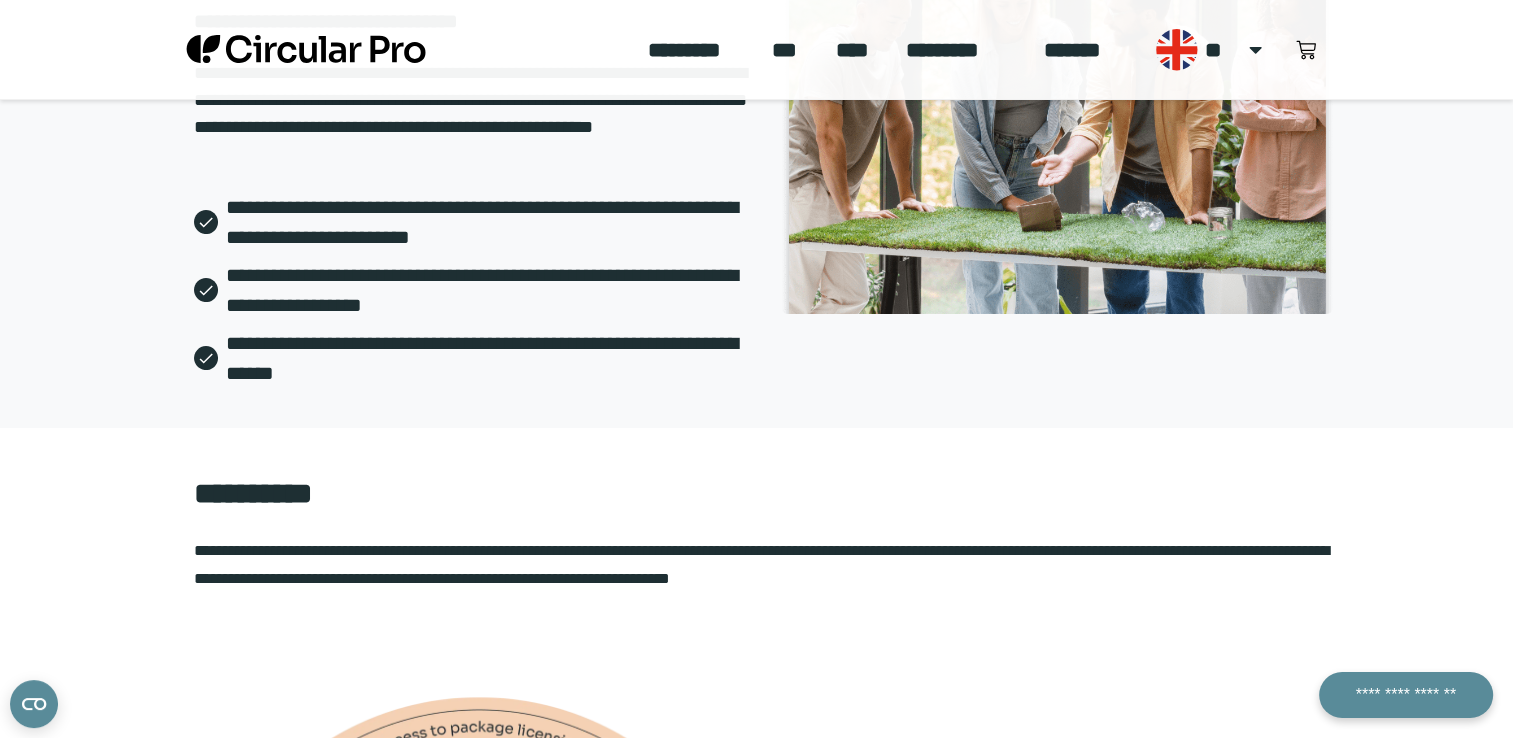 click on "*********" 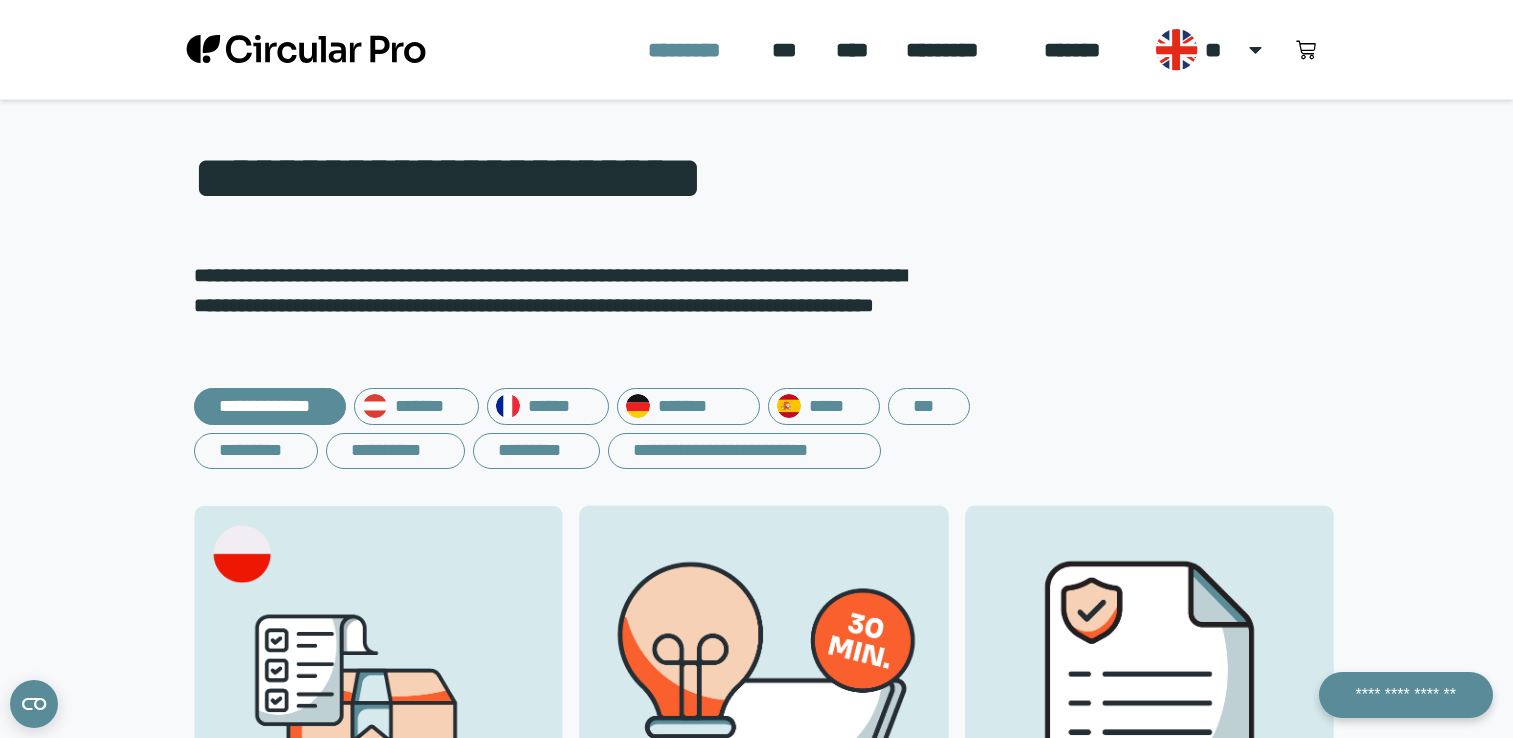 scroll, scrollTop: 0, scrollLeft: 0, axis: both 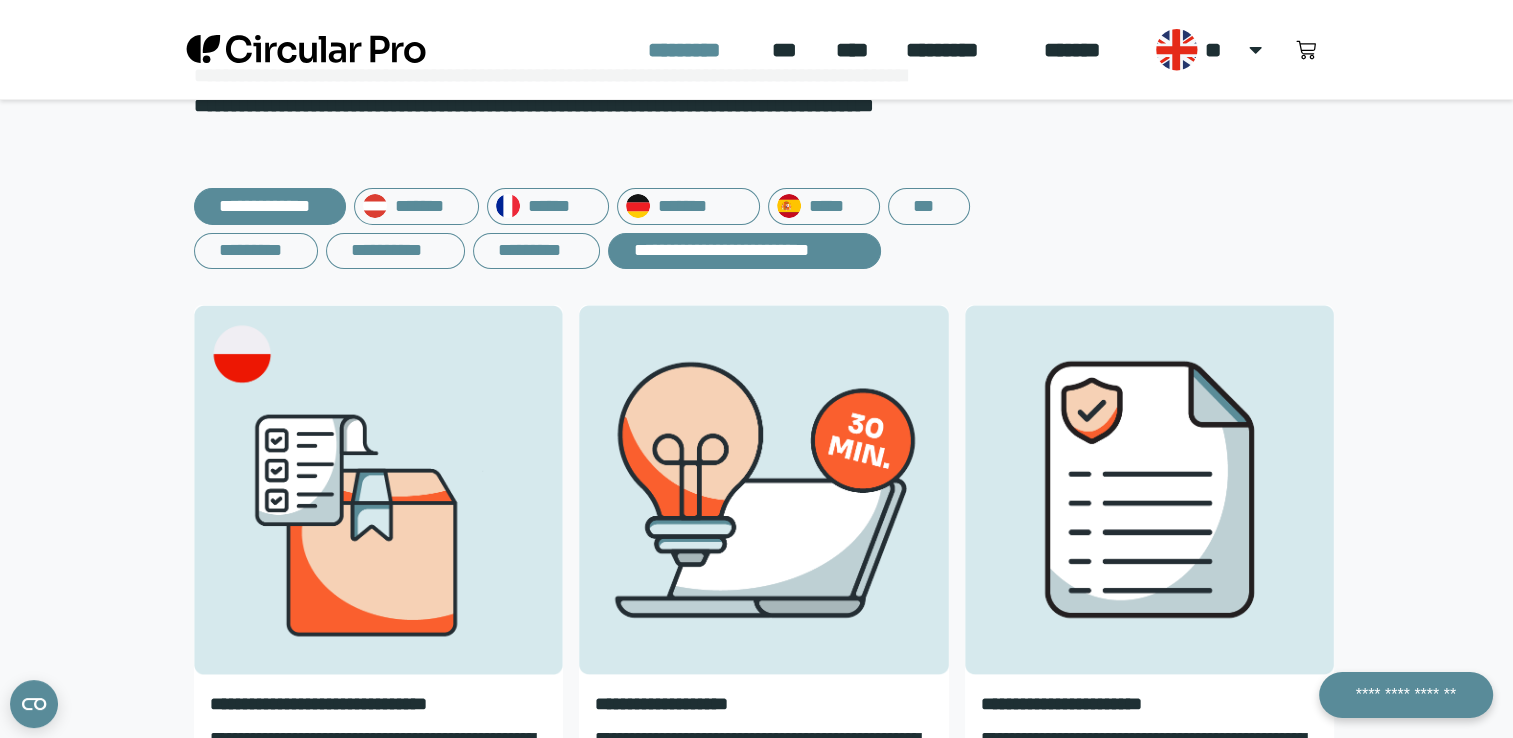 click on "**********" at bounding box center (744, 251) 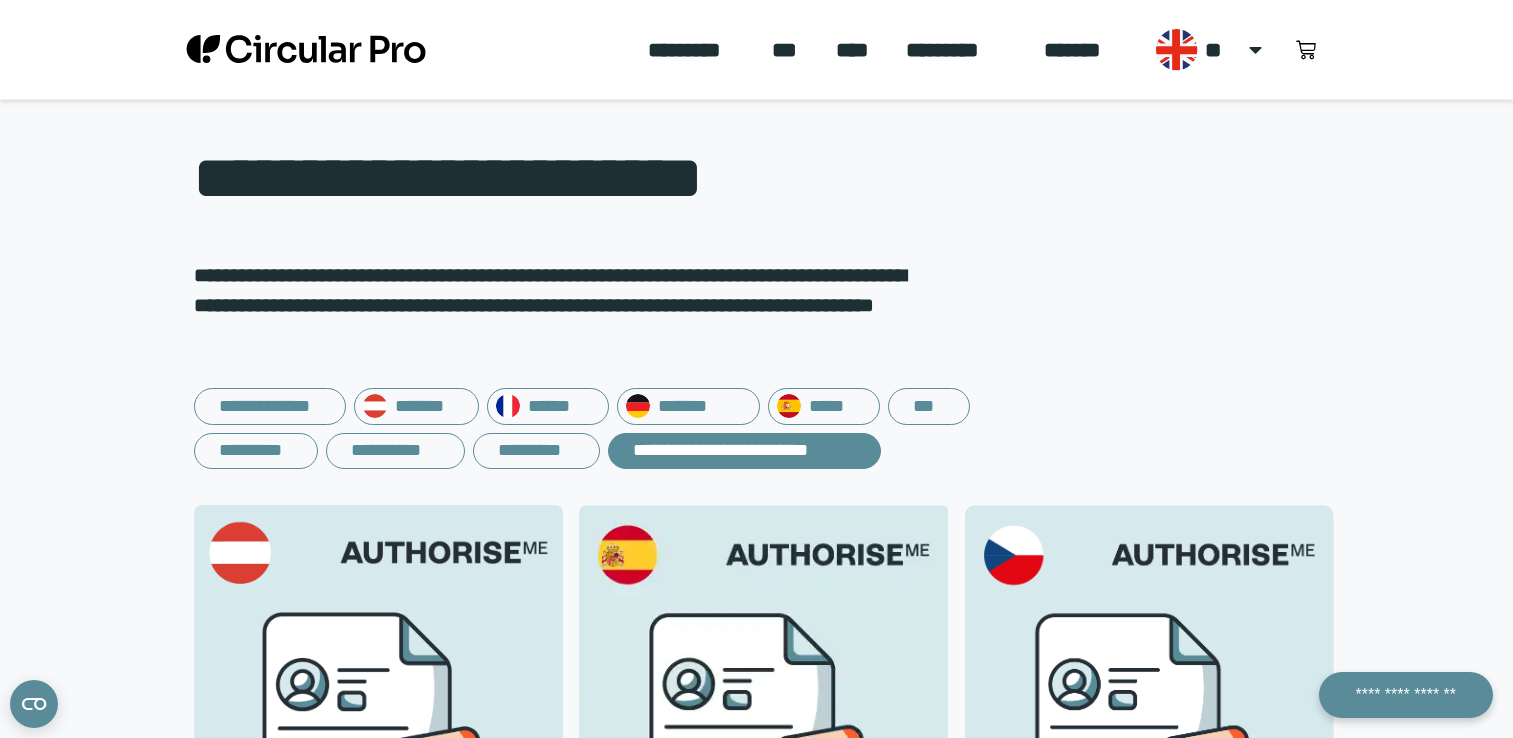 scroll, scrollTop: 0, scrollLeft: 0, axis: both 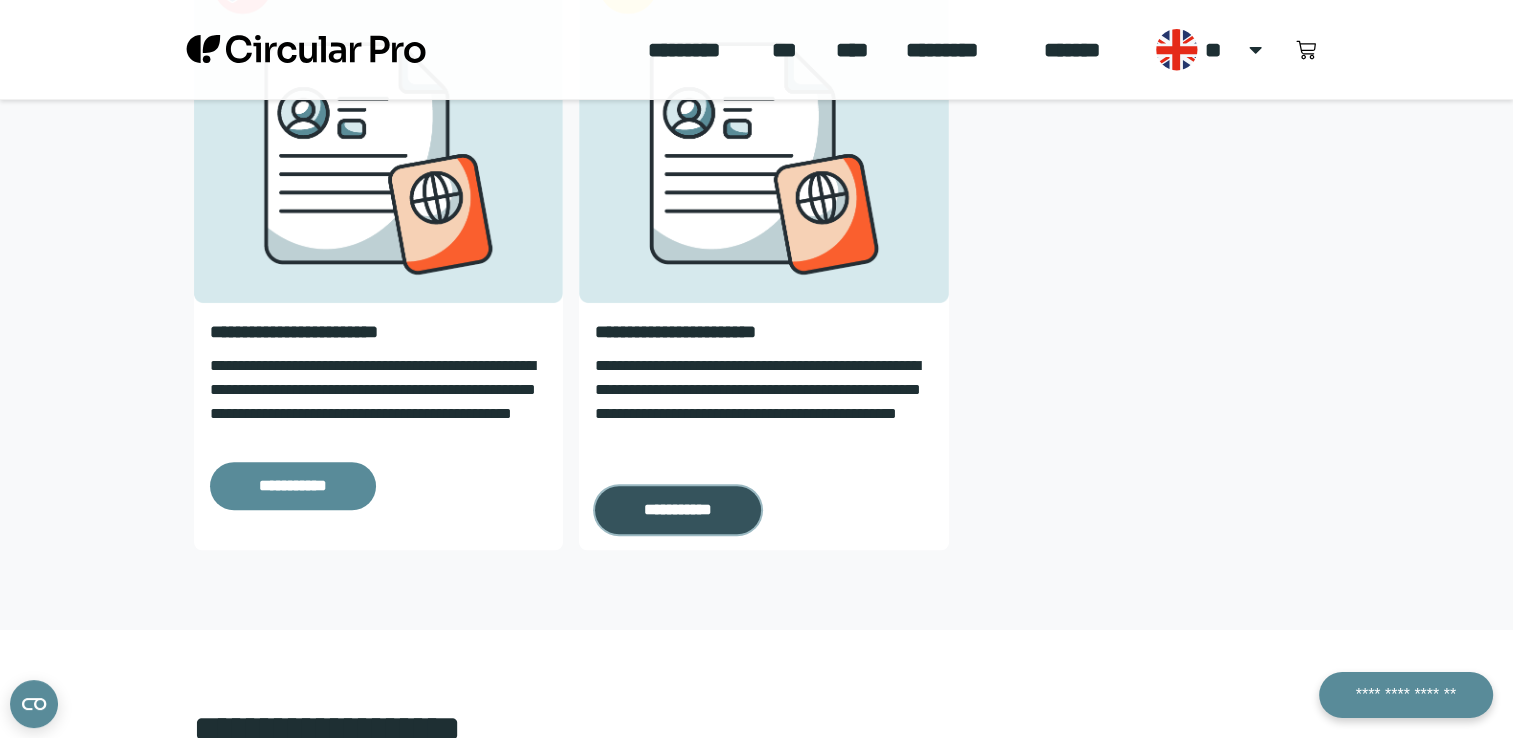 click on "**********" at bounding box center (678, 510) 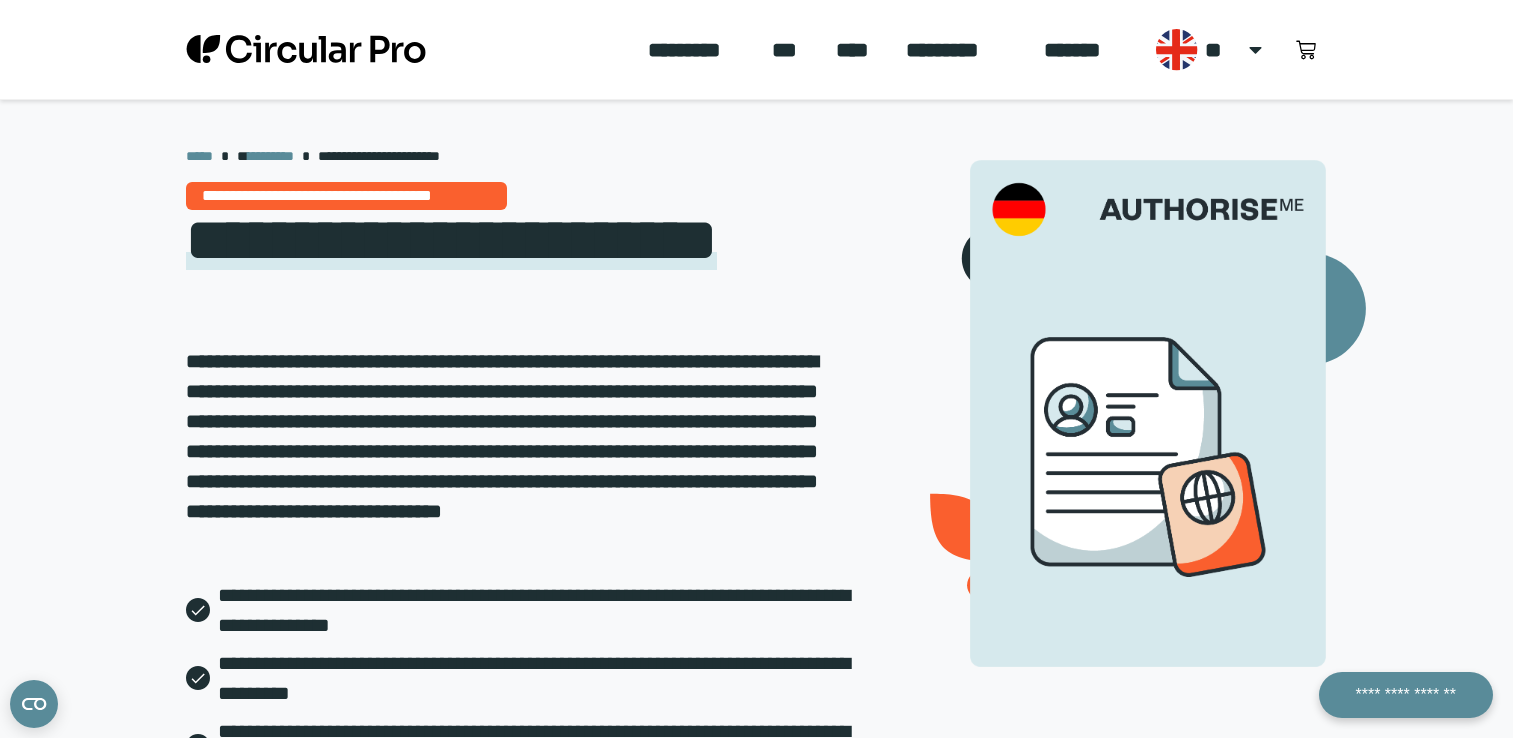 scroll, scrollTop: 400, scrollLeft: 0, axis: vertical 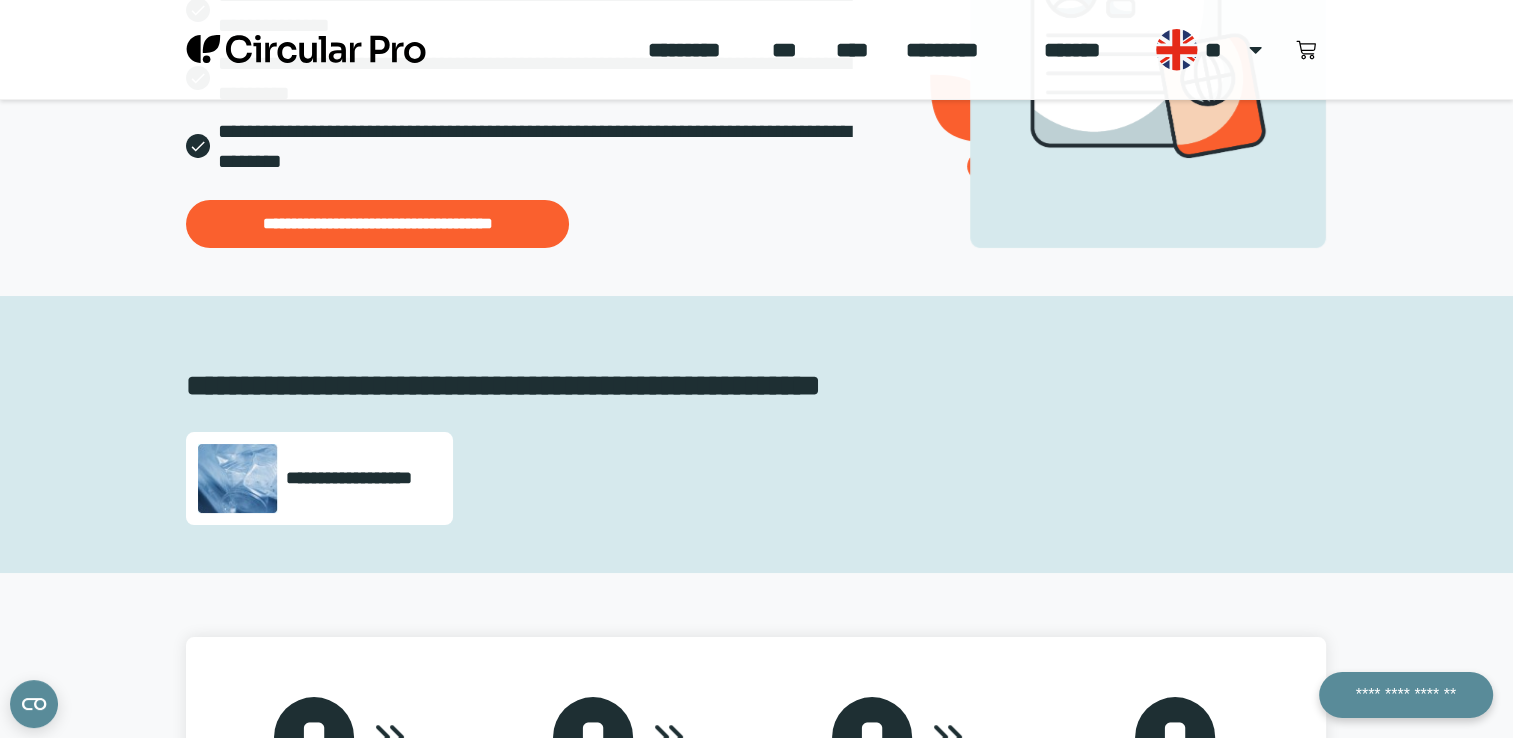 click on "**********" at bounding box center (319, 478) 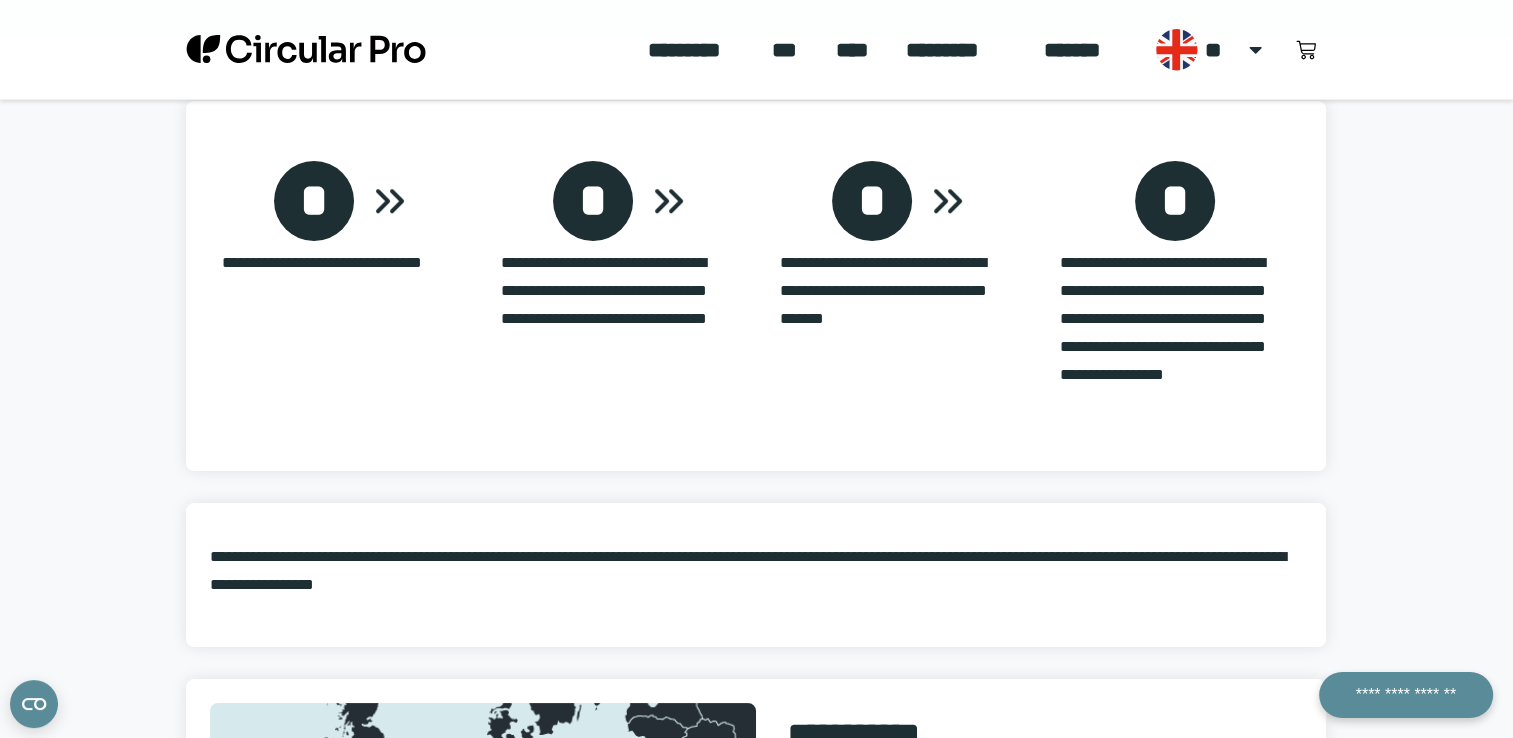 scroll, scrollTop: 1140, scrollLeft: 0, axis: vertical 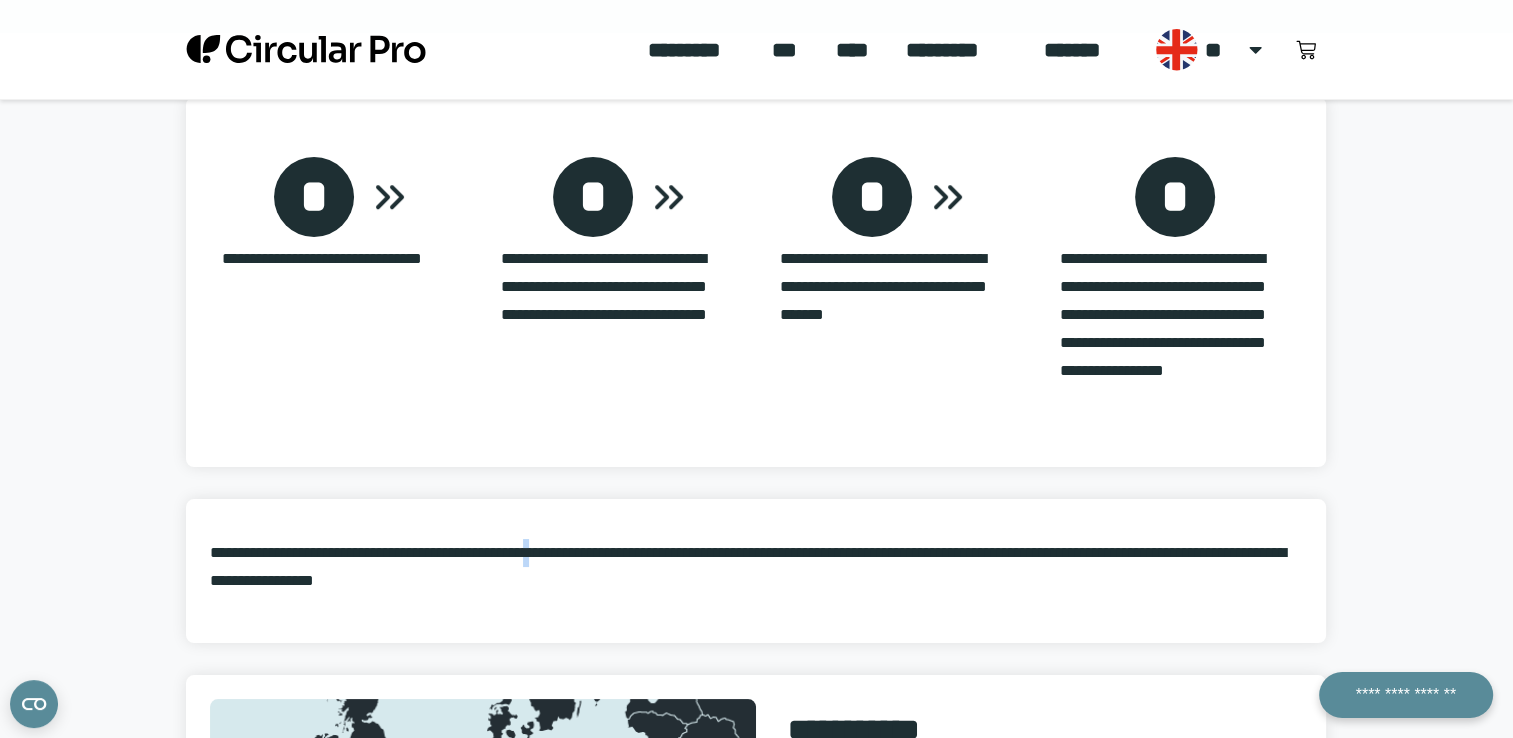 click on "**********" at bounding box center [756, 567] 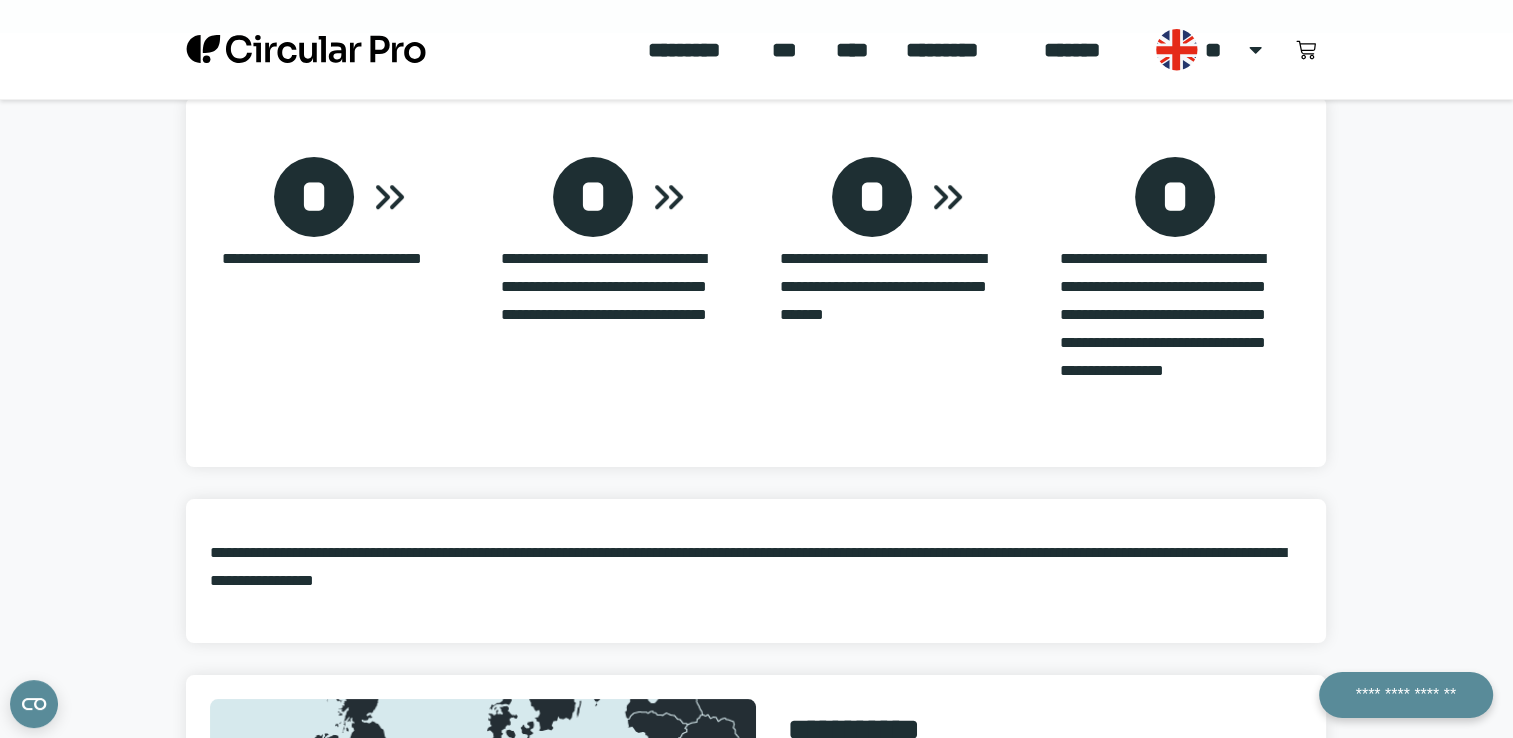 click on "**********" at bounding box center (756, 567) 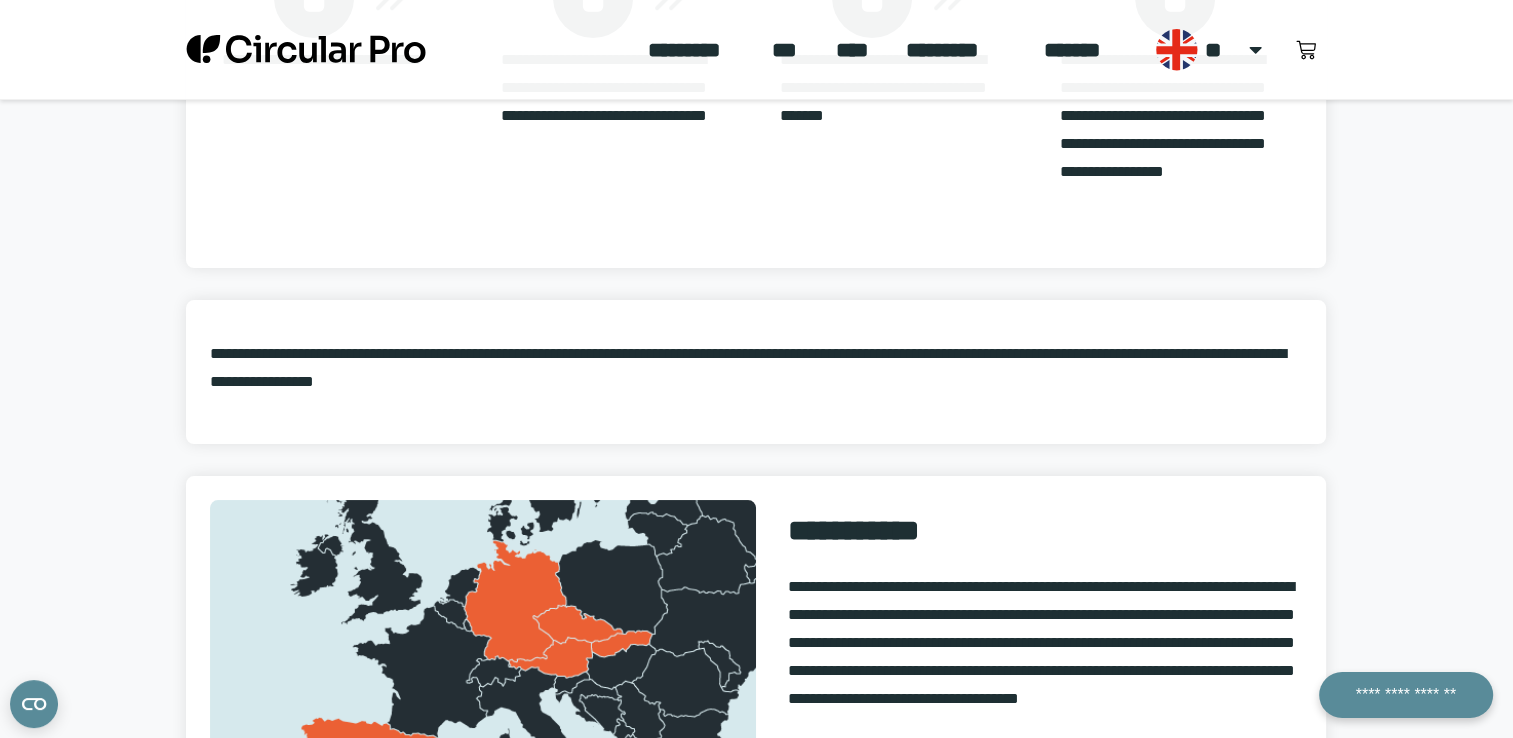 scroll, scrollTop: 1340, scrollLeft: 0, axis: vertical 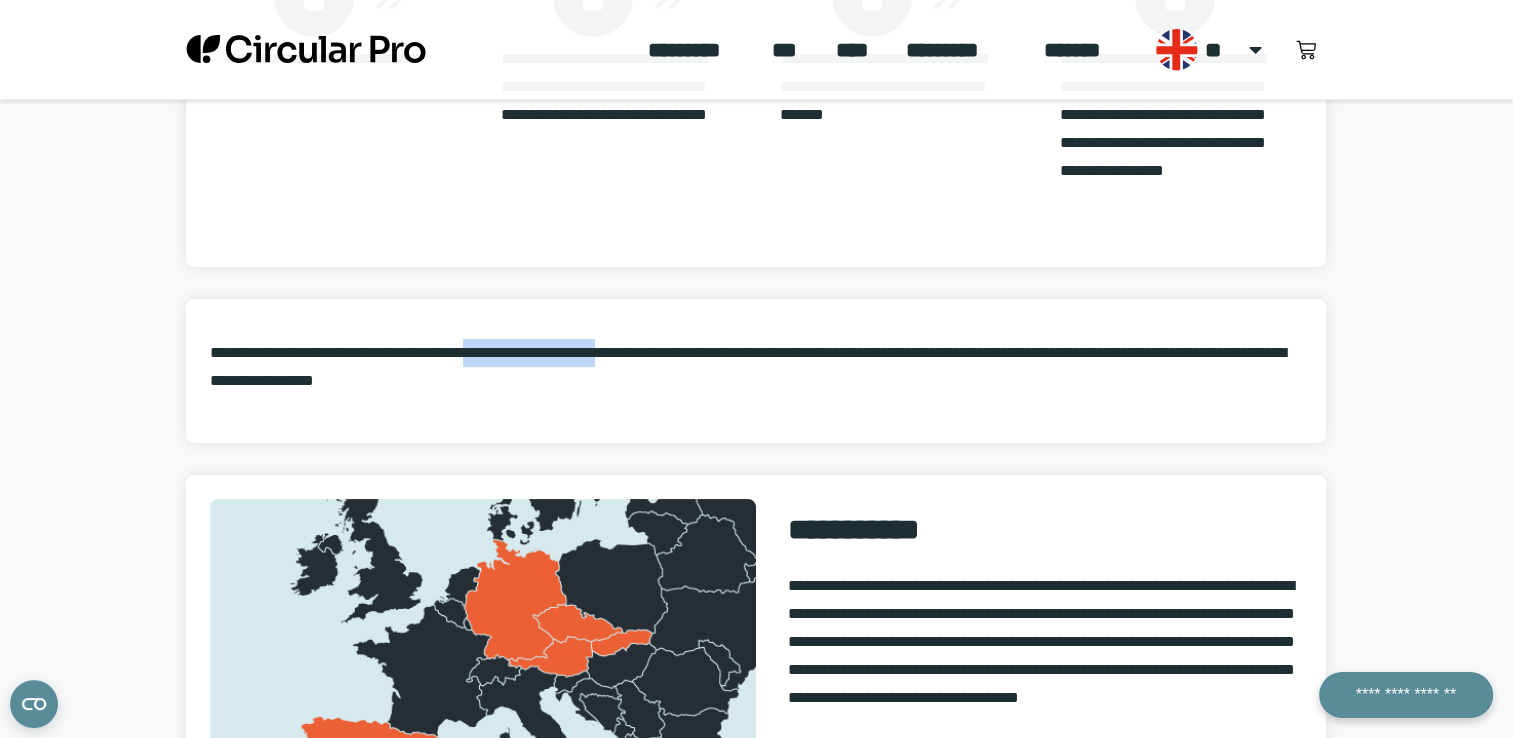 drag, startPoint x: 518, startPoint y: 354, endPoint x: 697, endPoint y: 346, distance: 179.17868 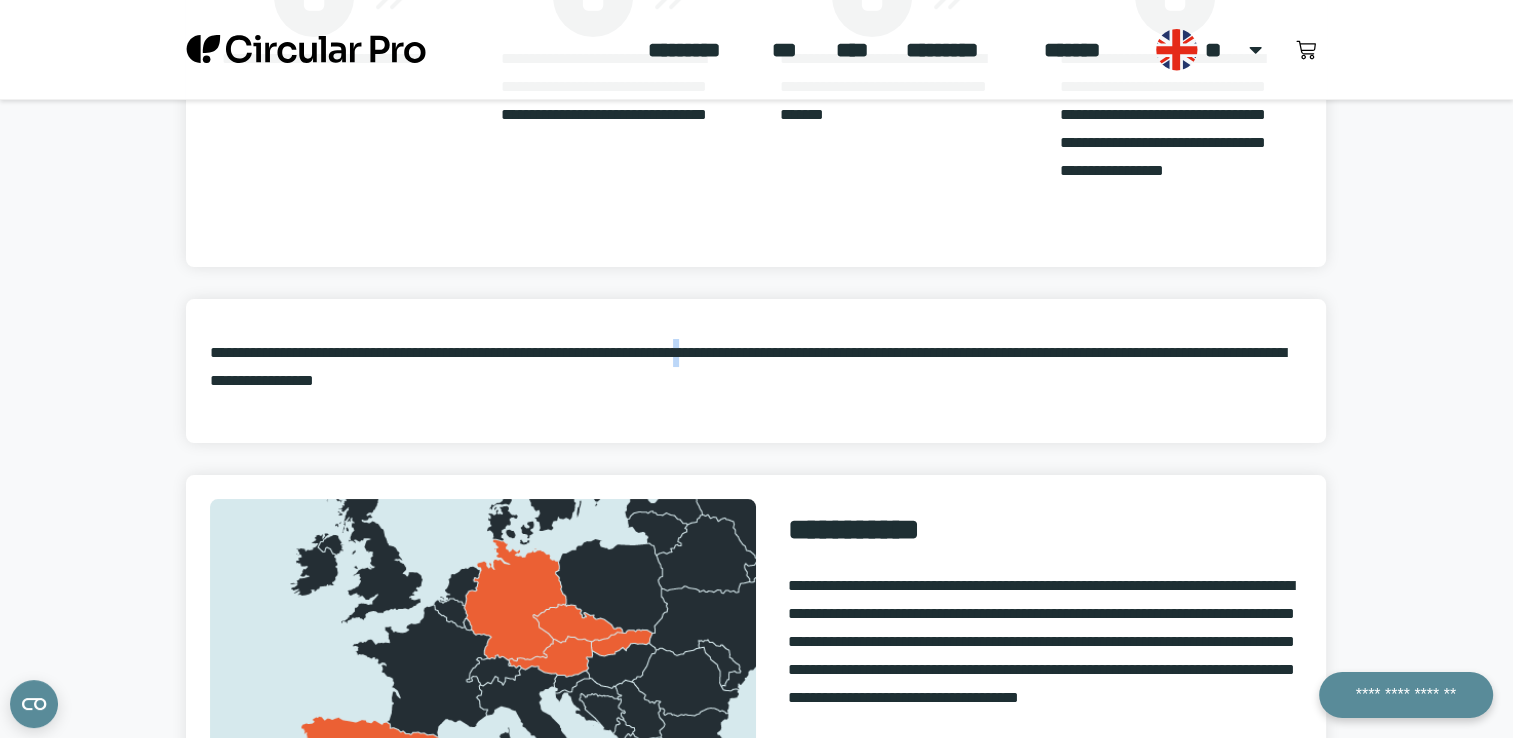 drag, startPoint x: 700, startPoint y: 346, endPoint x: 795, endPoint y: 345, distance: 95.005264 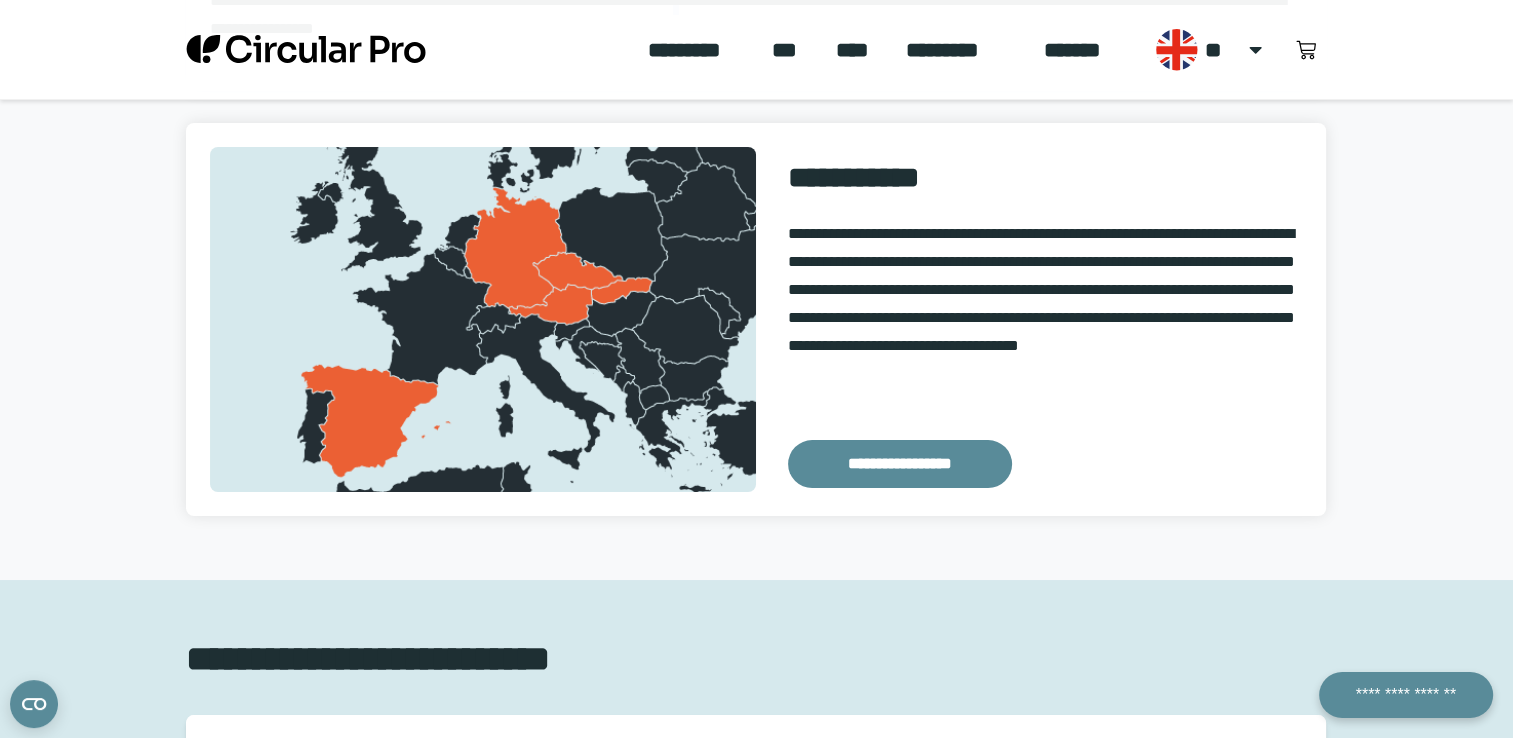 scroll, scrollTop: 1740, scrollLeft: 0, axis: vertical 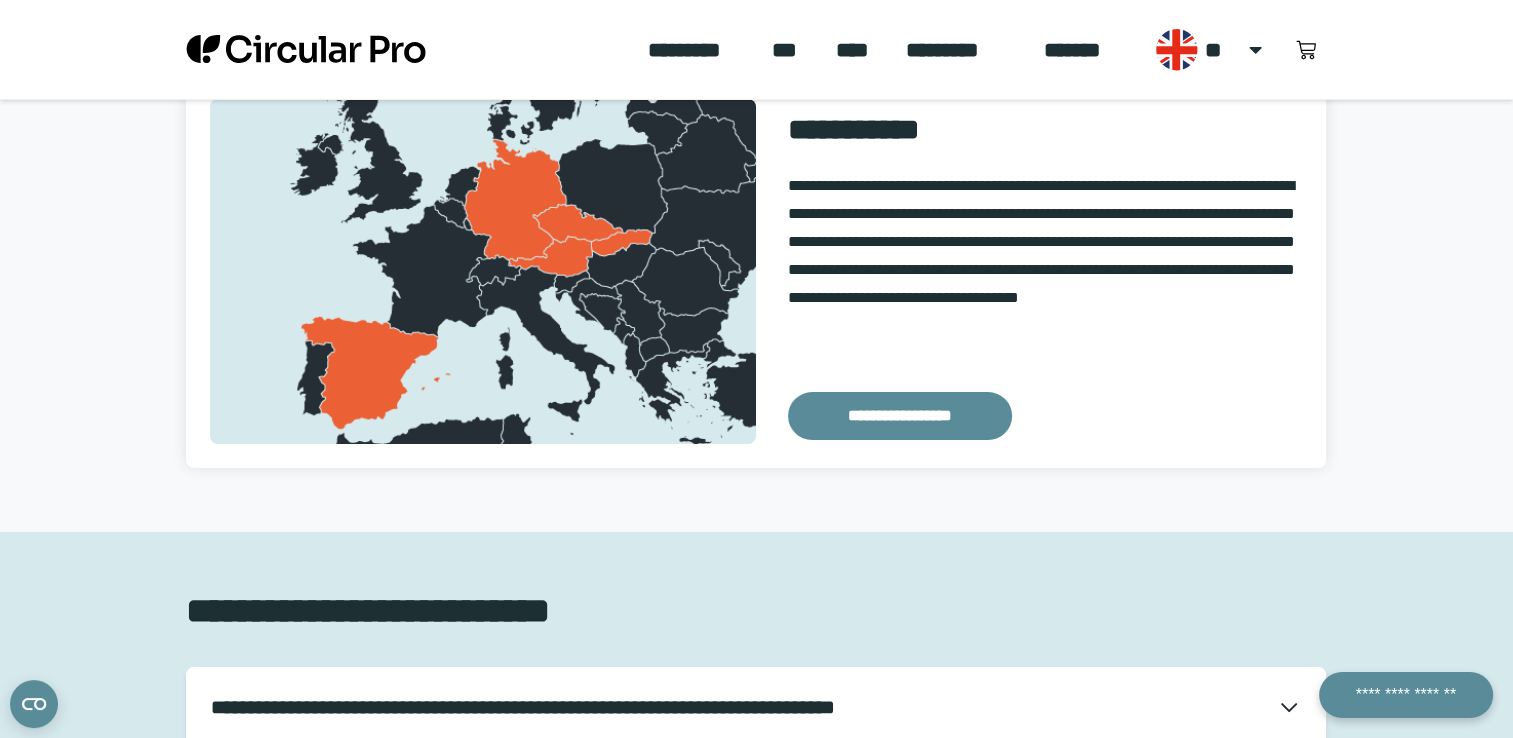 drag, startPoint x: 1508, startPoint y: 465, endPoint x: 1521, endPoint y: 520, distance: 56.515484 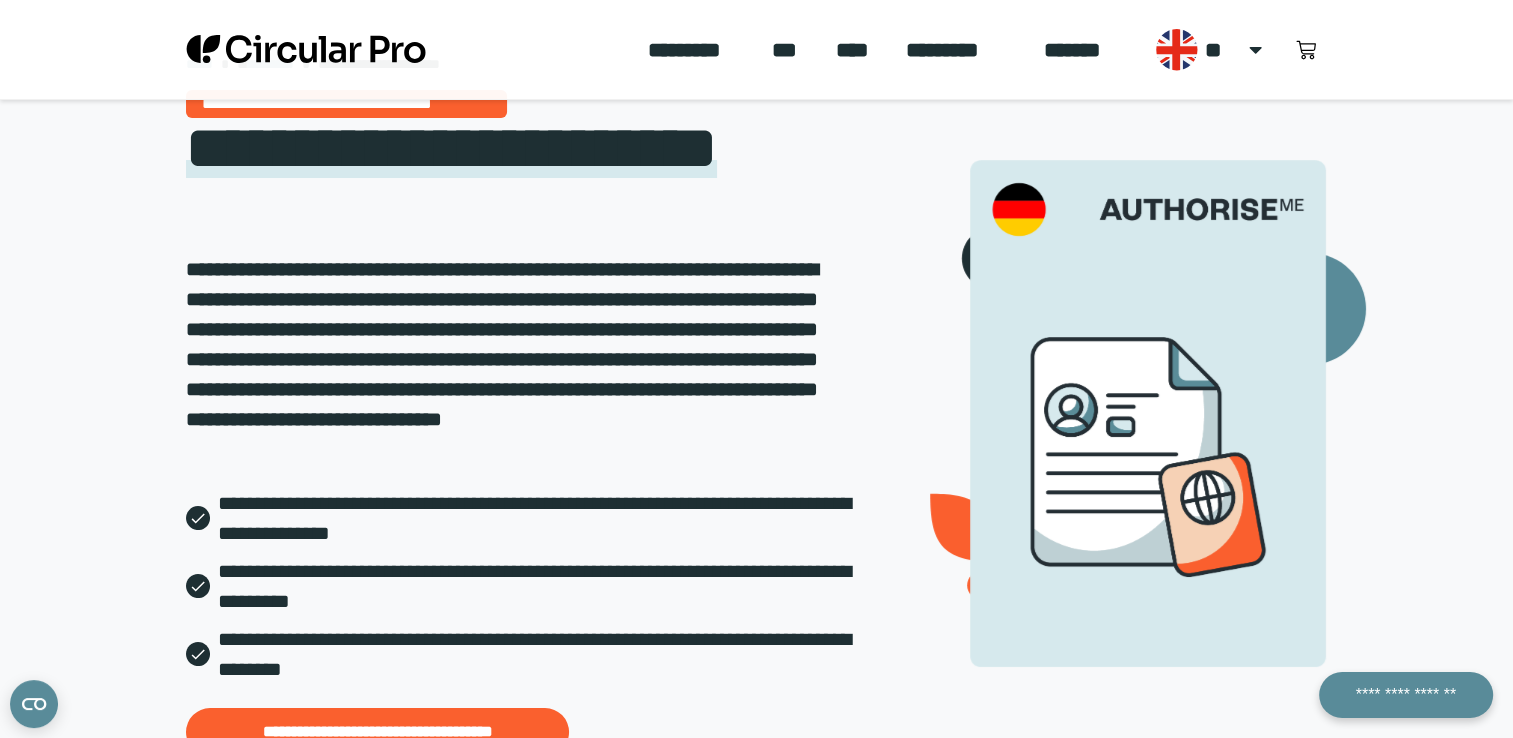 scroll, scrollTop: 10, scrollLeft: 0, axis: vertical 